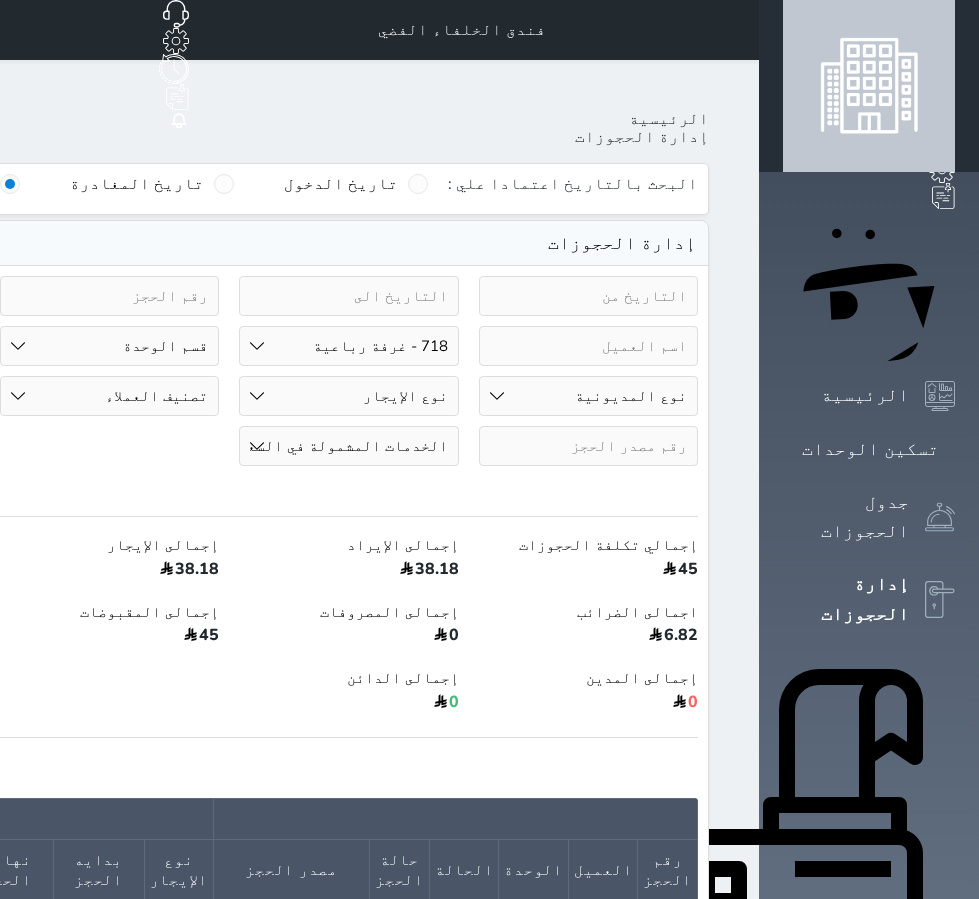 select on "checked_in" 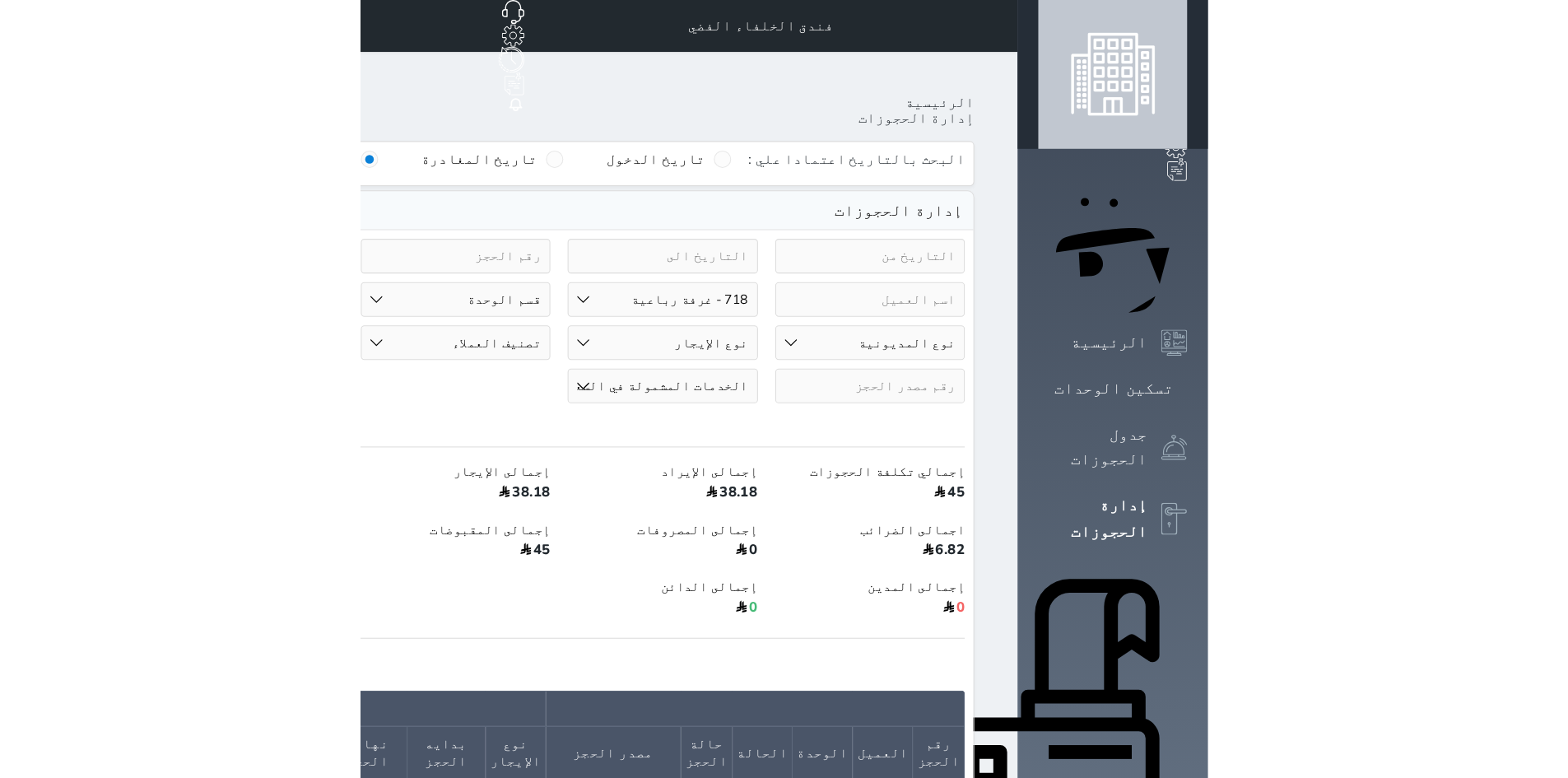 scroll, scrollTop: 0, scrollLeft: 0, axis: both 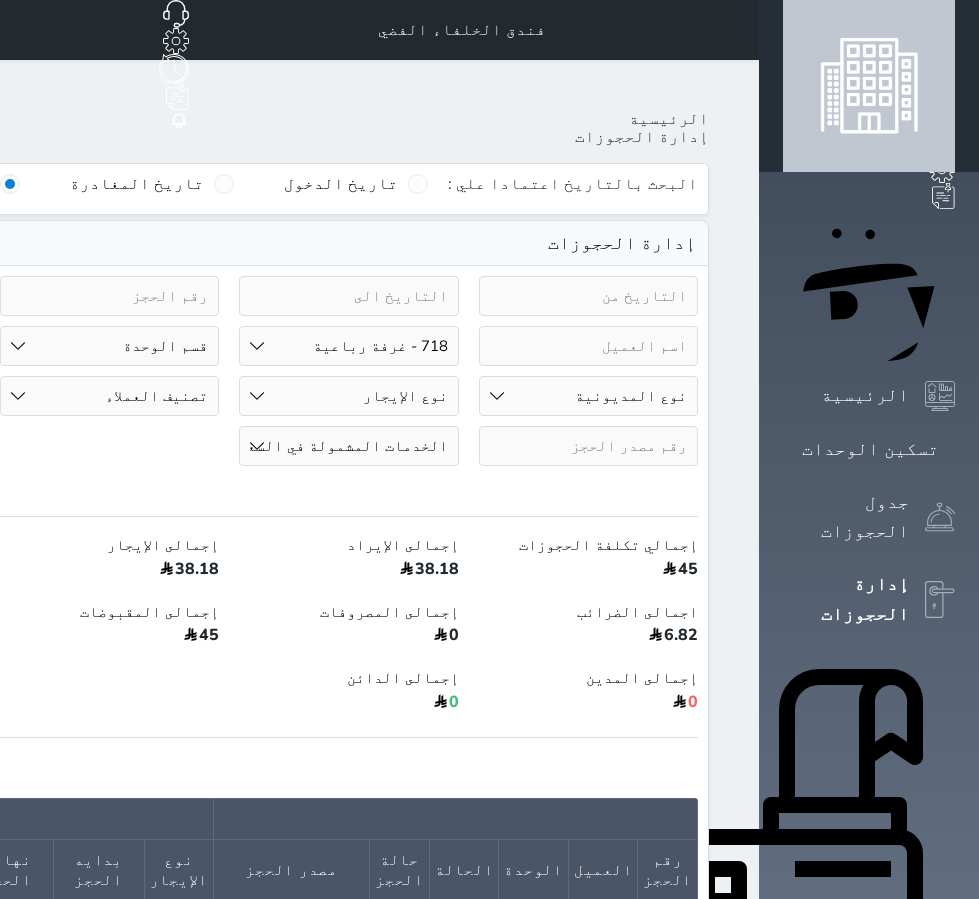 click on "شاكر ممدوح" at bounding box center [-232, 30] 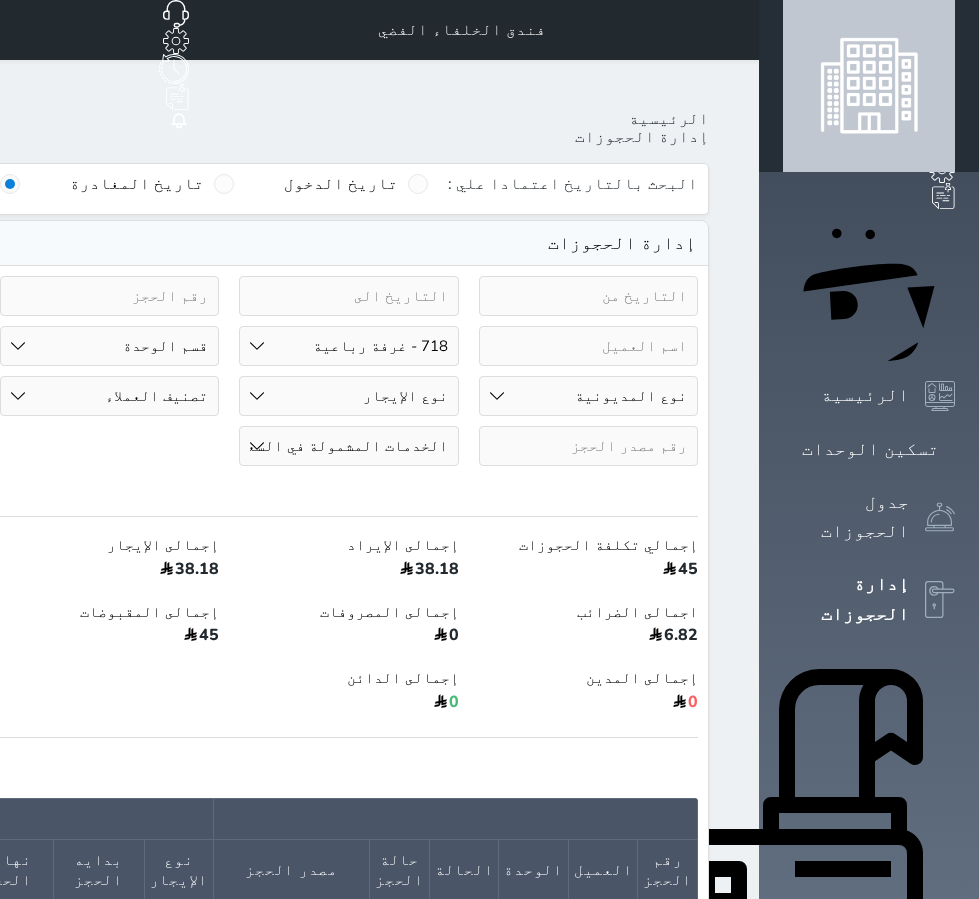click on "فندق الخلفاء الماسي - شركة سما الشعائر لتشغيل الفنادق" at bounding box center (-244, 419) 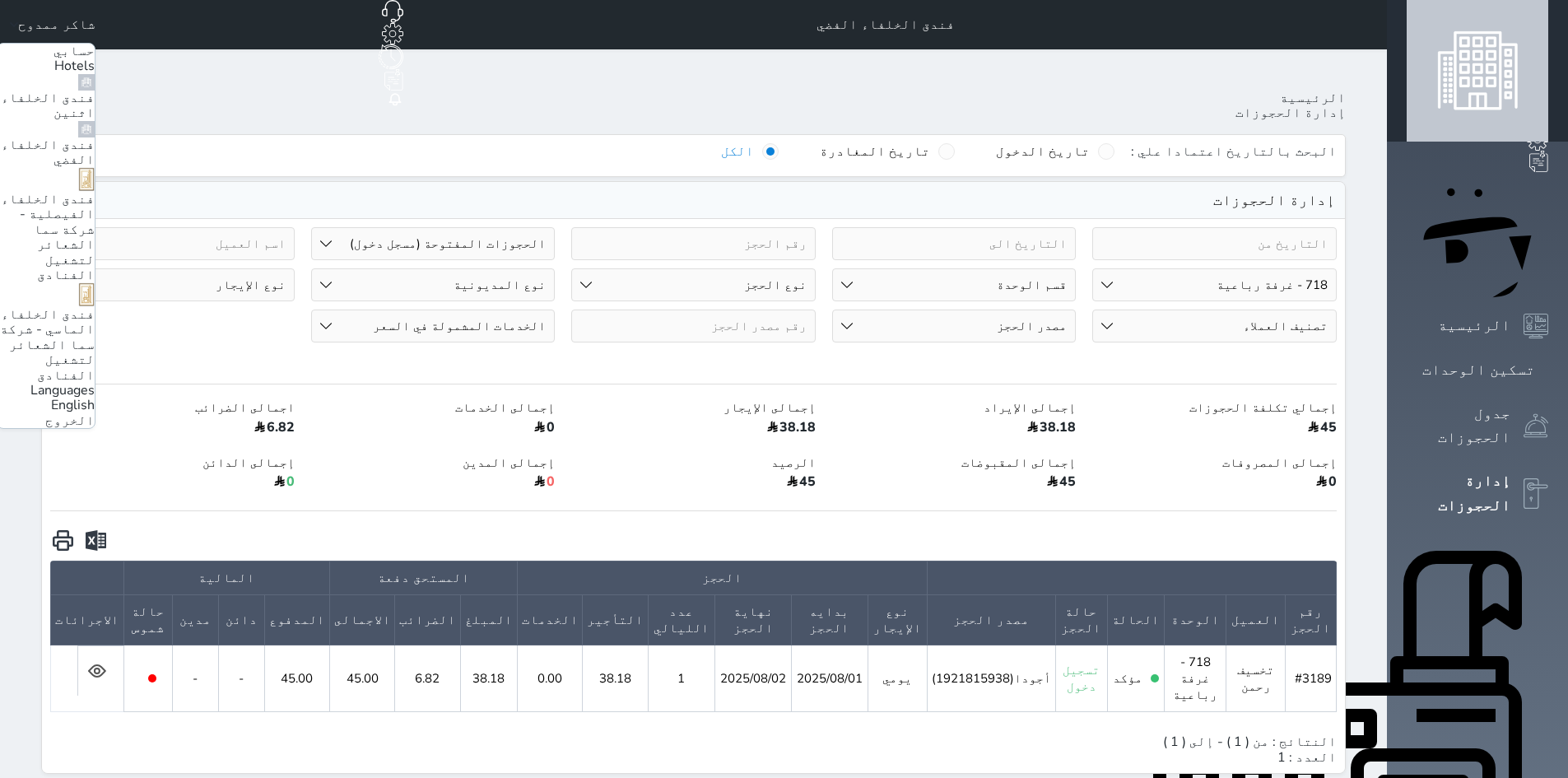 click on "فندق الخلفاء الماسي - شركة سما الشعائر لتشغيل الفنادق" at bounding box center [47, 345] 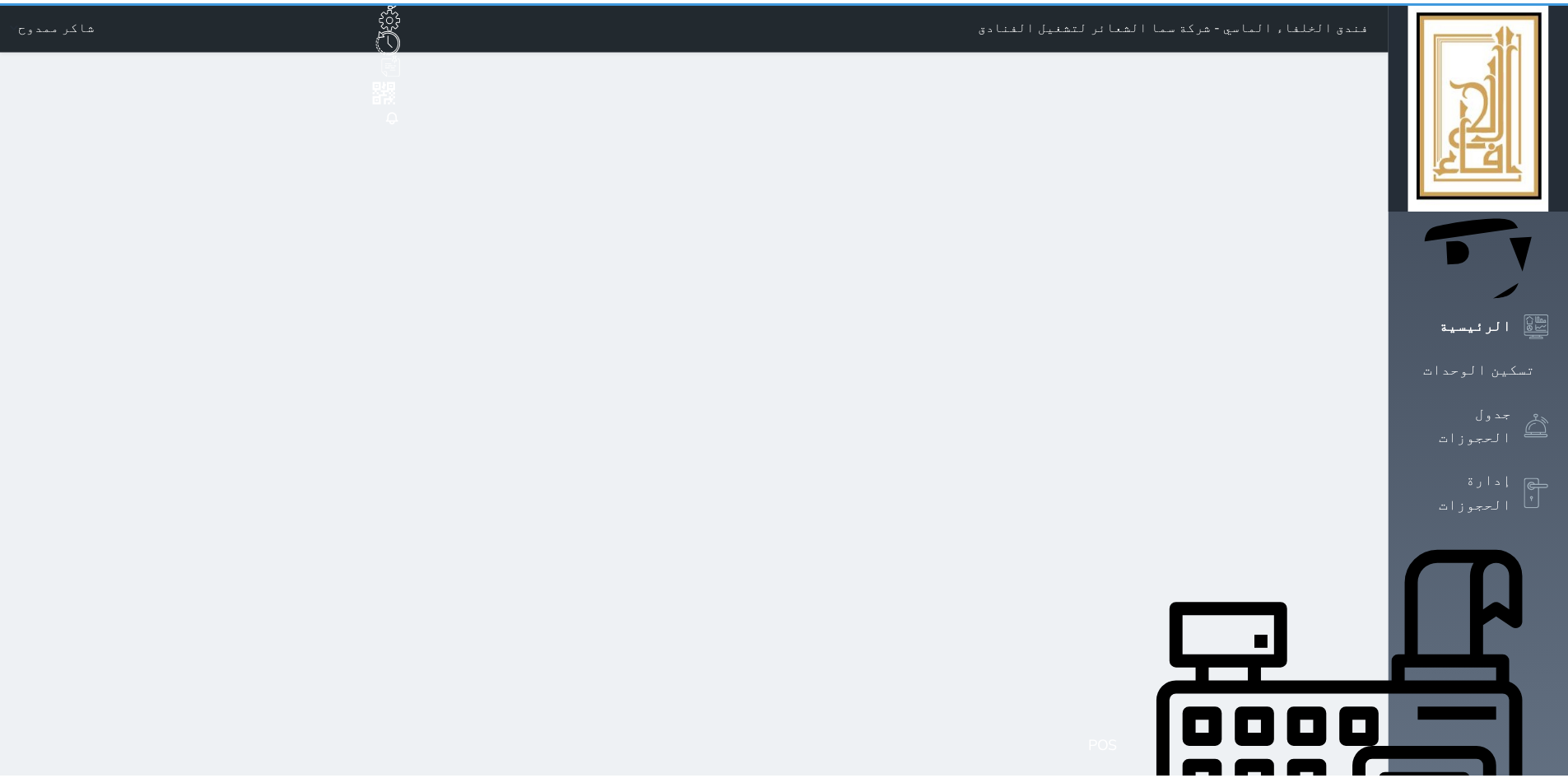 scroll, scrollTop: 0, scrollLeft: 0, axis: both 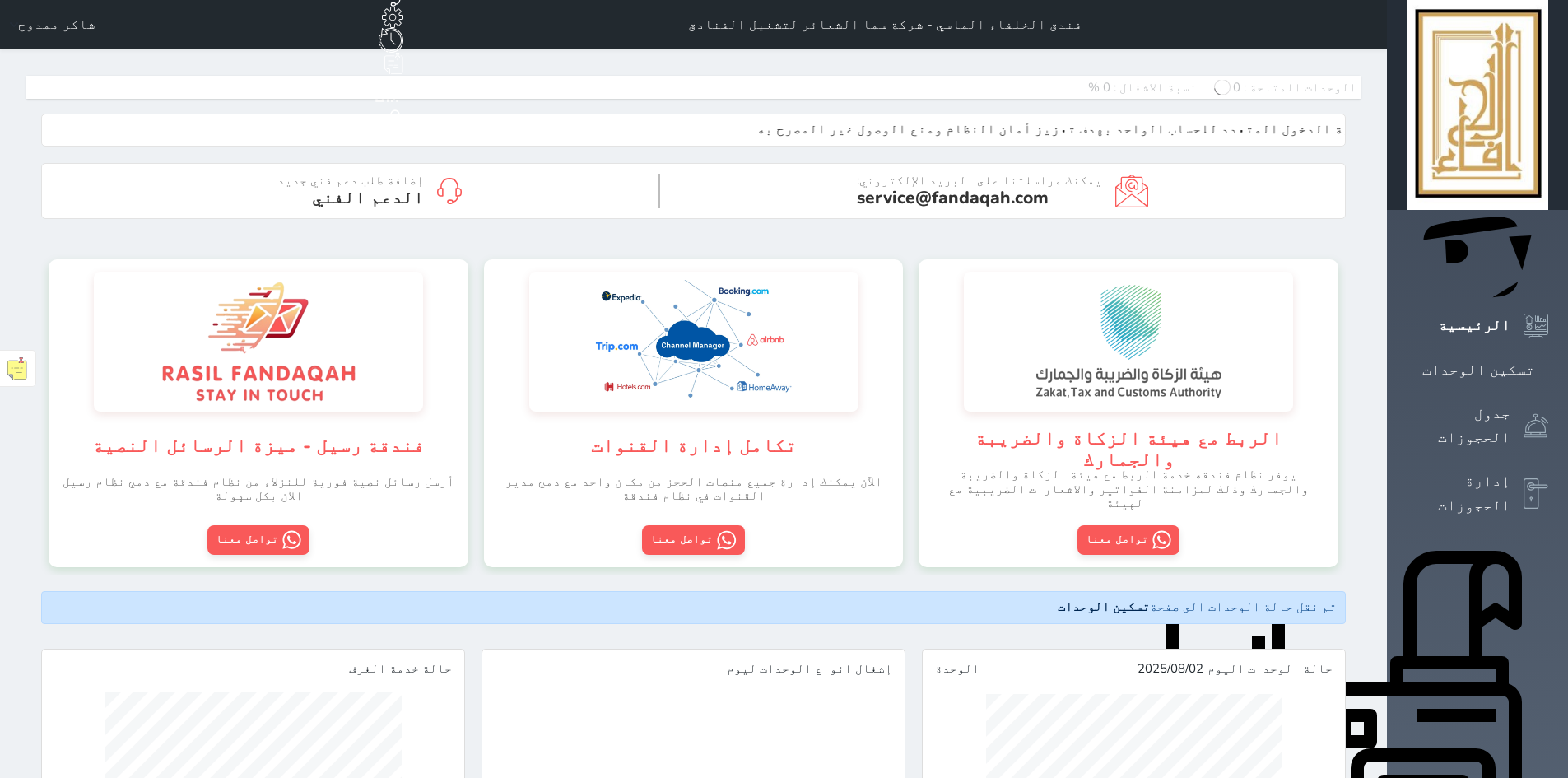 click on "الإدارة المالية" at bounding box center (1459, 1003) 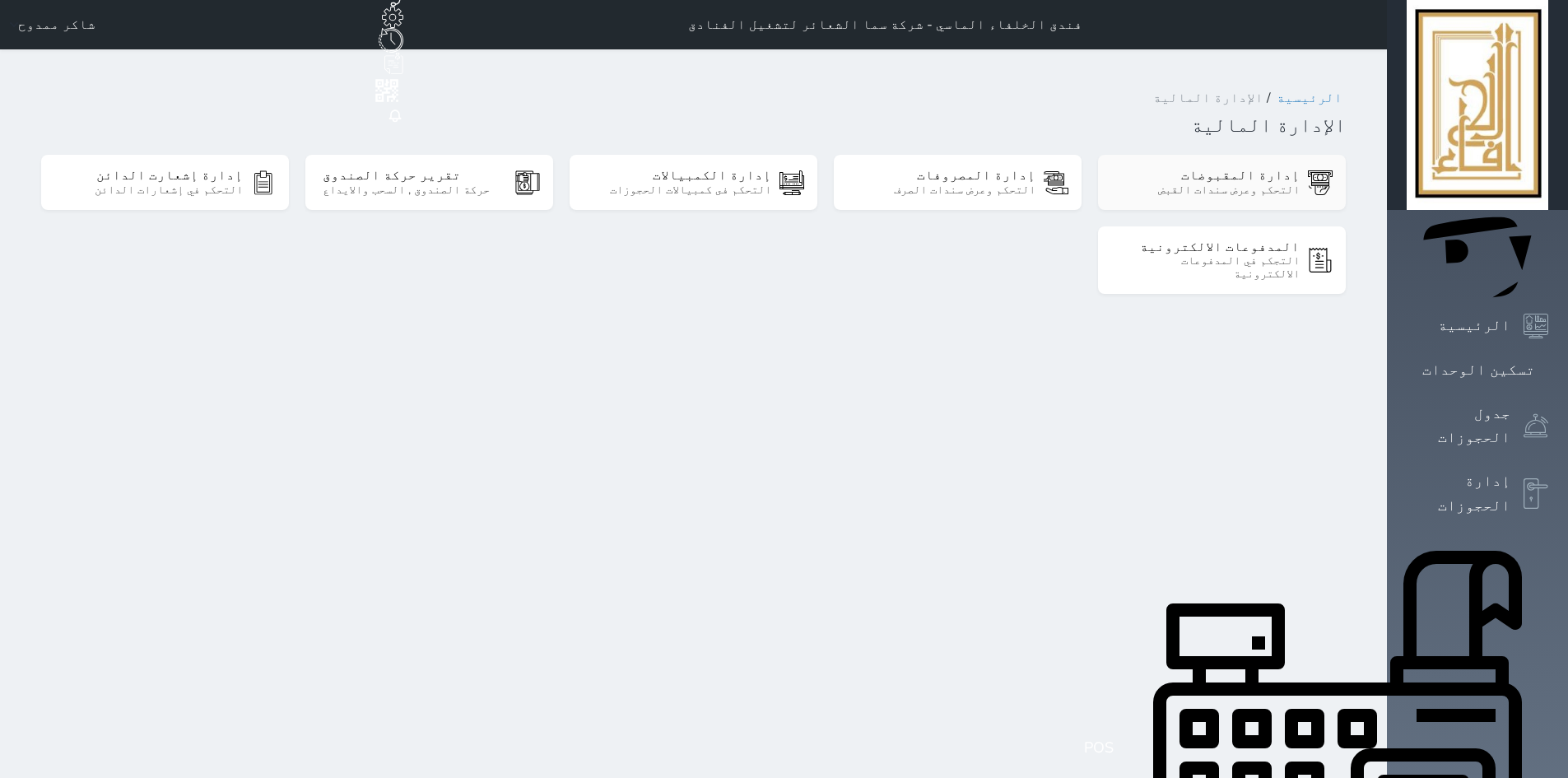 click on "إدارة المقبوضات" at bounding box center (1207, 175) 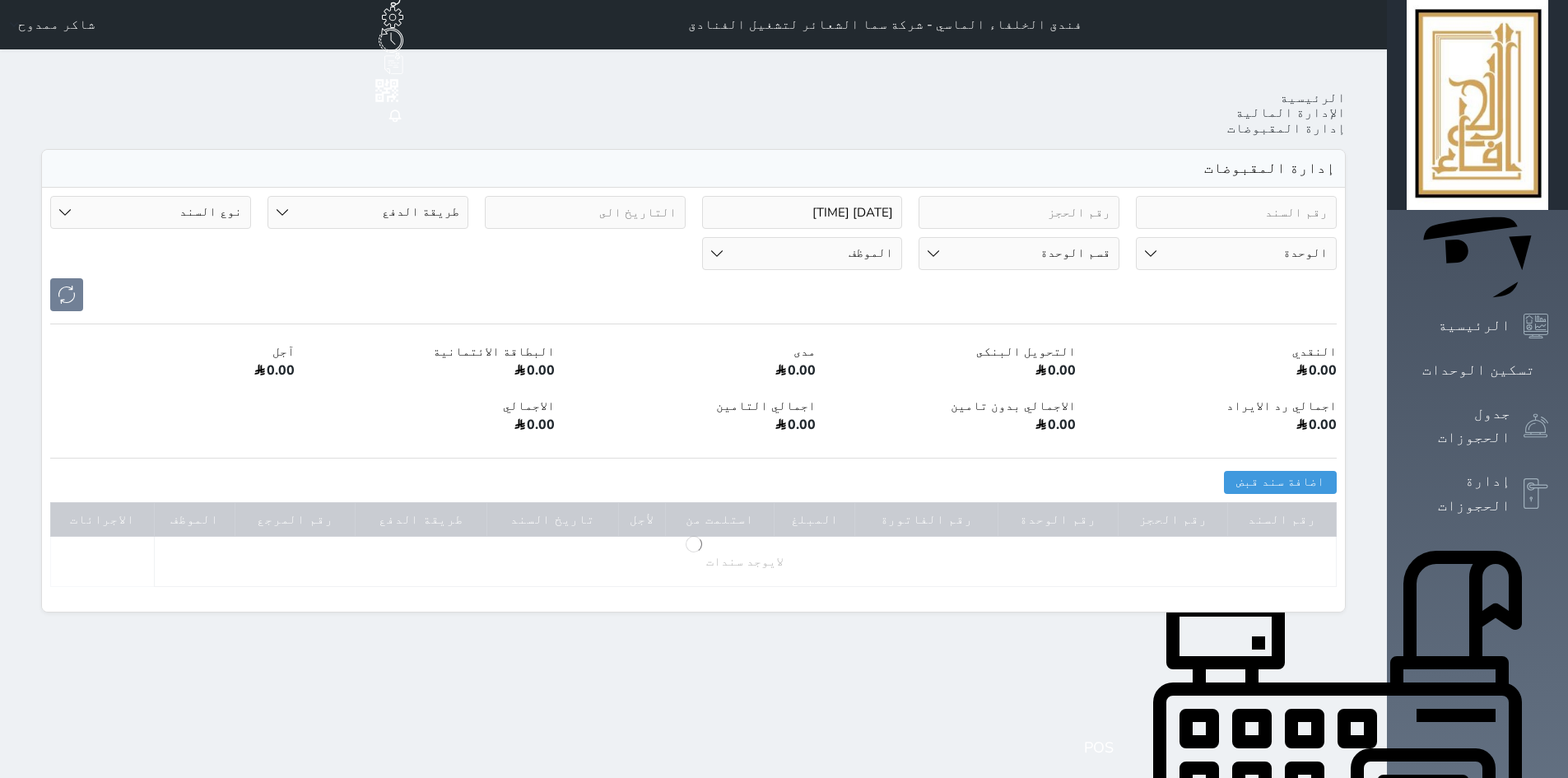 click on "الإدارة المالية" at bounding box center (1291, 113) 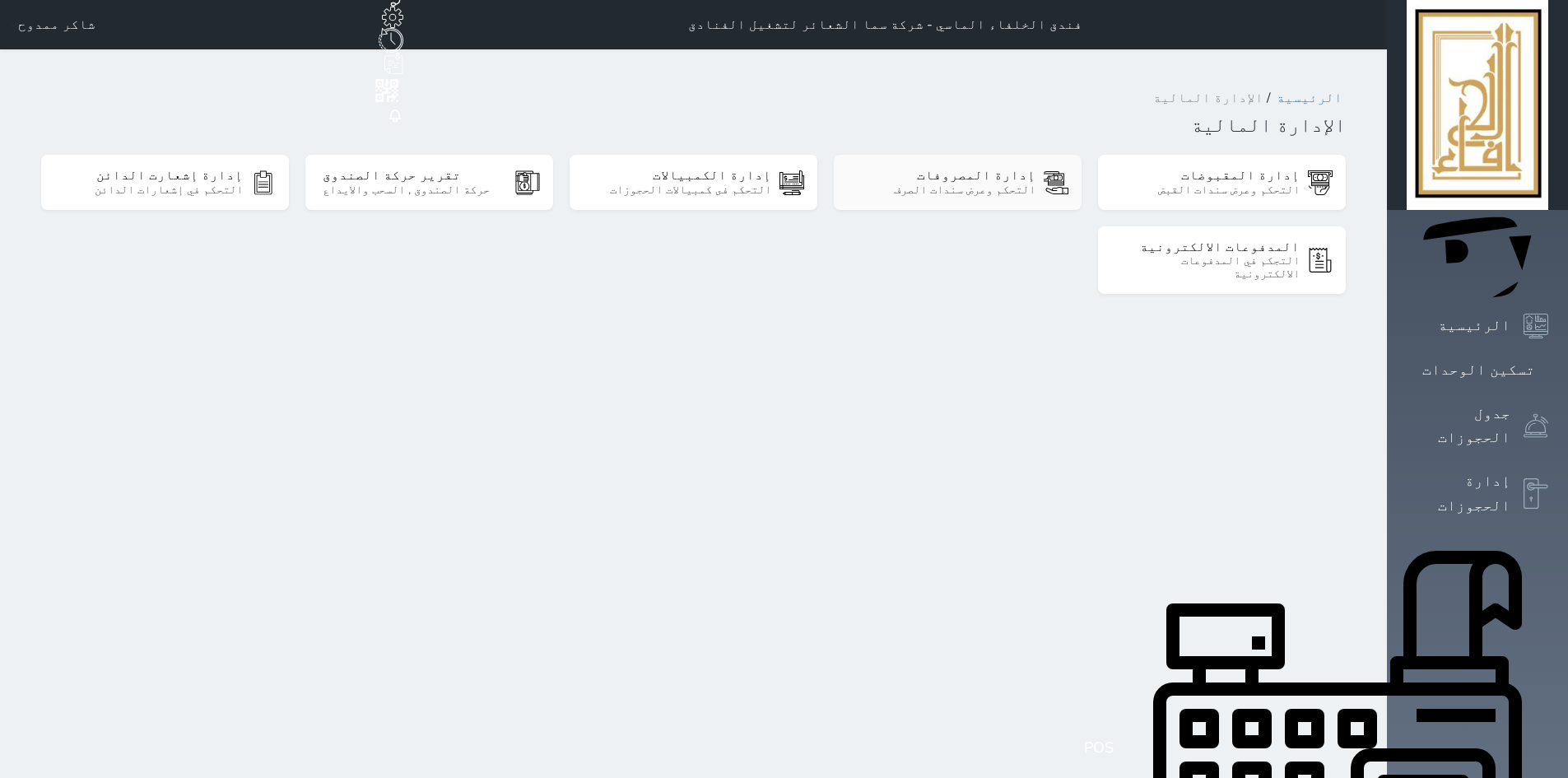 click on "إدارة المصروفات" at bounding box center (943, 175) 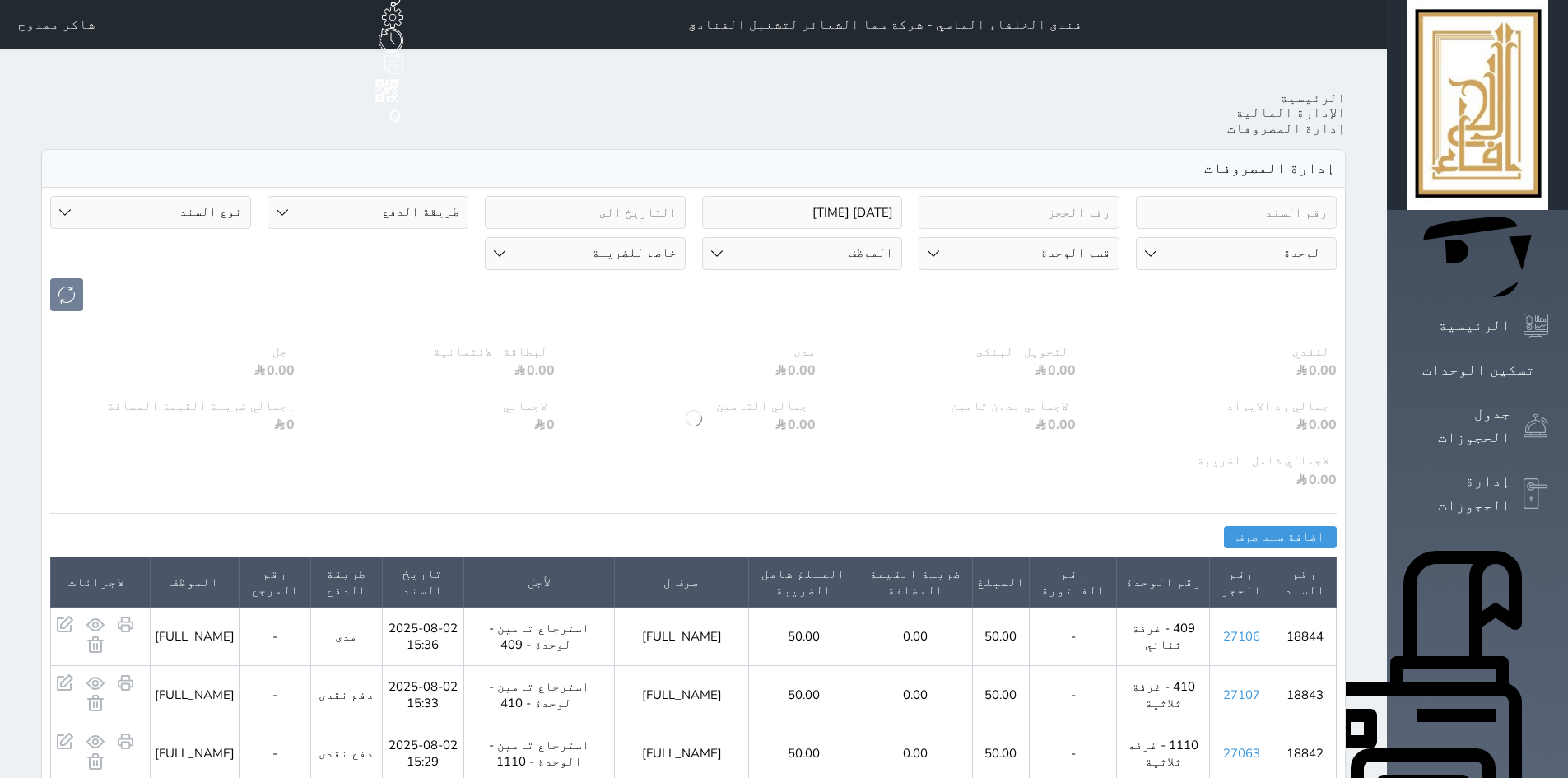 click on "2025-07-26 16:16" at bounding box center (803, 212) 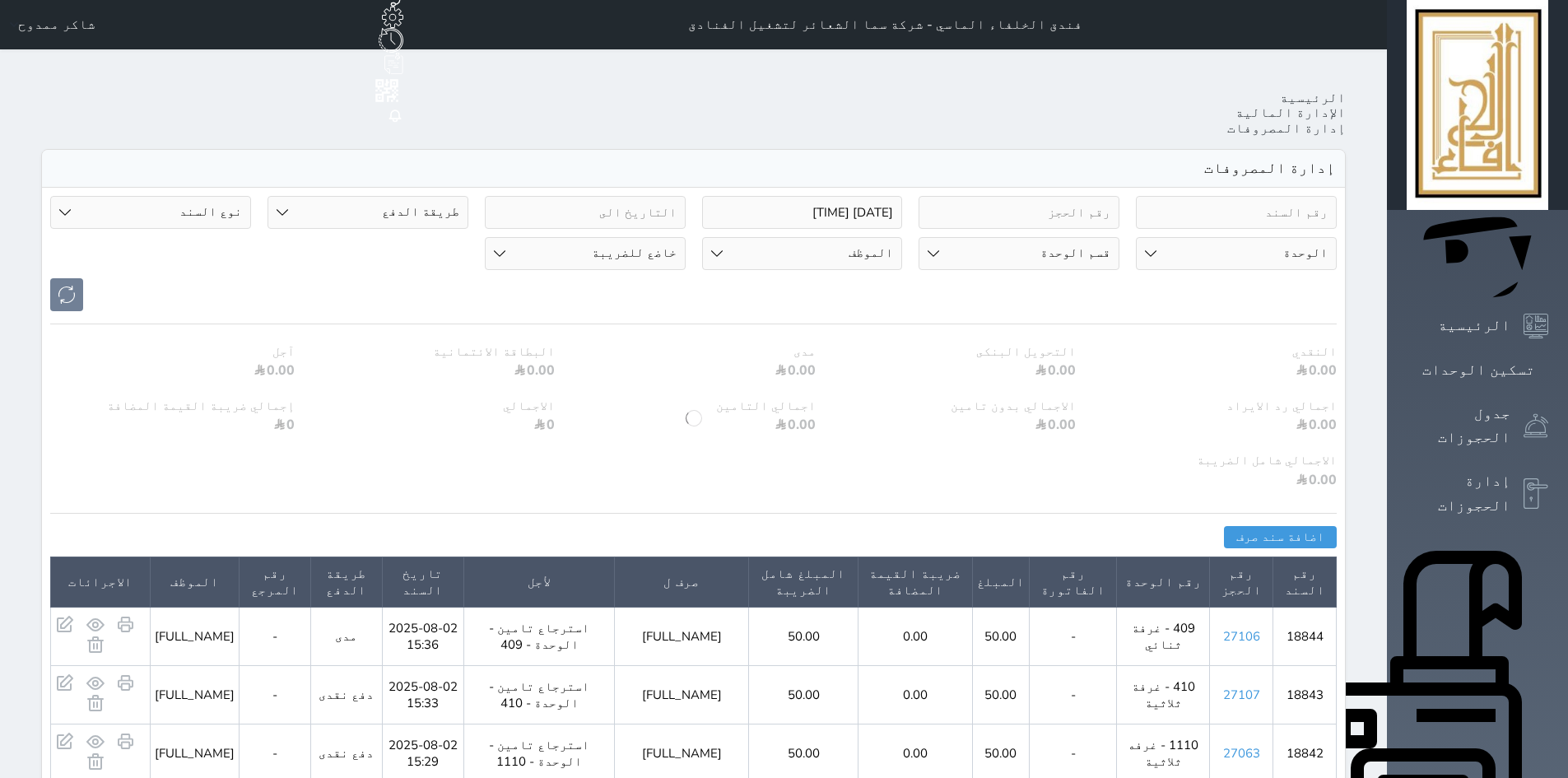 select on "6" 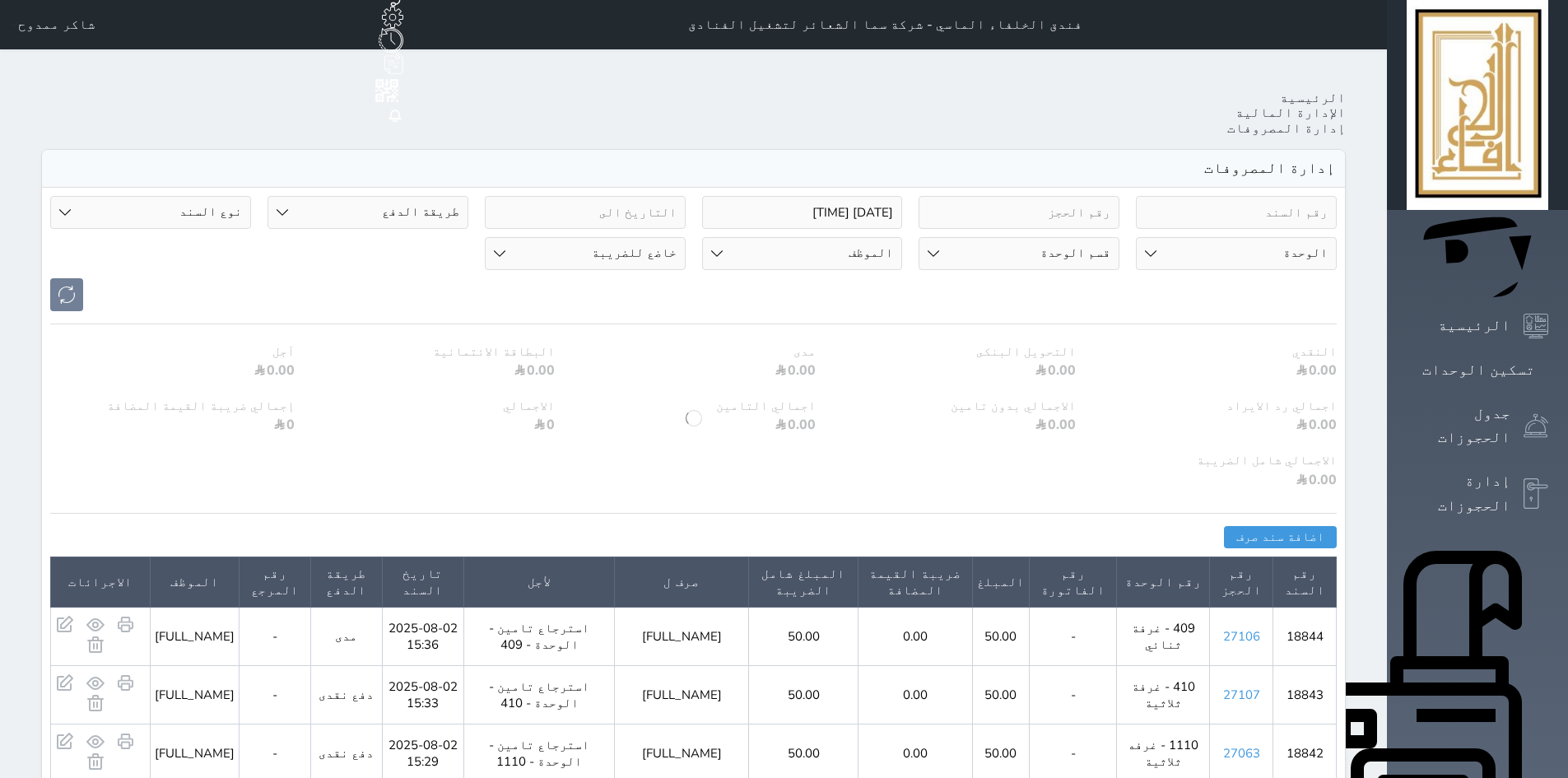 click on "2025-07-26 16:16" at bounding box center [803, 212] 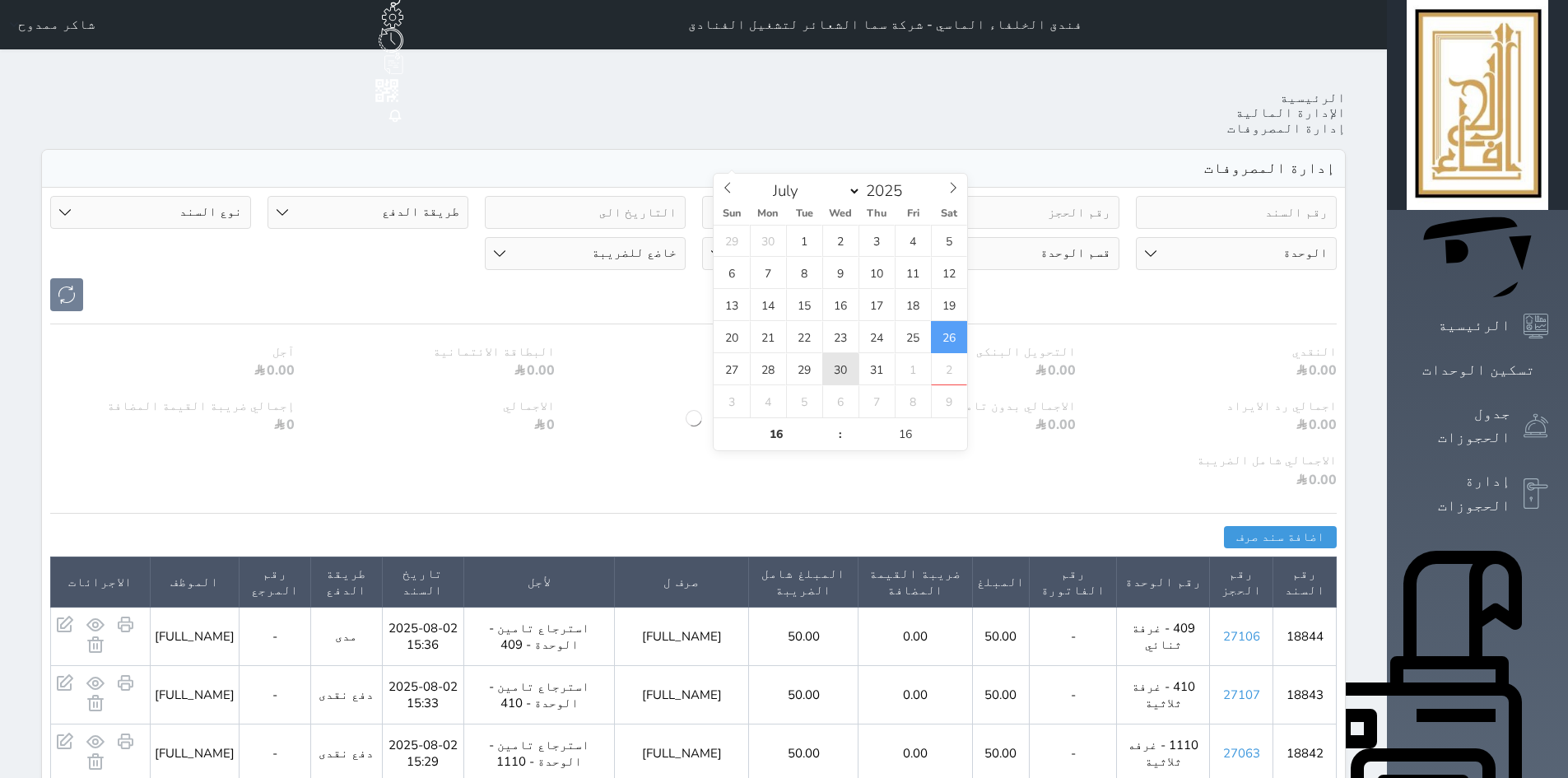 click on "30" at bounding box center (840, 369) 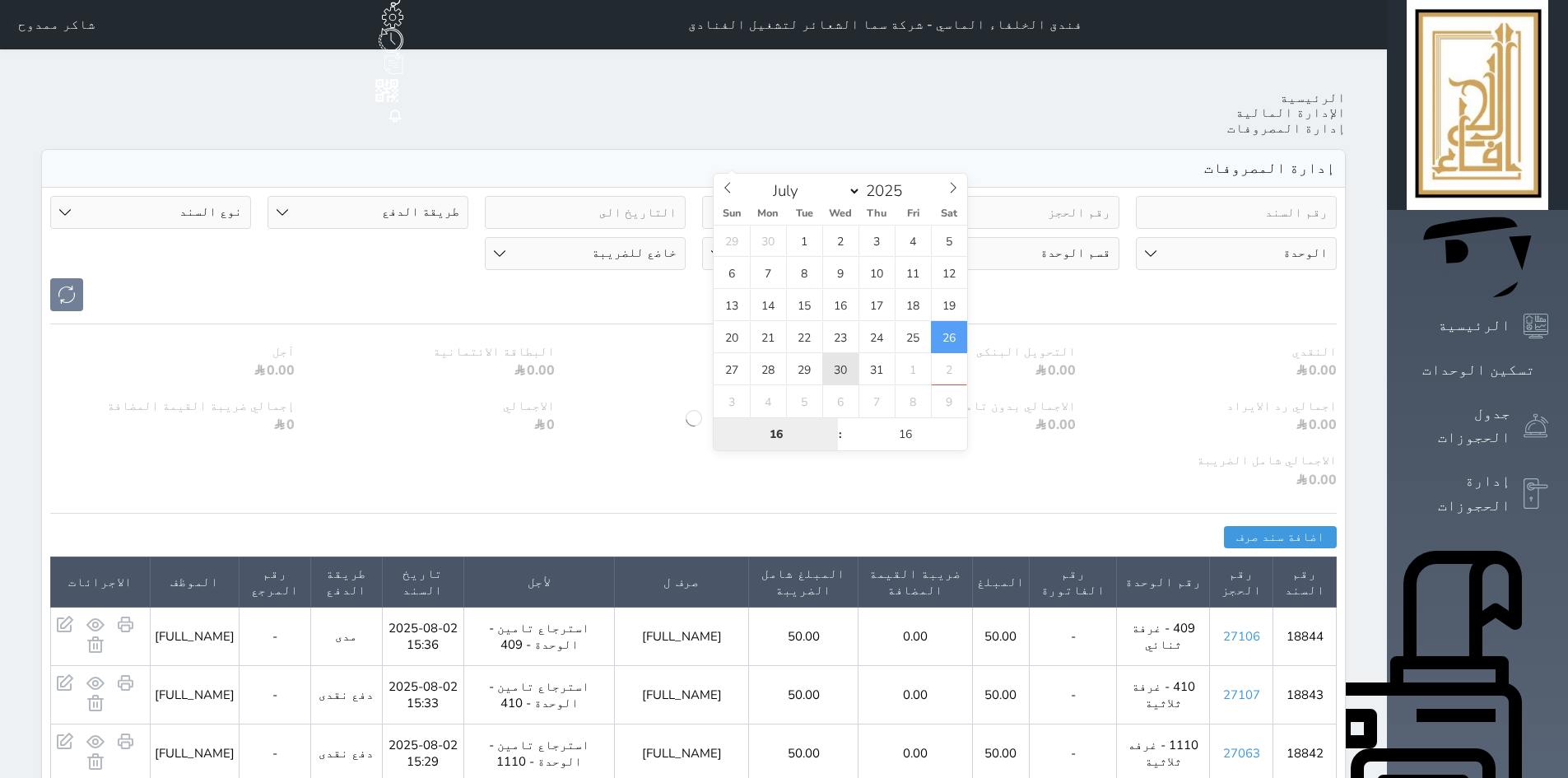 type on "2025-07-30 16:16" 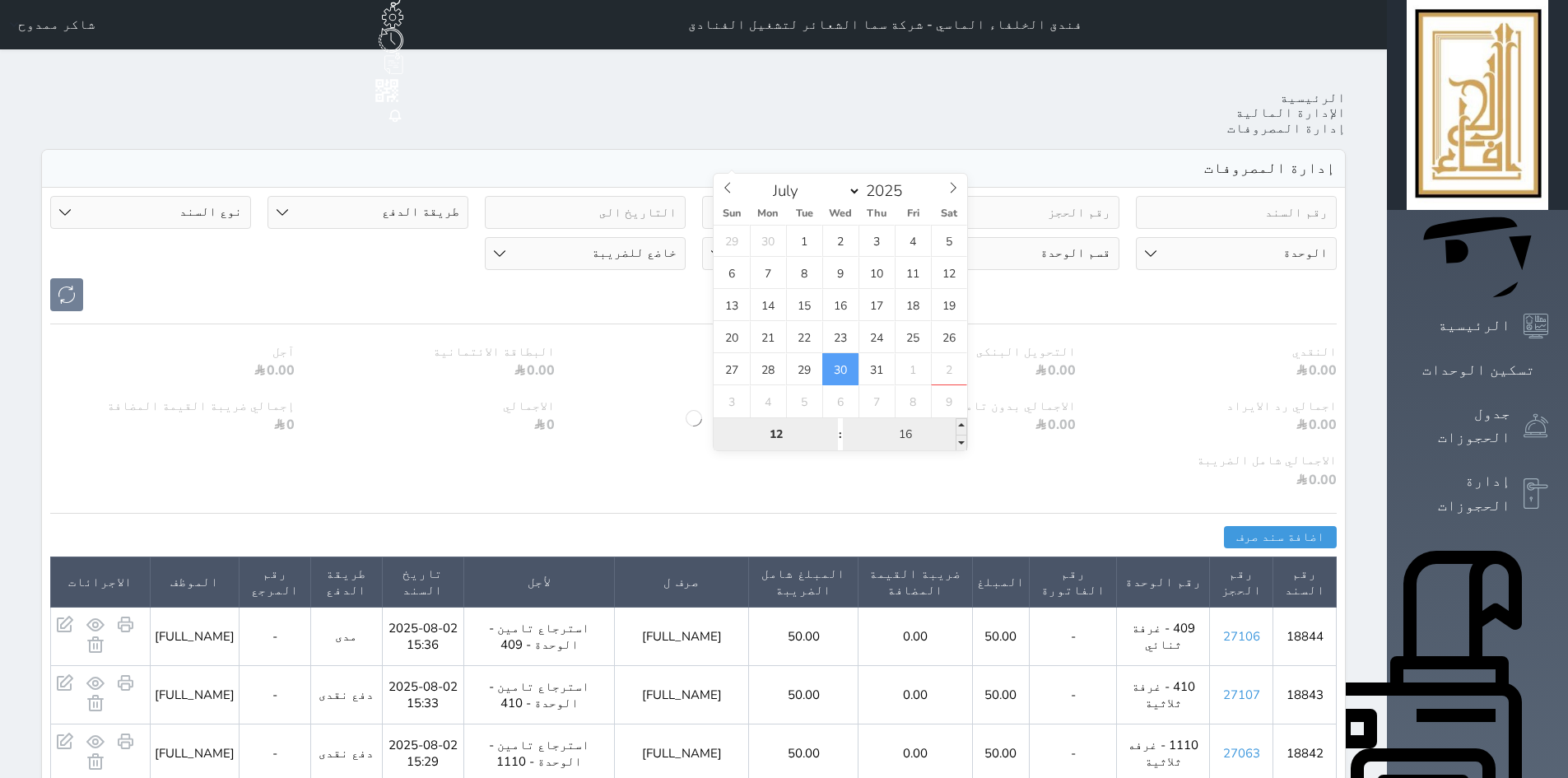 type on "12" 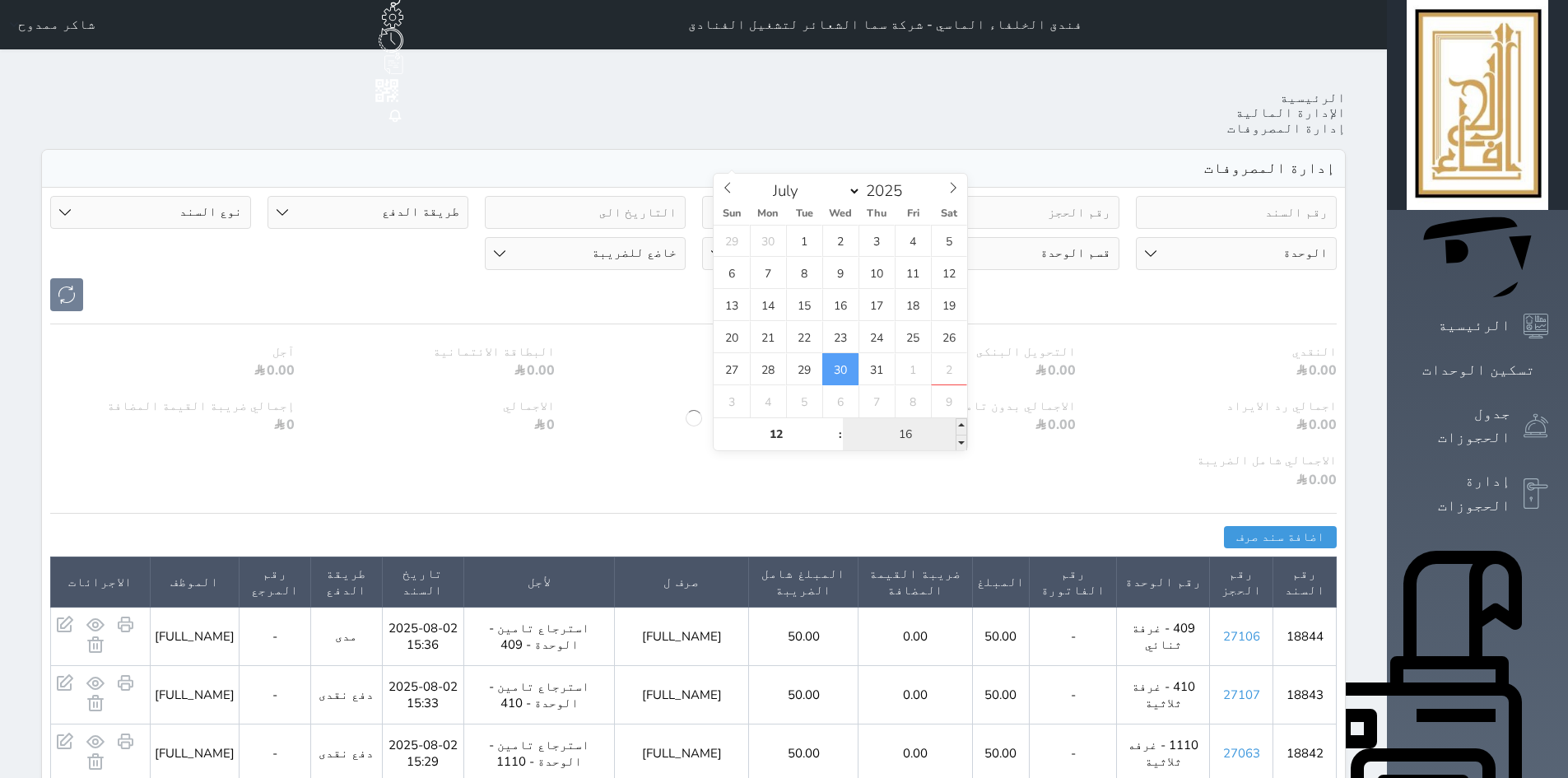 type on "2025-07-30 12:16" 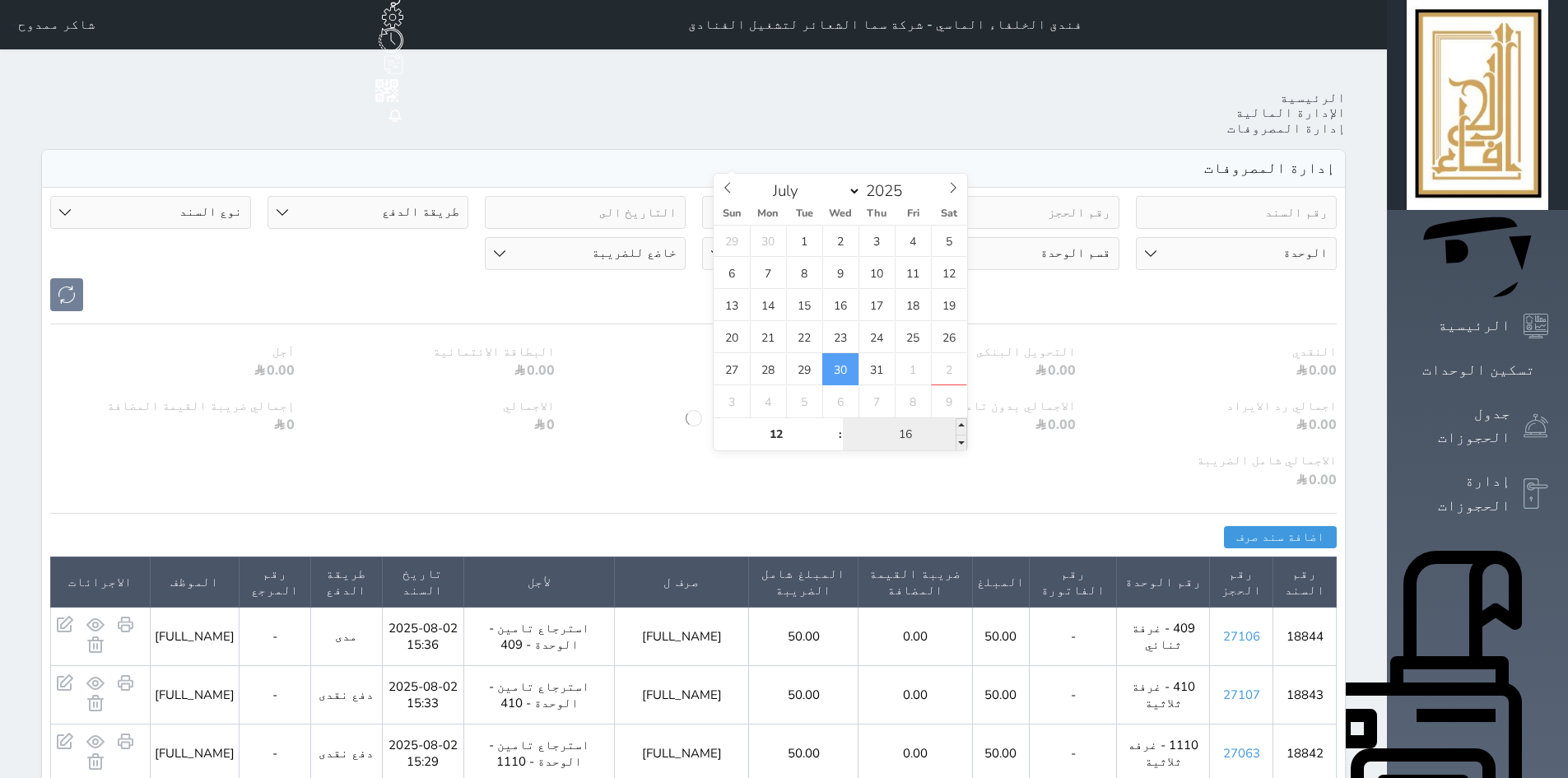 click on "16" at bounding box center [905, 435] 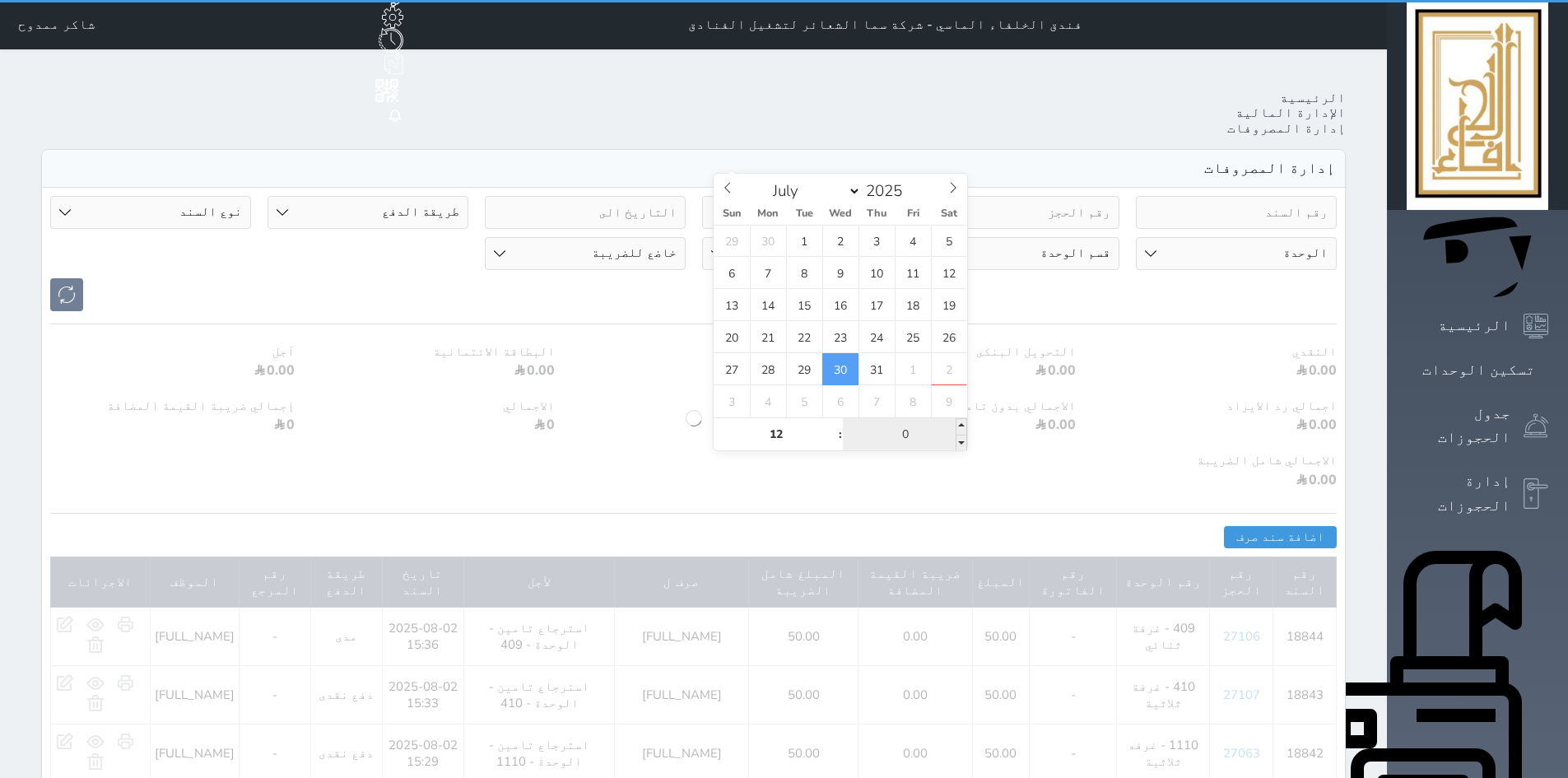 type on "00" 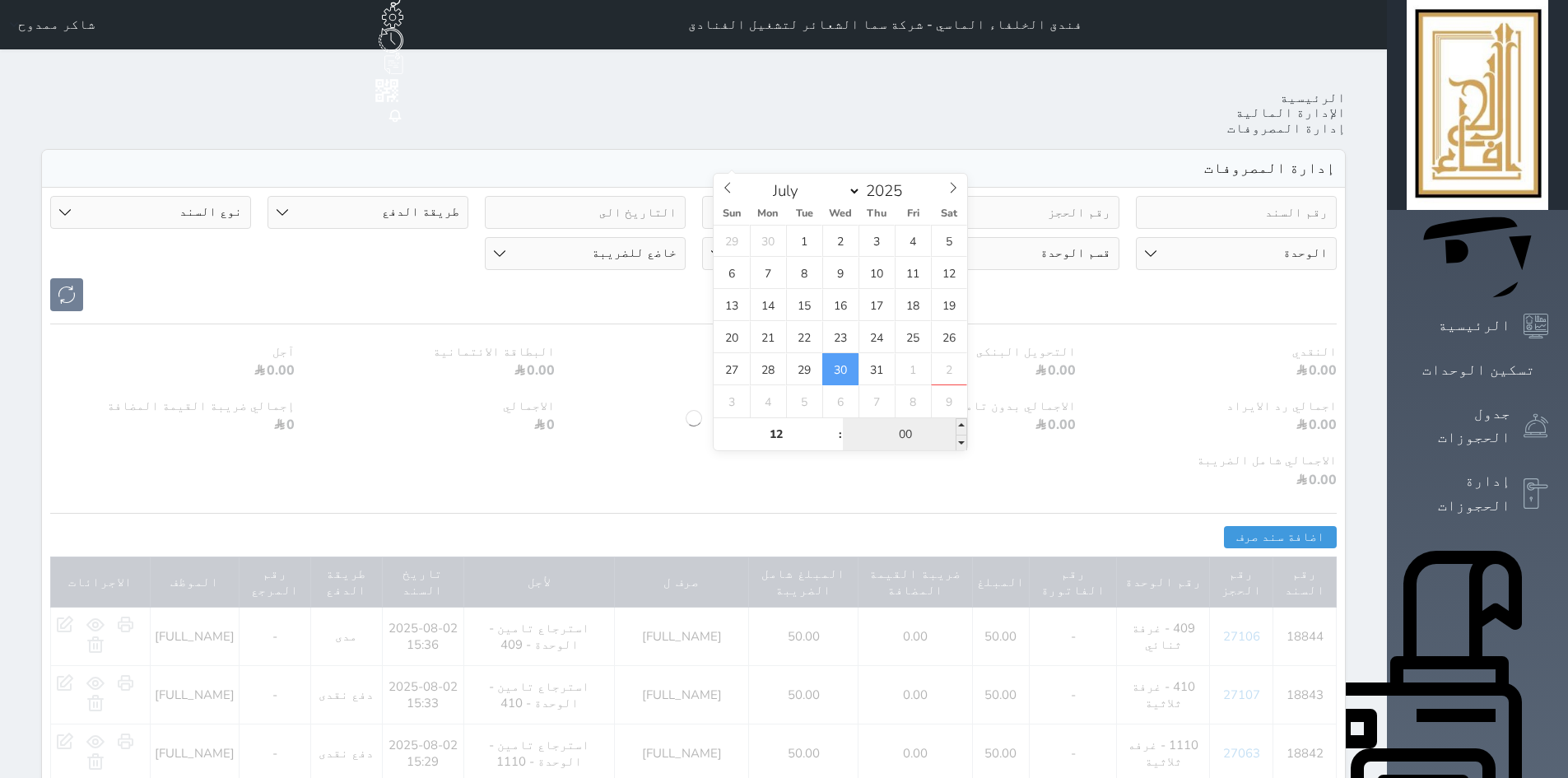 type on "2025-07-30 12:00" 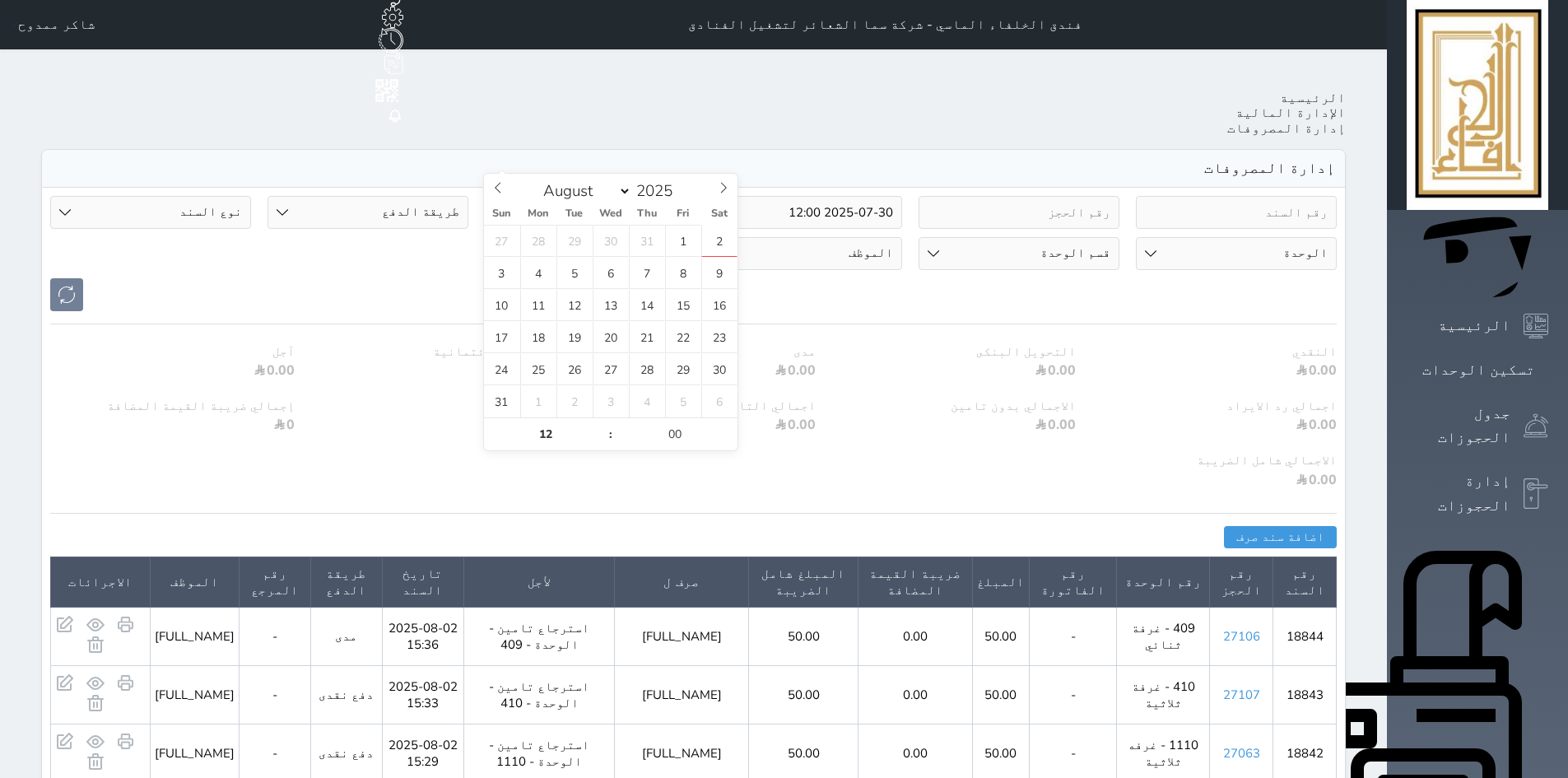 click at bounding box center [585, 212] 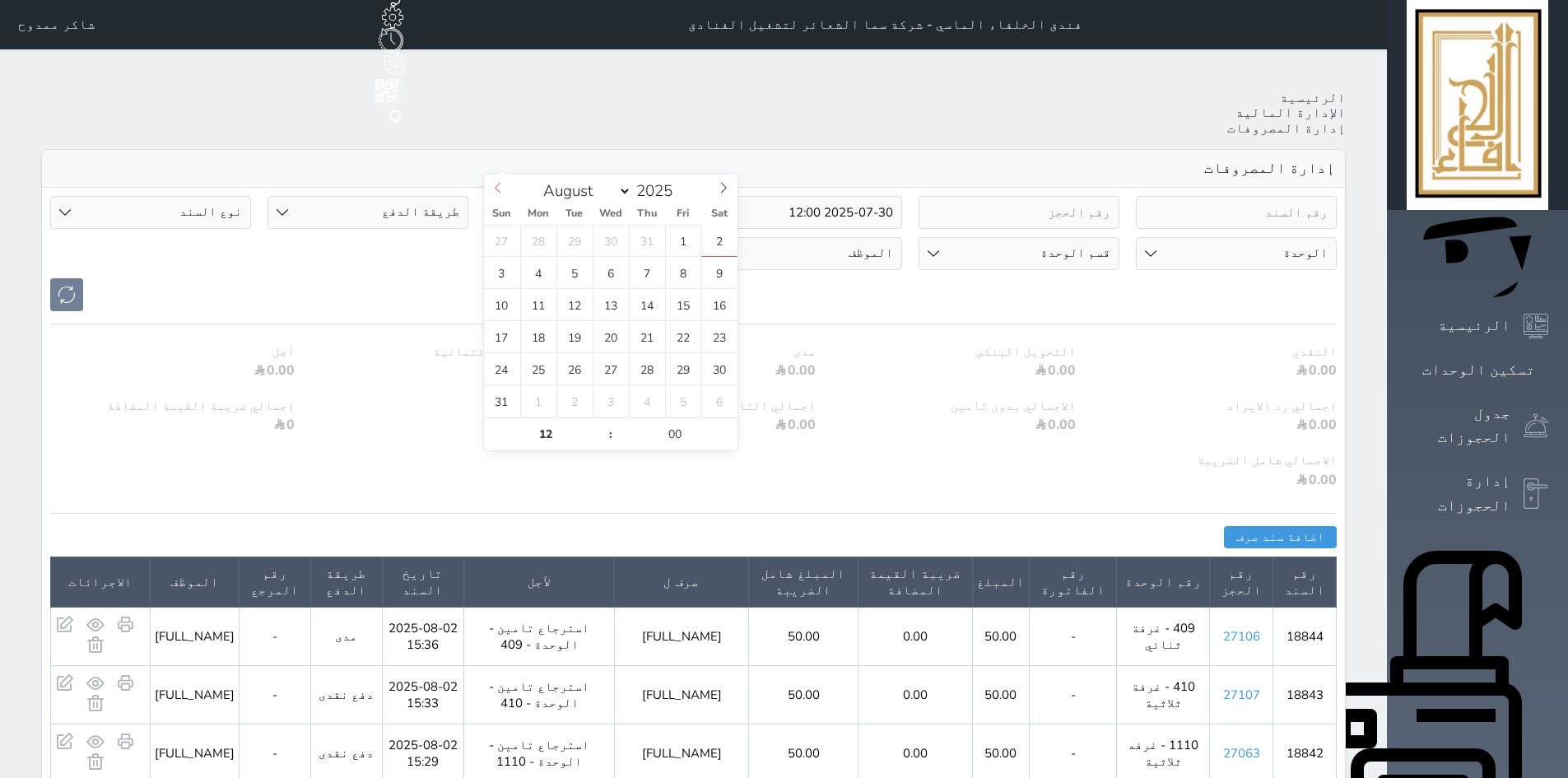 click at bounding box center [498, 188] 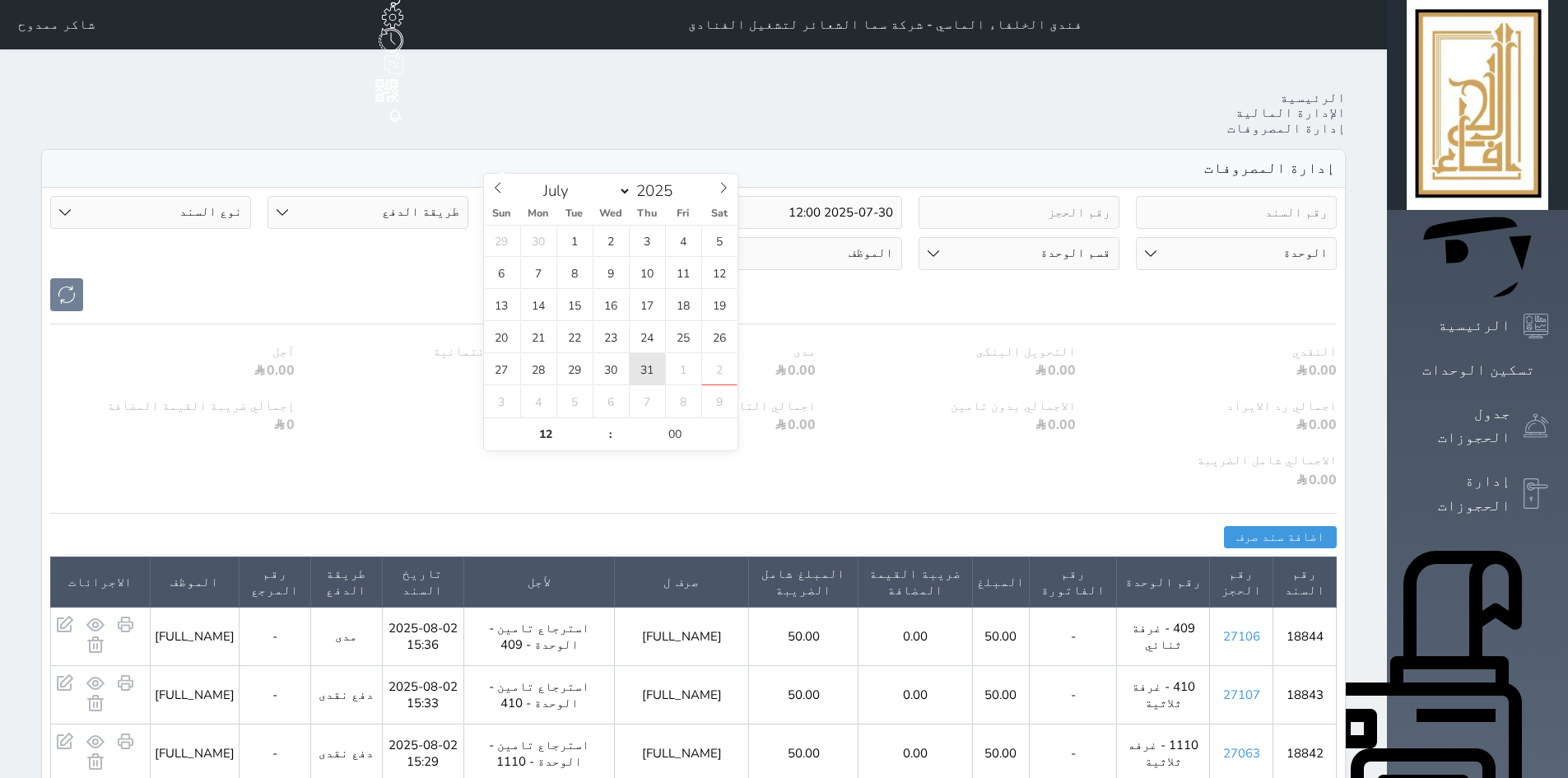 click on "31" at bounding box center (647, 369) 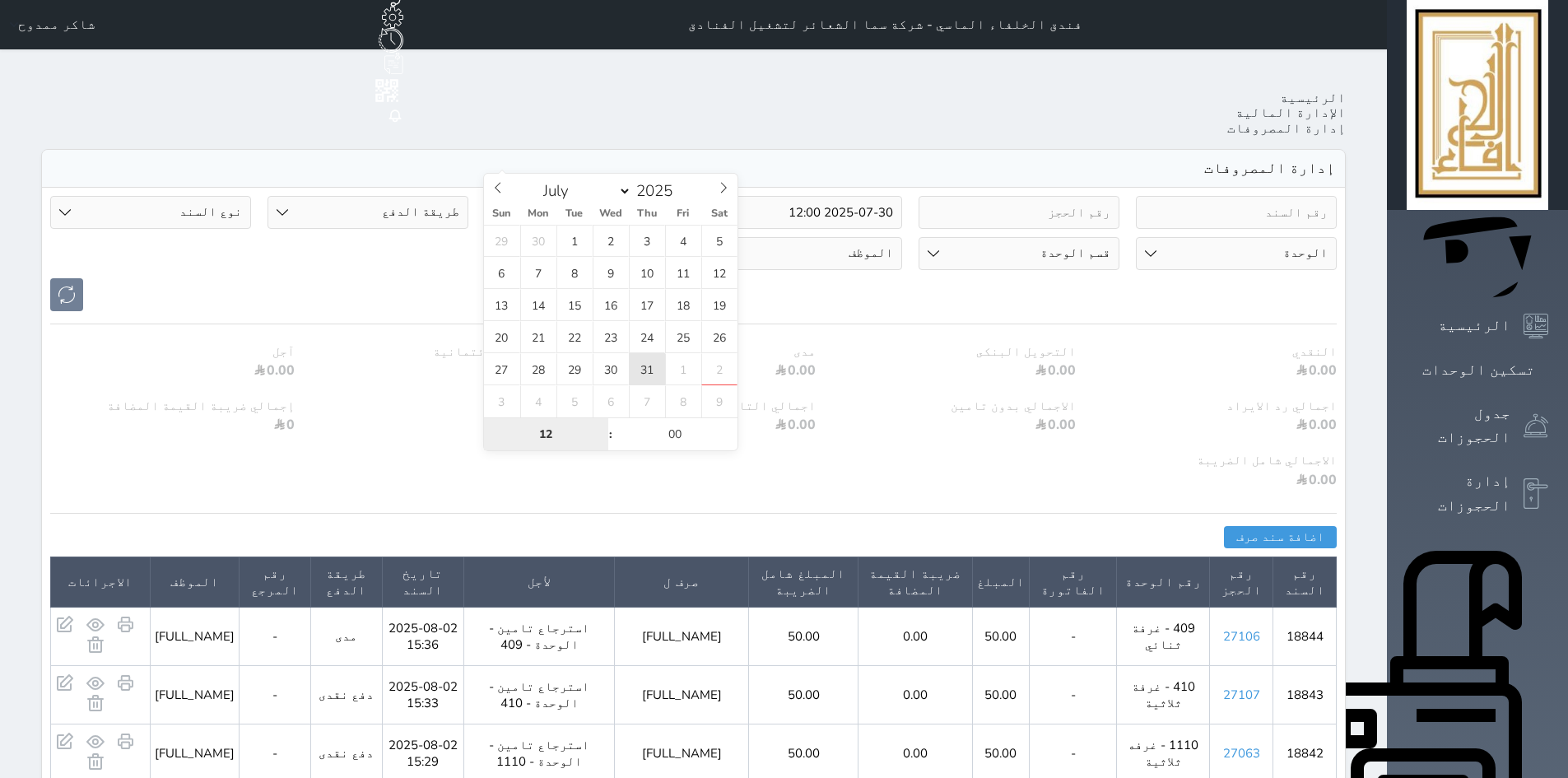 type on "2025-07-31 12:00" 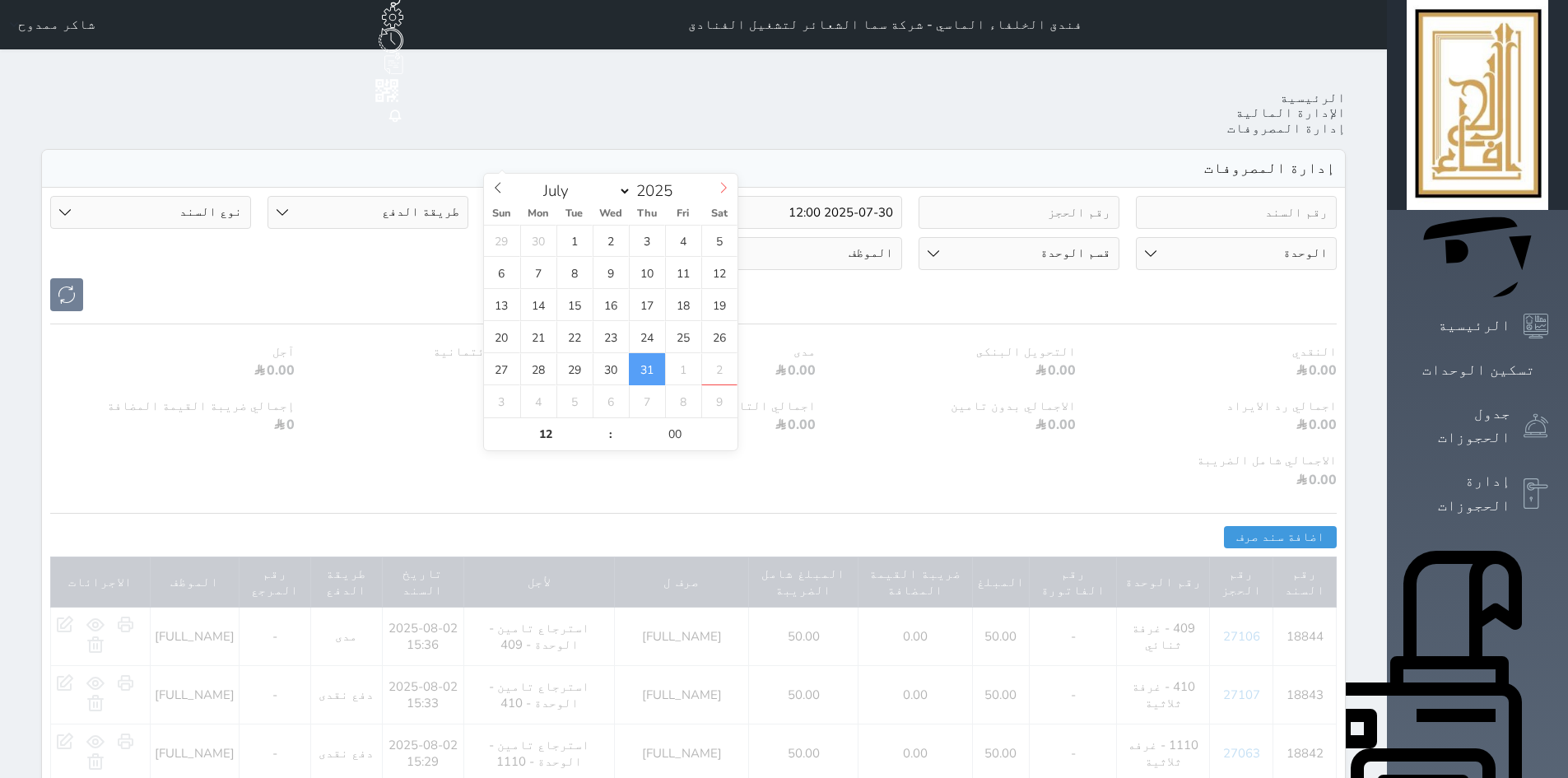 click at bounding box center (724, 188) 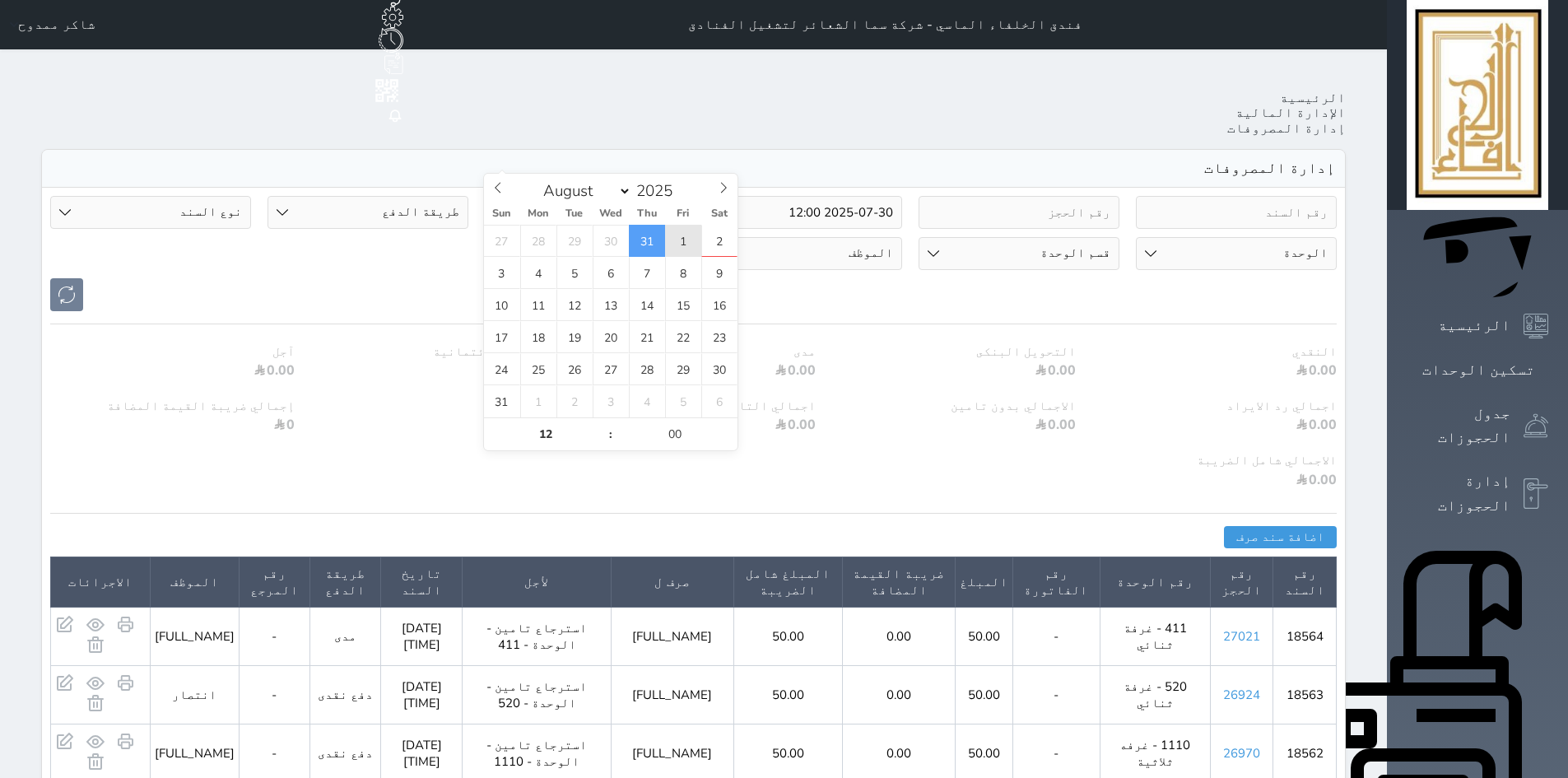 click on "1" at bounding box center (683, 240) 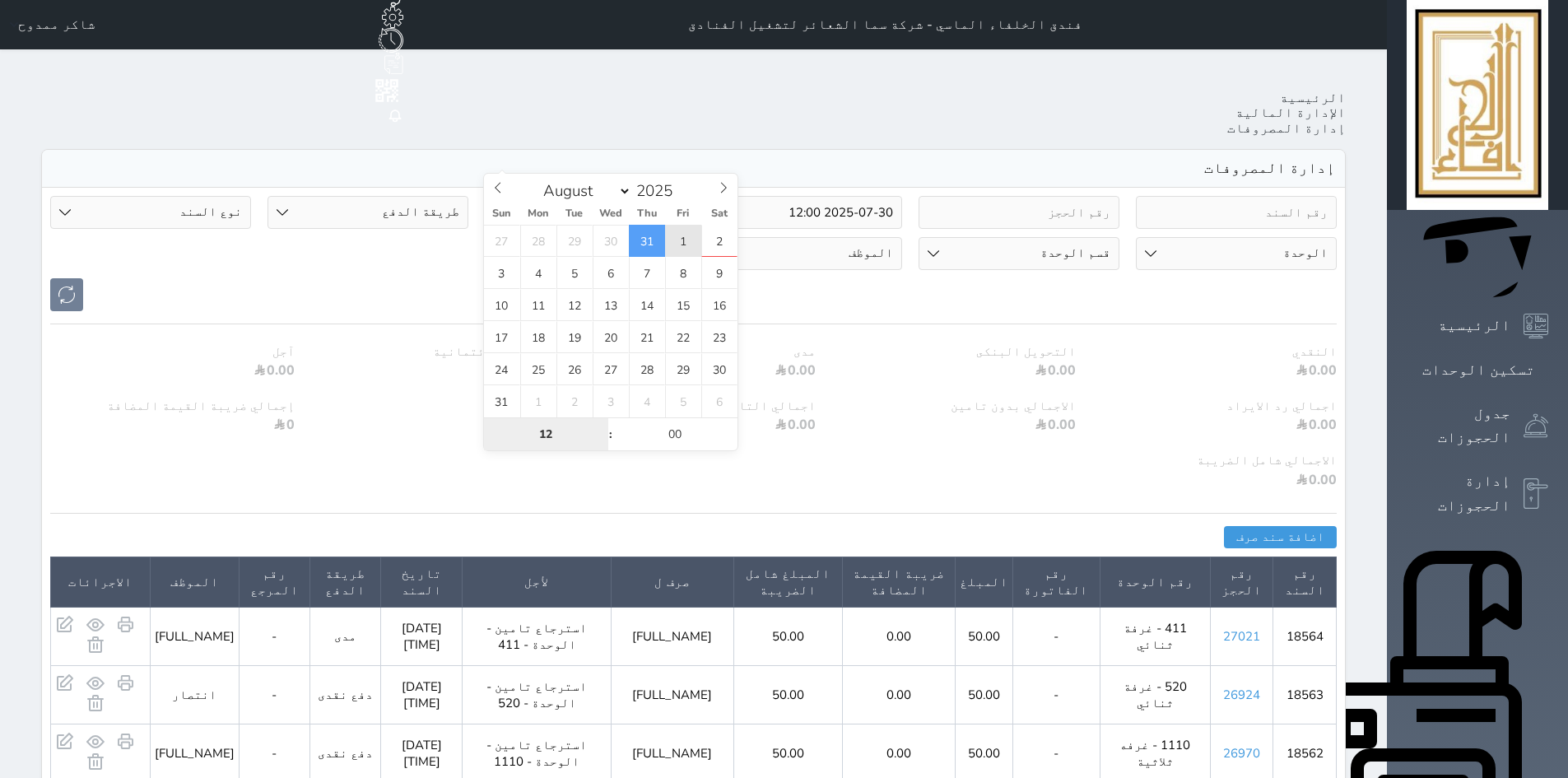 type on "2025-08-01 12:00" 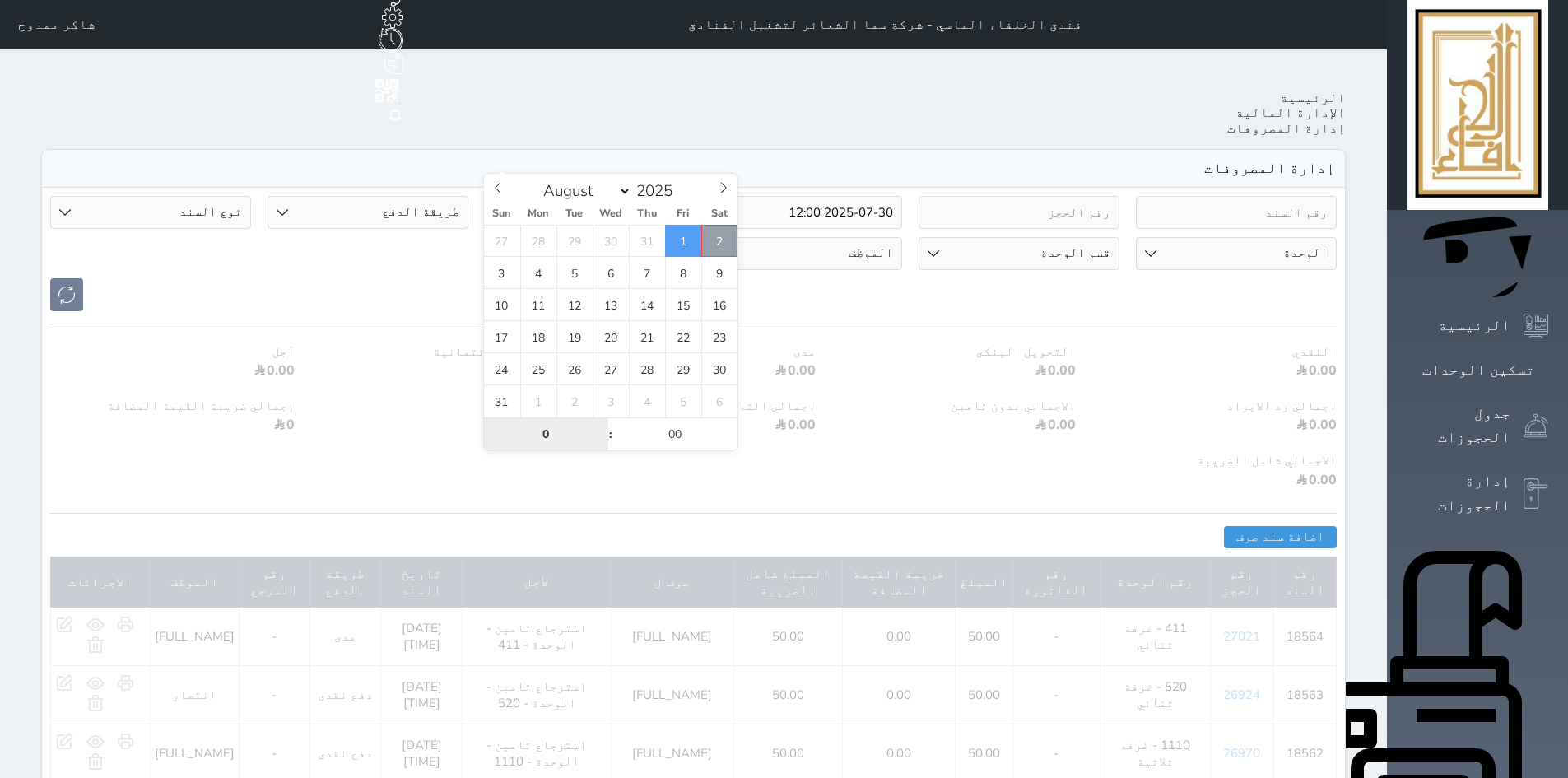 type on "02" 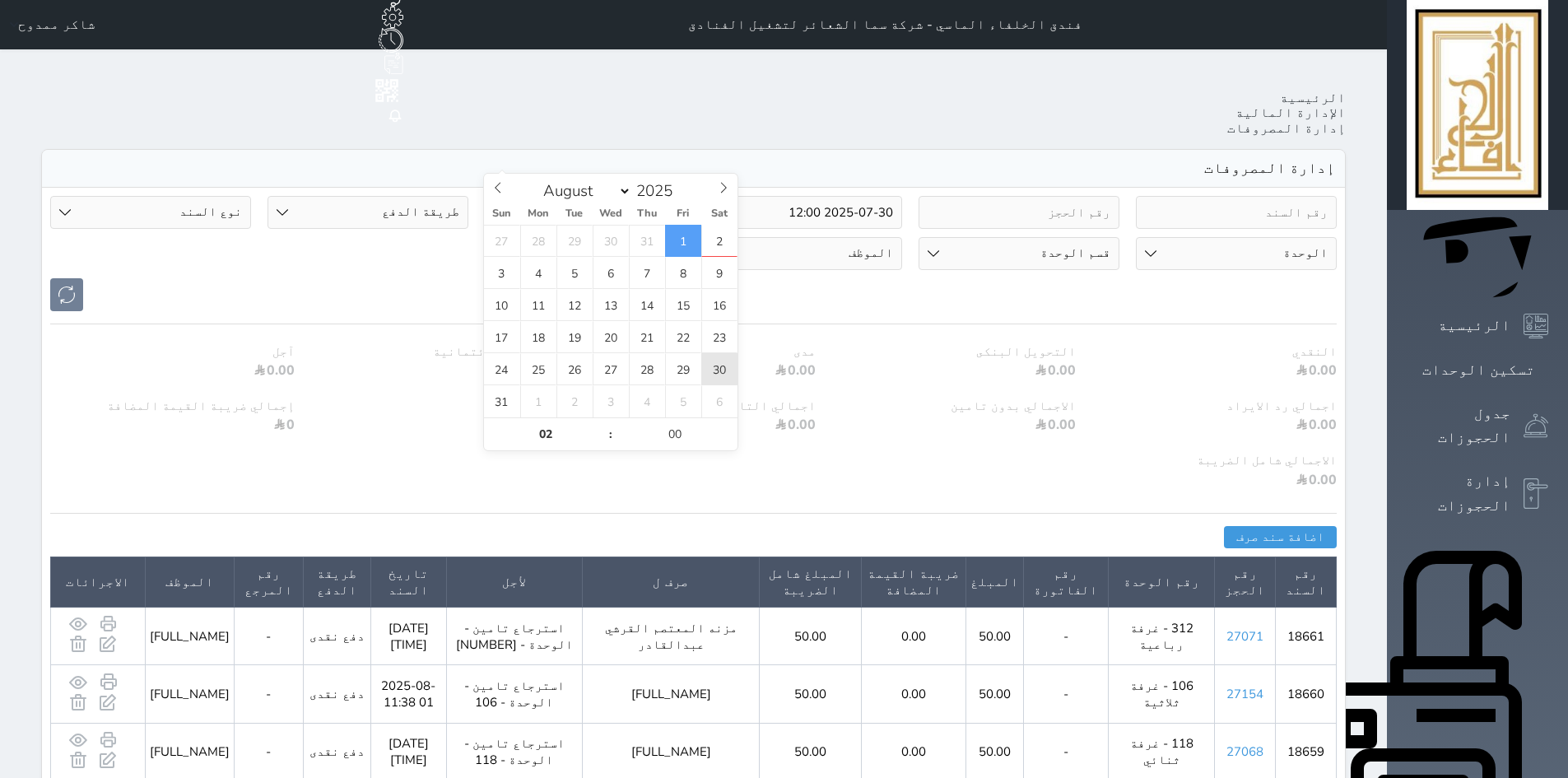 type on "2025-08-01 02:00" 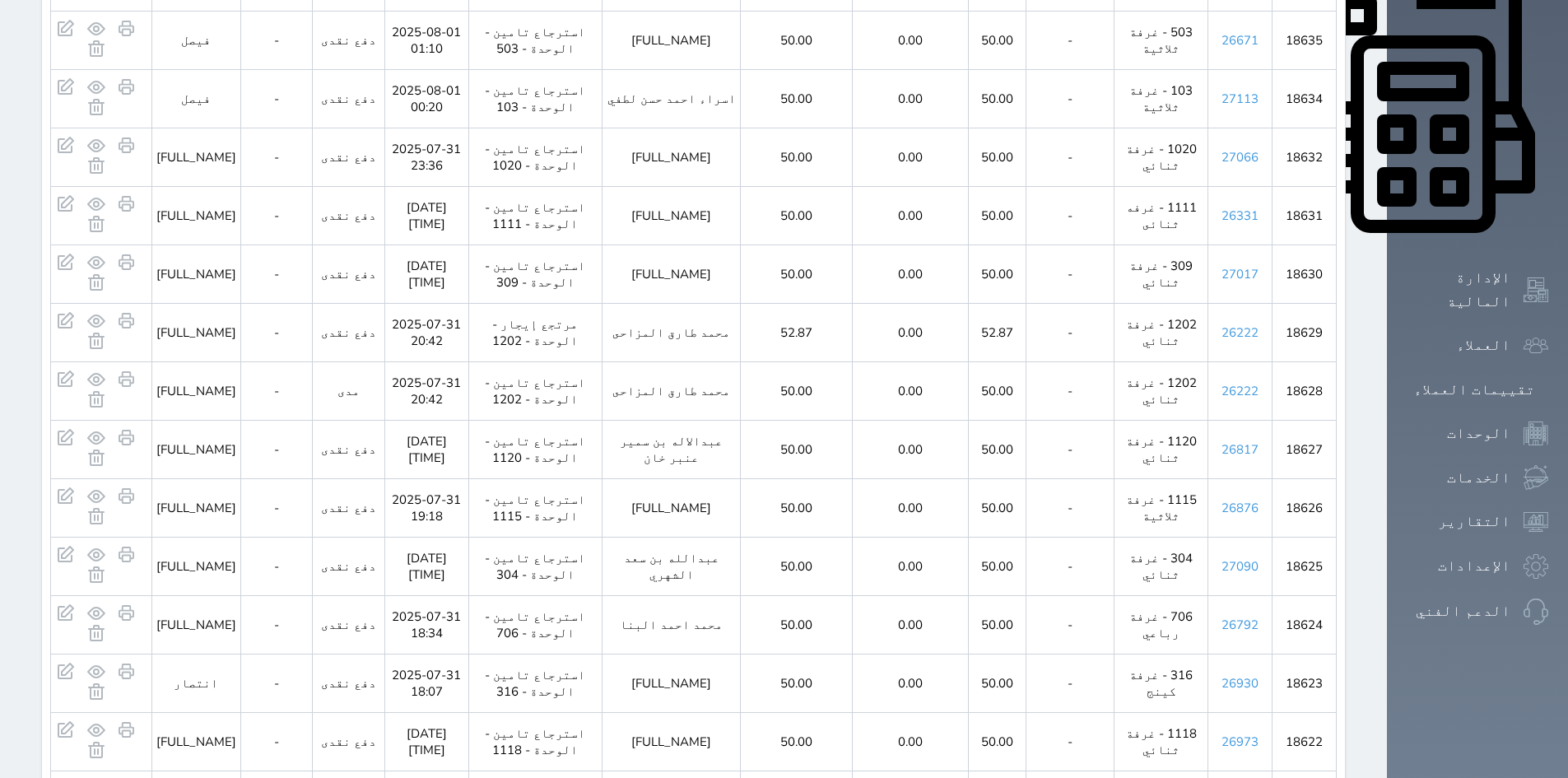 scroll, scrollTop: 857, scrollLeft: 0, axis: vertical 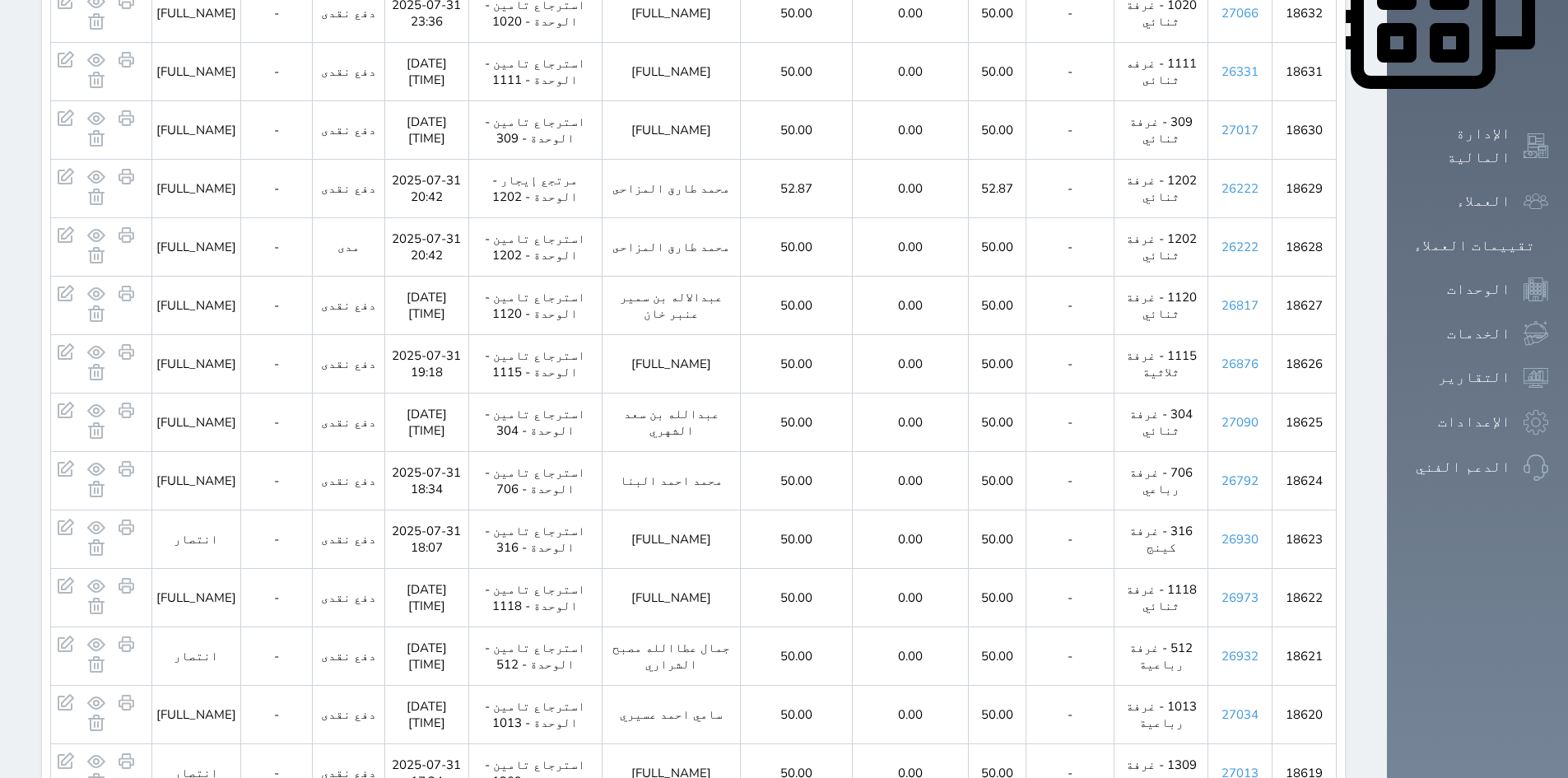 click on "الصفحة الاخيرة" at bounding box center [475, 952] 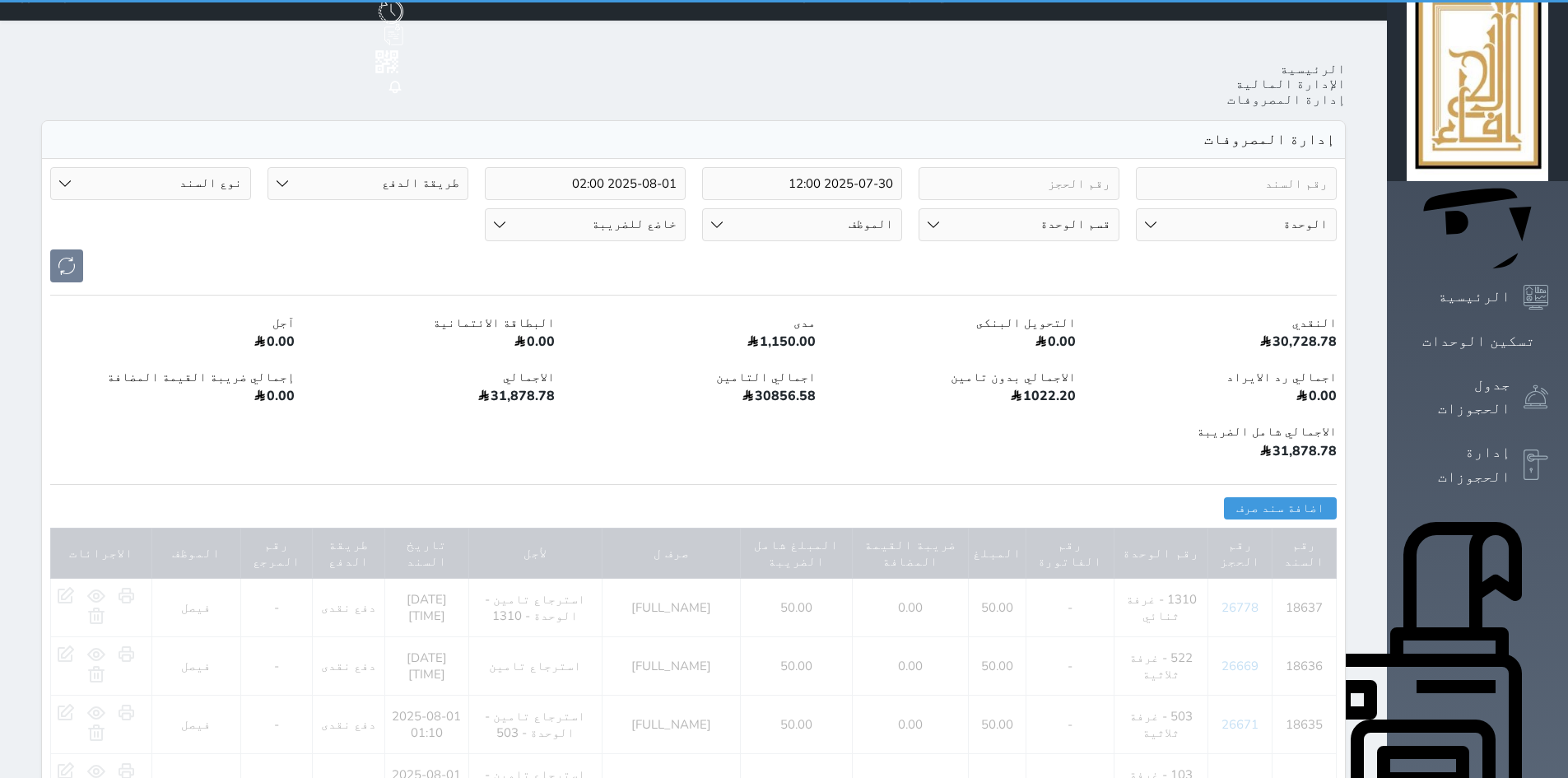 scroll, scrollTop: 0, scrollLeft: 0, axis: both 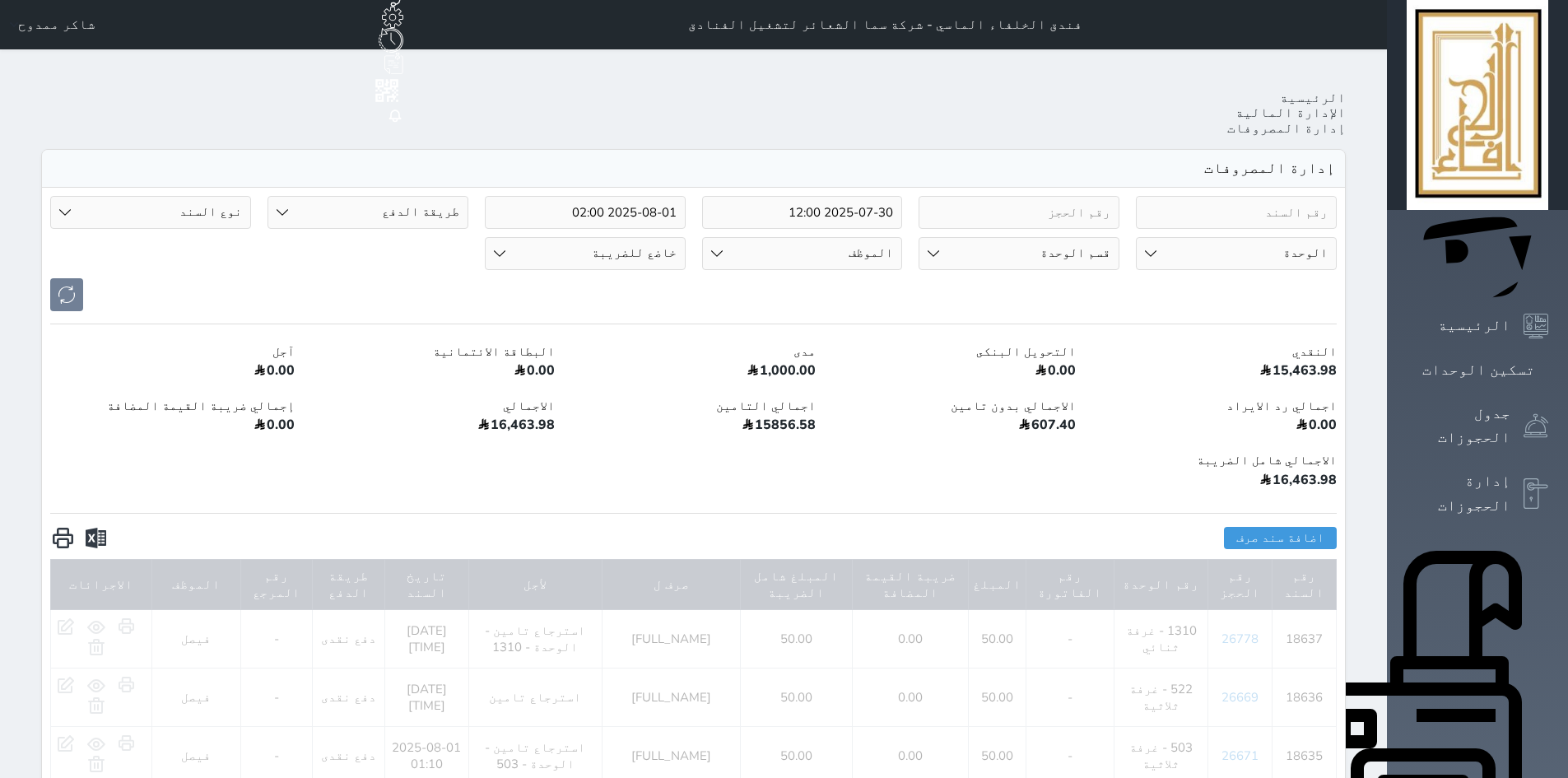 click at bounding box center [95, 538] 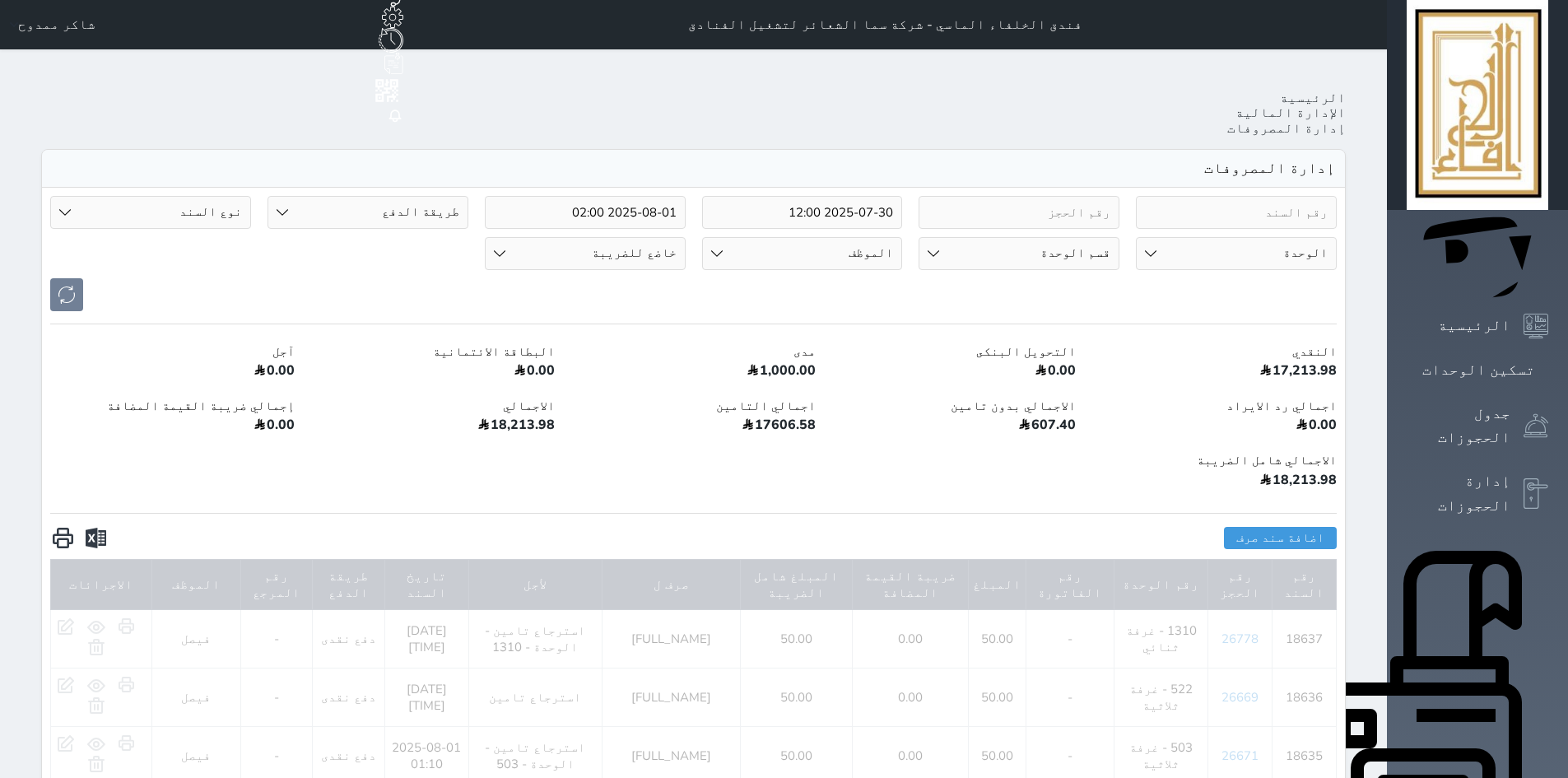 click at bounding box center [95, 538] 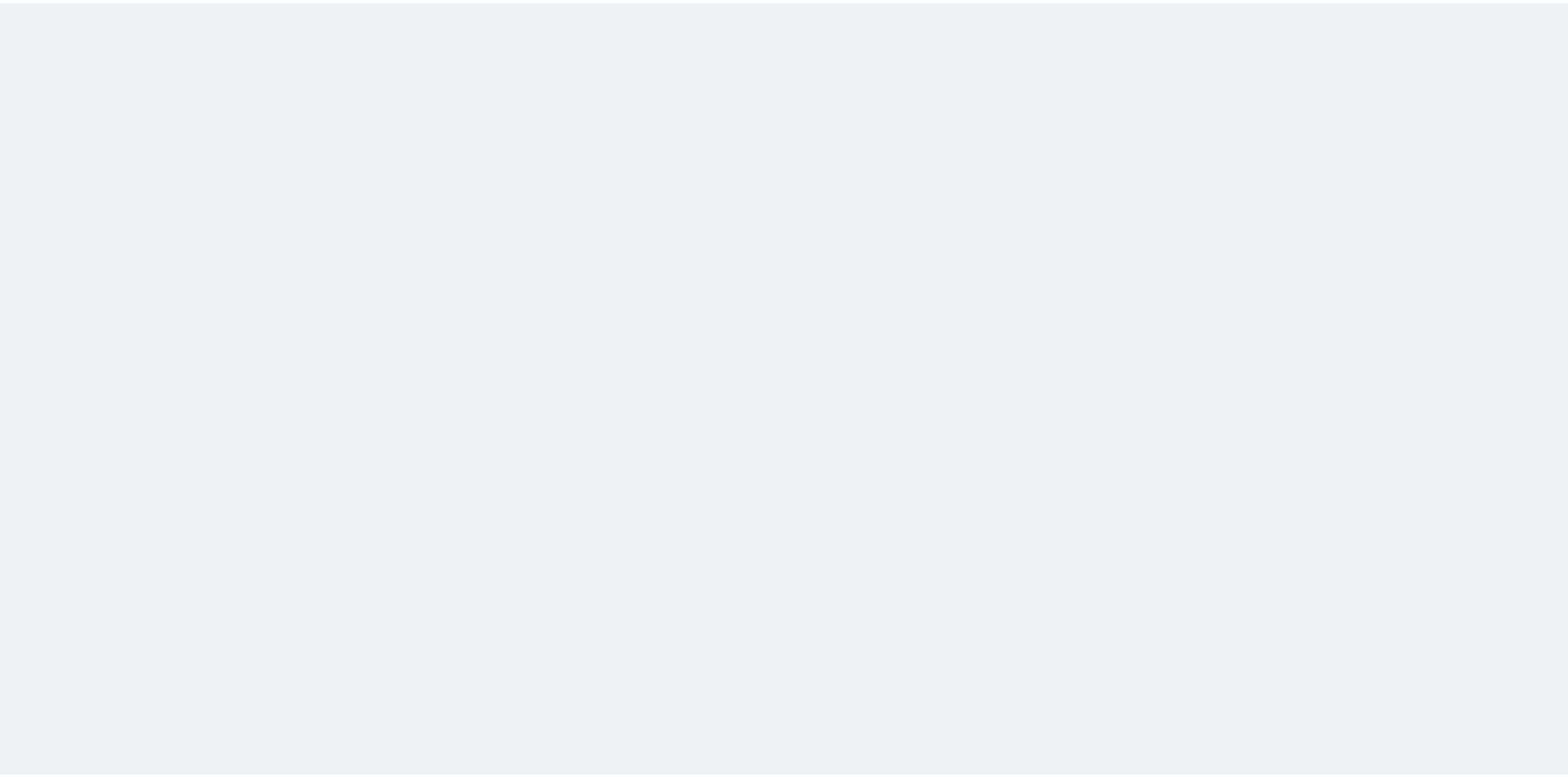 scroll, scrollTop: 0, scrollLeft: 0, axis: both 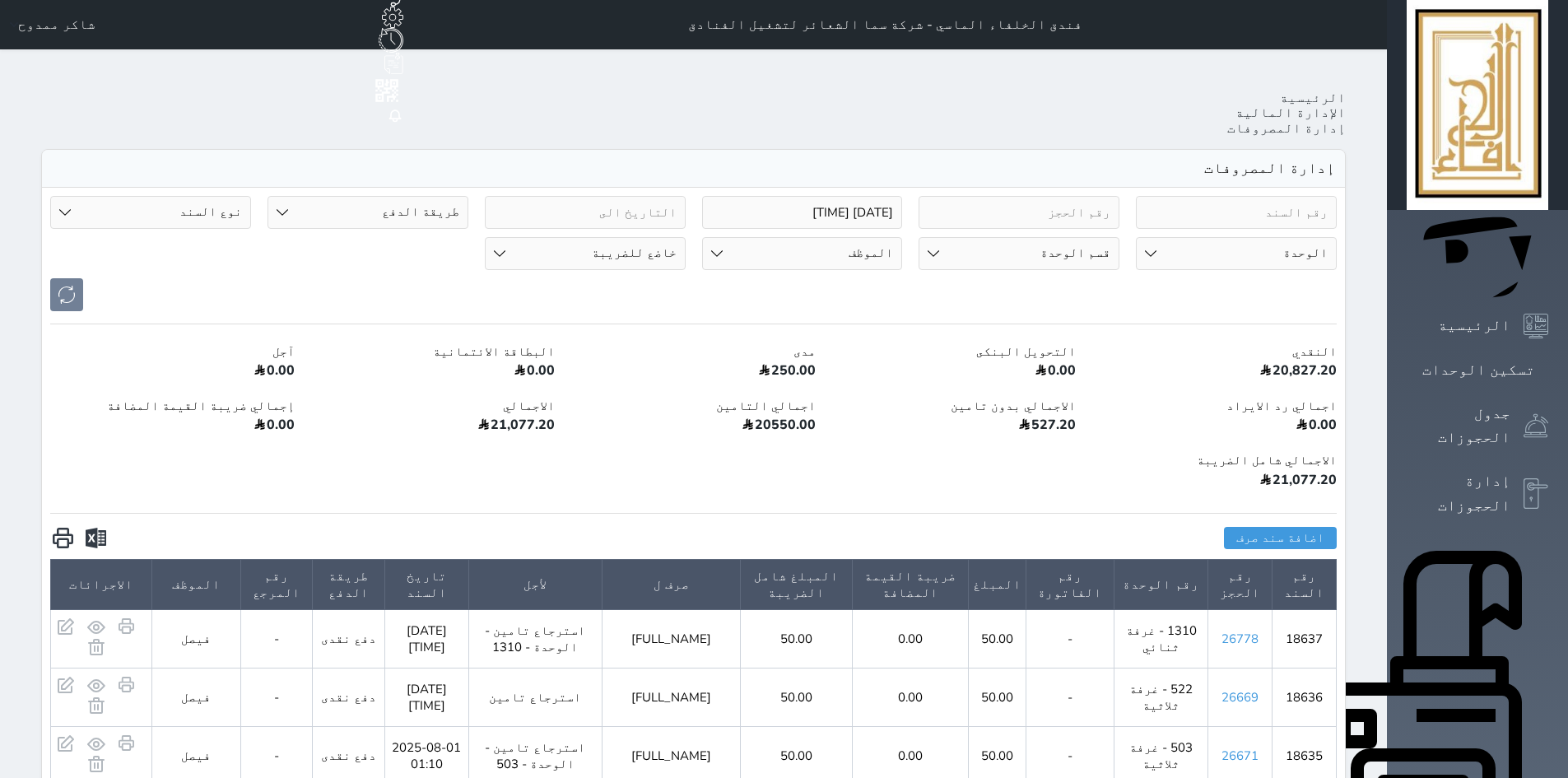 click on "الإدارة المالية" at bounding box center (1459, 1003) 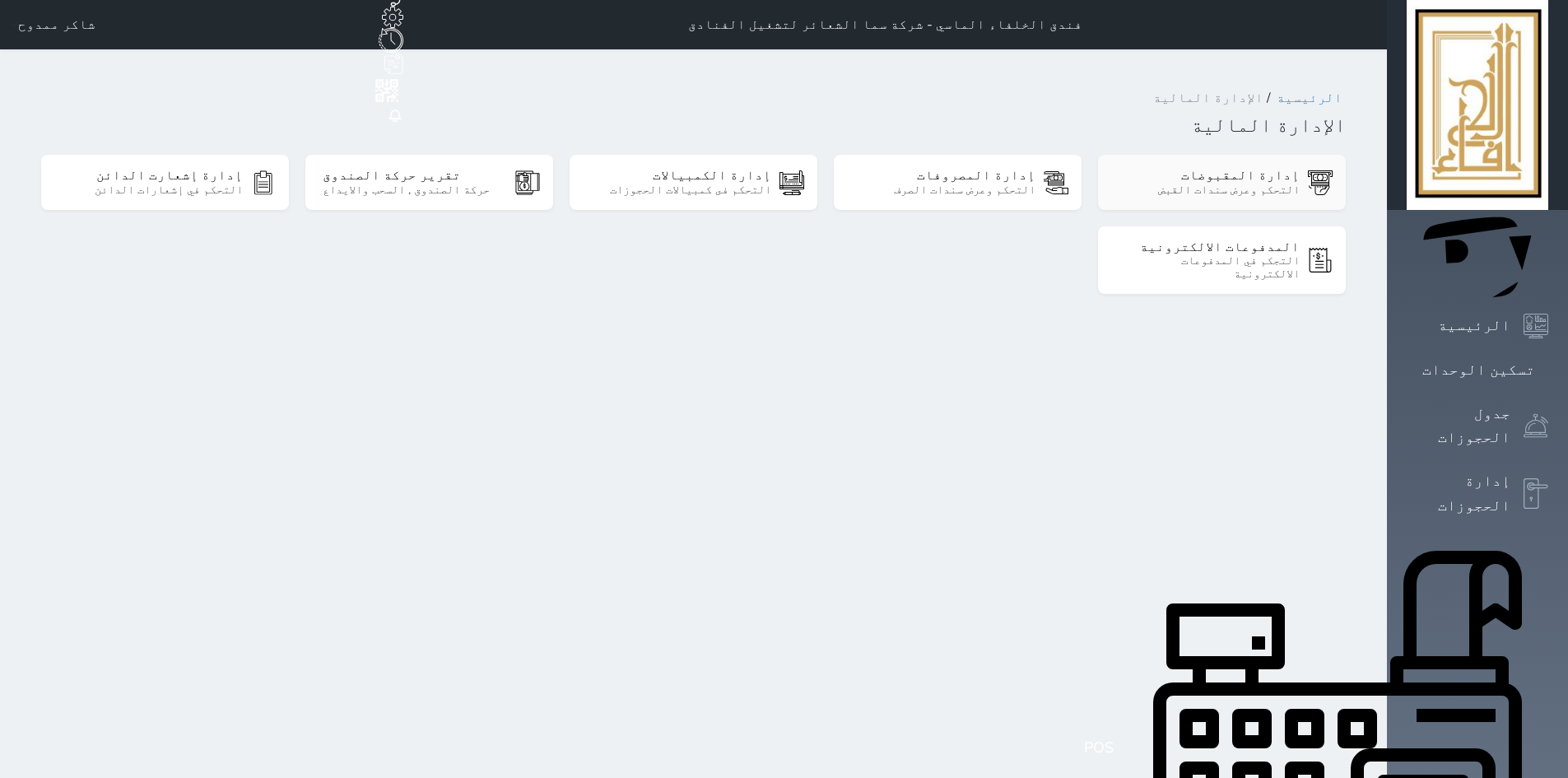 click on "إدارة المقبوضات" at bounding box center (1207, 175) 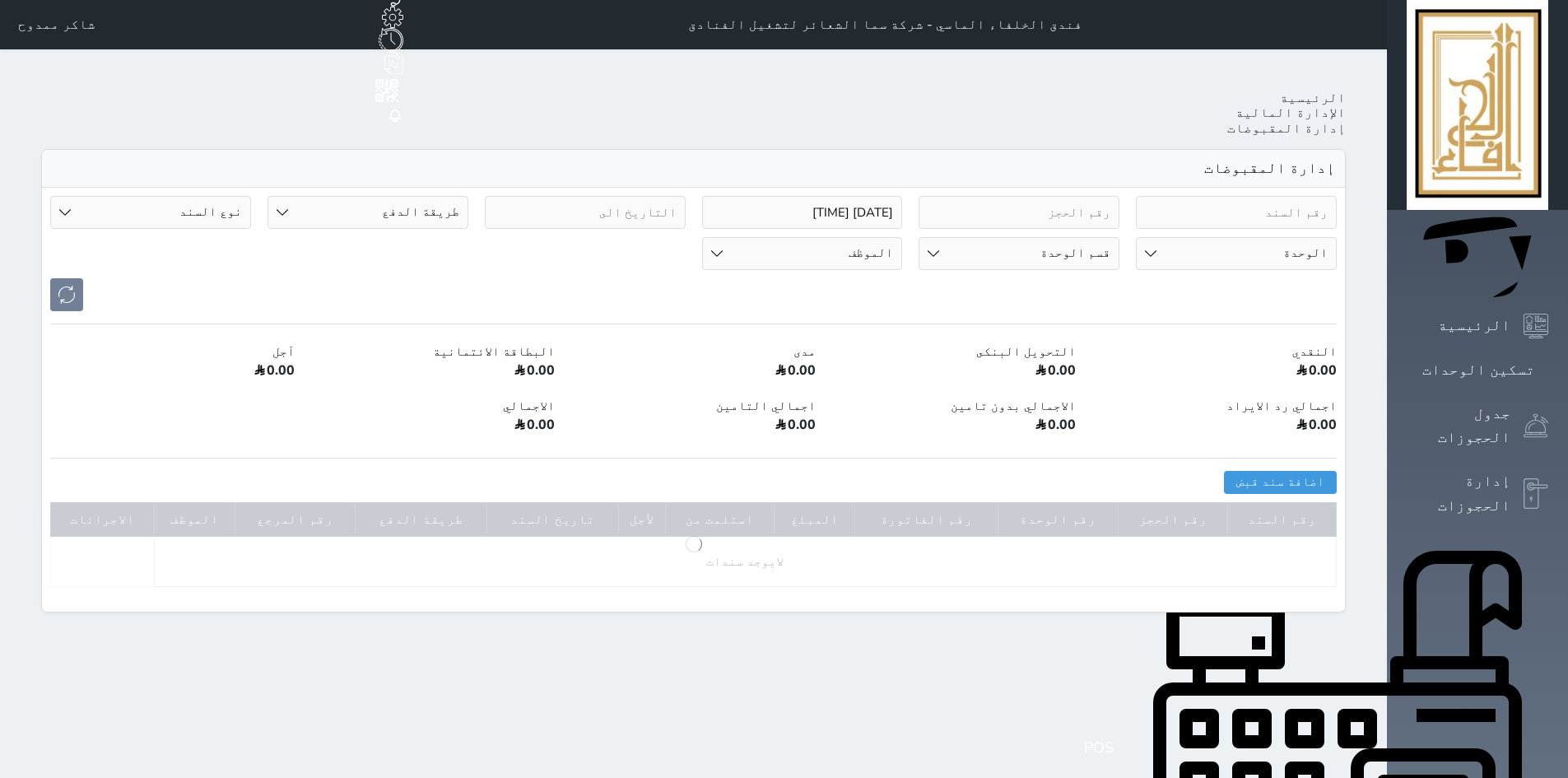 click on "طريقة الدفع   دفع نقدى   تحويل بنكى   مدى   بطاقة ائتمان   آجل   رد ايراد" at bounding box center [368, 212] 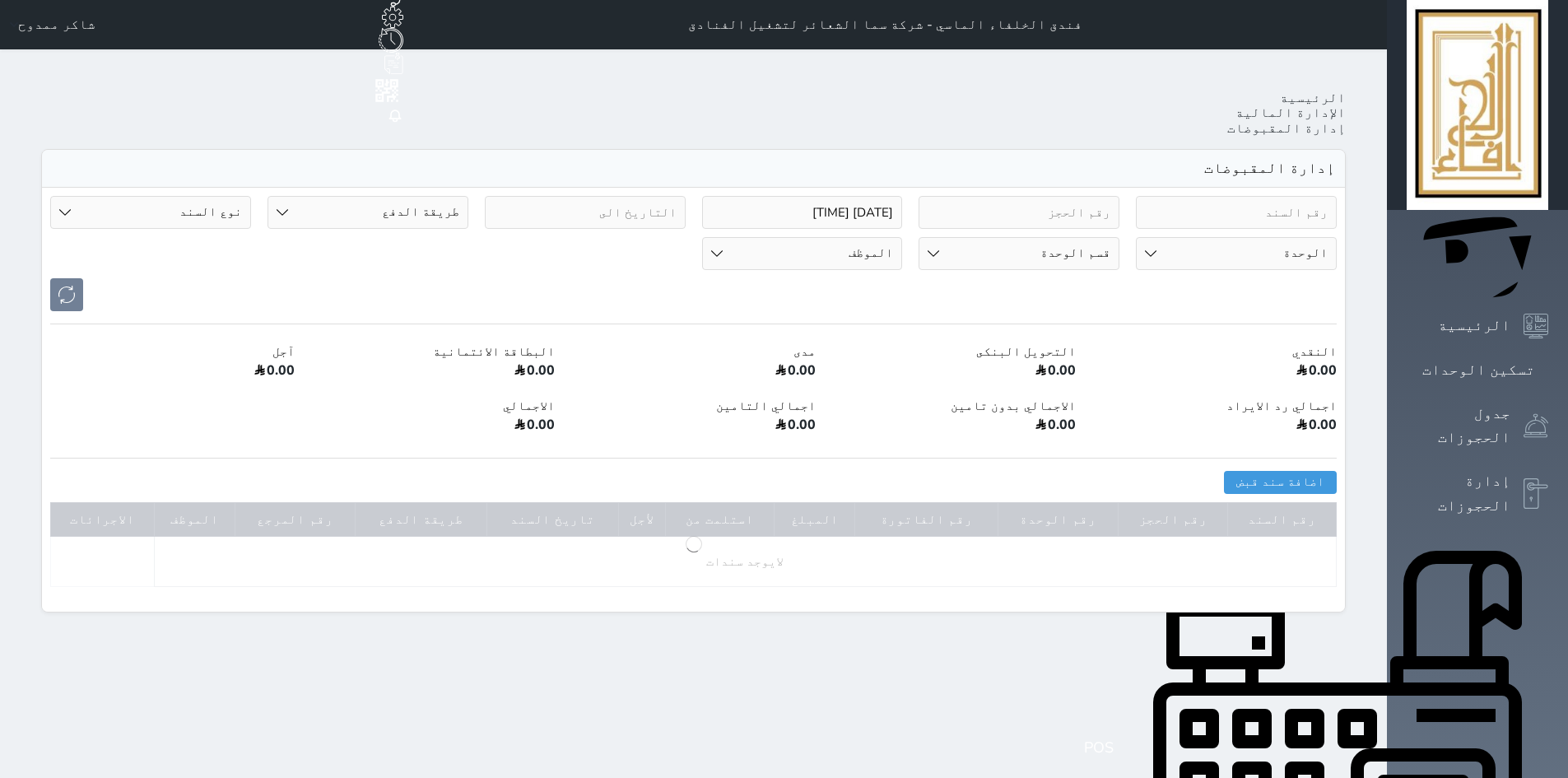 click on "الموظف   الخلفاء الماسي Admin انتصار شاكر ممدوح عبد الباسط احمد شوقي عبد الرحمن العبادي نواف المطرفي تدريب Allam مروج علي حمد جهاد Hr . Hadeel محمد عبد المنصف عبد الاله ممدوح جمعان الحارثي MAHMOUD ELADWI محمد عبدالمنصف نواف الشيباني أحمد العدوي مساعد الزويهري سيف الزهراني دارين القرني شادية المطرفي فيصل زياد الغريبي الهنوف داليا المالكي نواف" at bounding box center (803, 254) 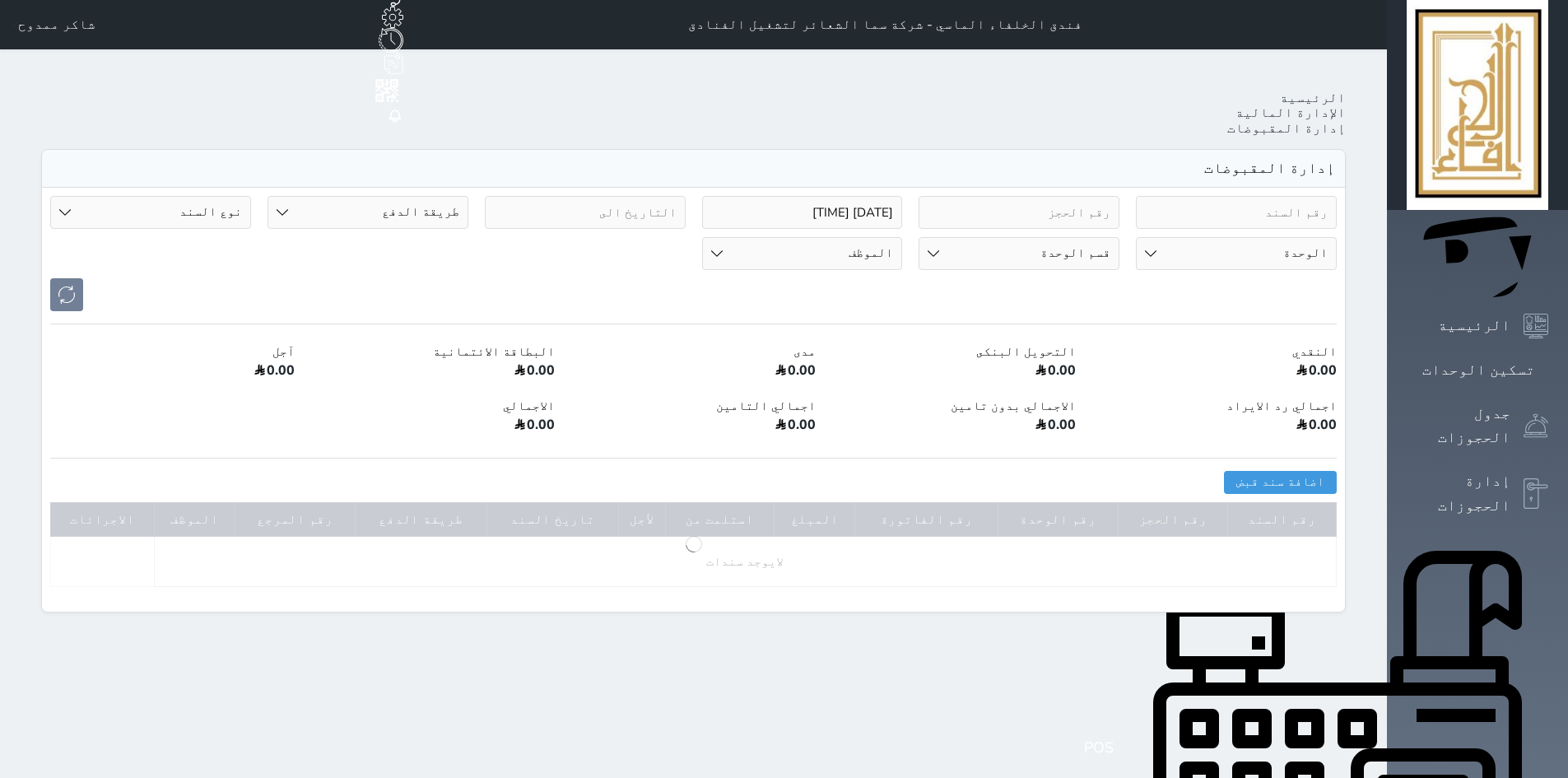 select on "6363" 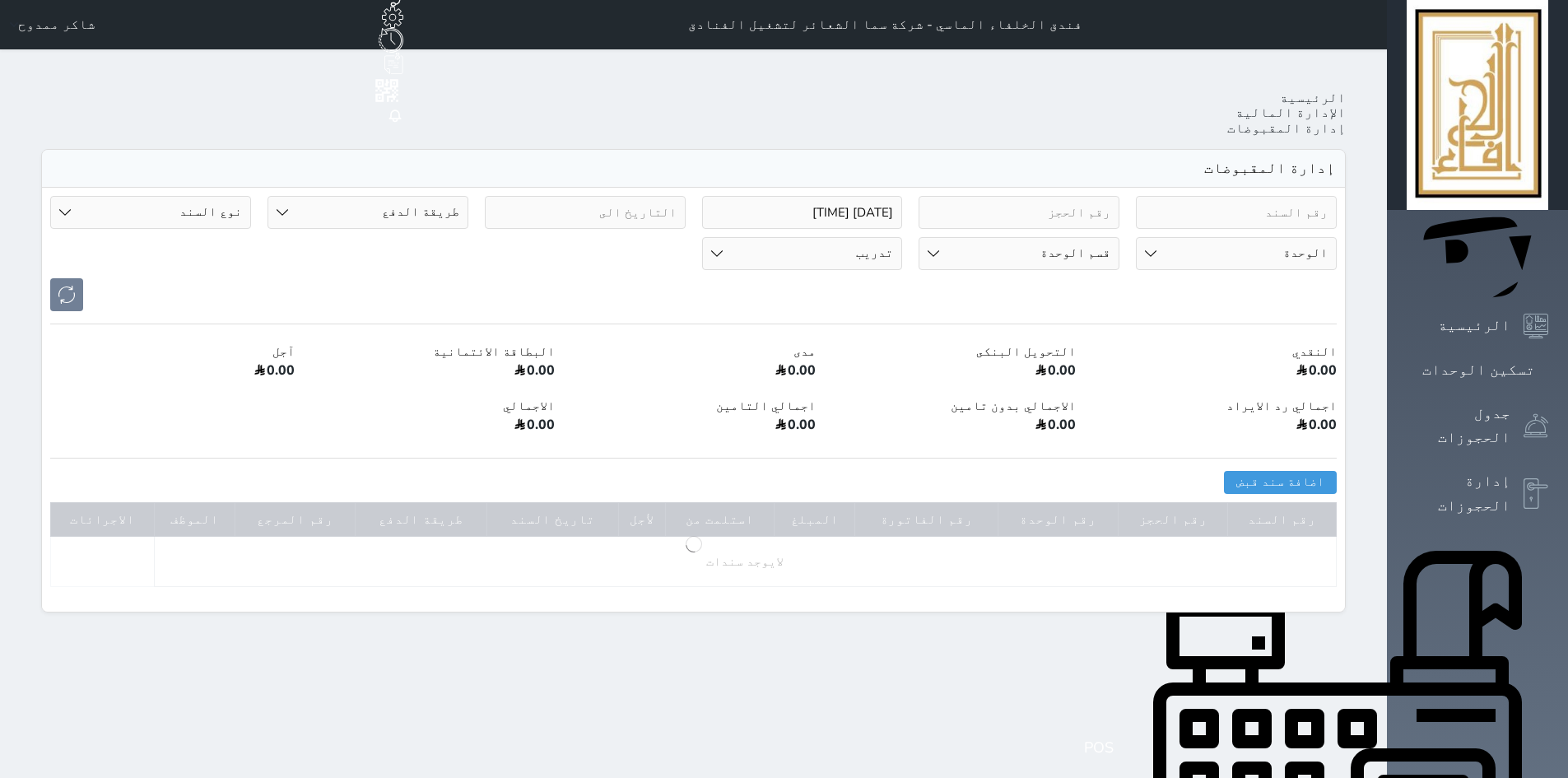 click on "الموظف   الخلفاء الماسي Admin انتصار شاكر ممدوح عبد الباسط احمد شوقي عبد الرحمن العبادي نواف المطرفي تدريب Allam مروج علي حمد جهاد Hr . Hadeel محمد عبد المنصف عبد الاله ممدوح جمعان الحارثي MAHMOUD ELADWI محمد عبدالمنصف نواف الشيباني أحمد العدوي مساعد الزويهري سيف الزهراني دارين القرني شادية المطرفي فيصل زياد الغريبي الهنوف داليا المالكي نواف" at bounding box center [803, 254] 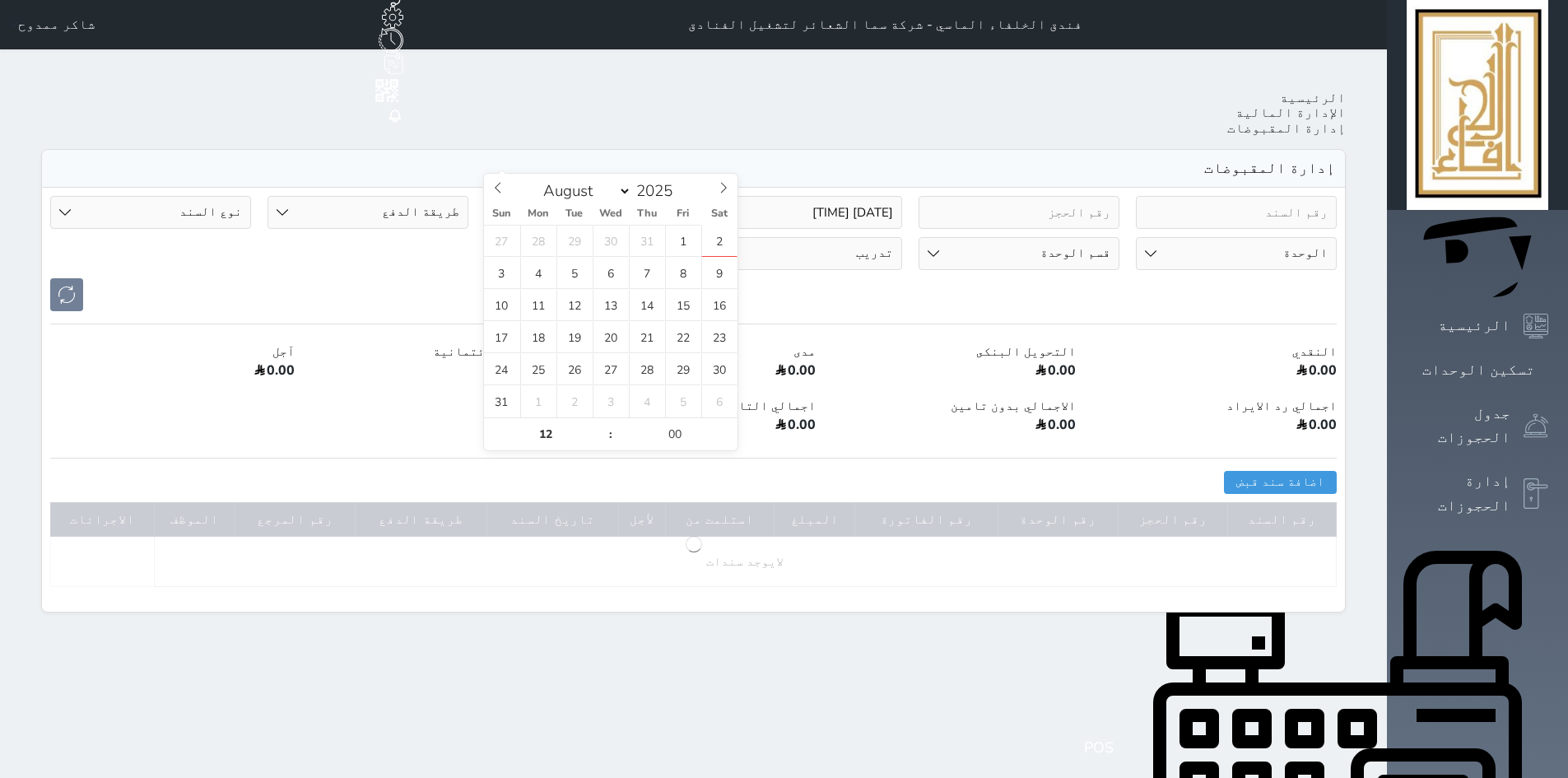 click at bounding box center [585, 212] 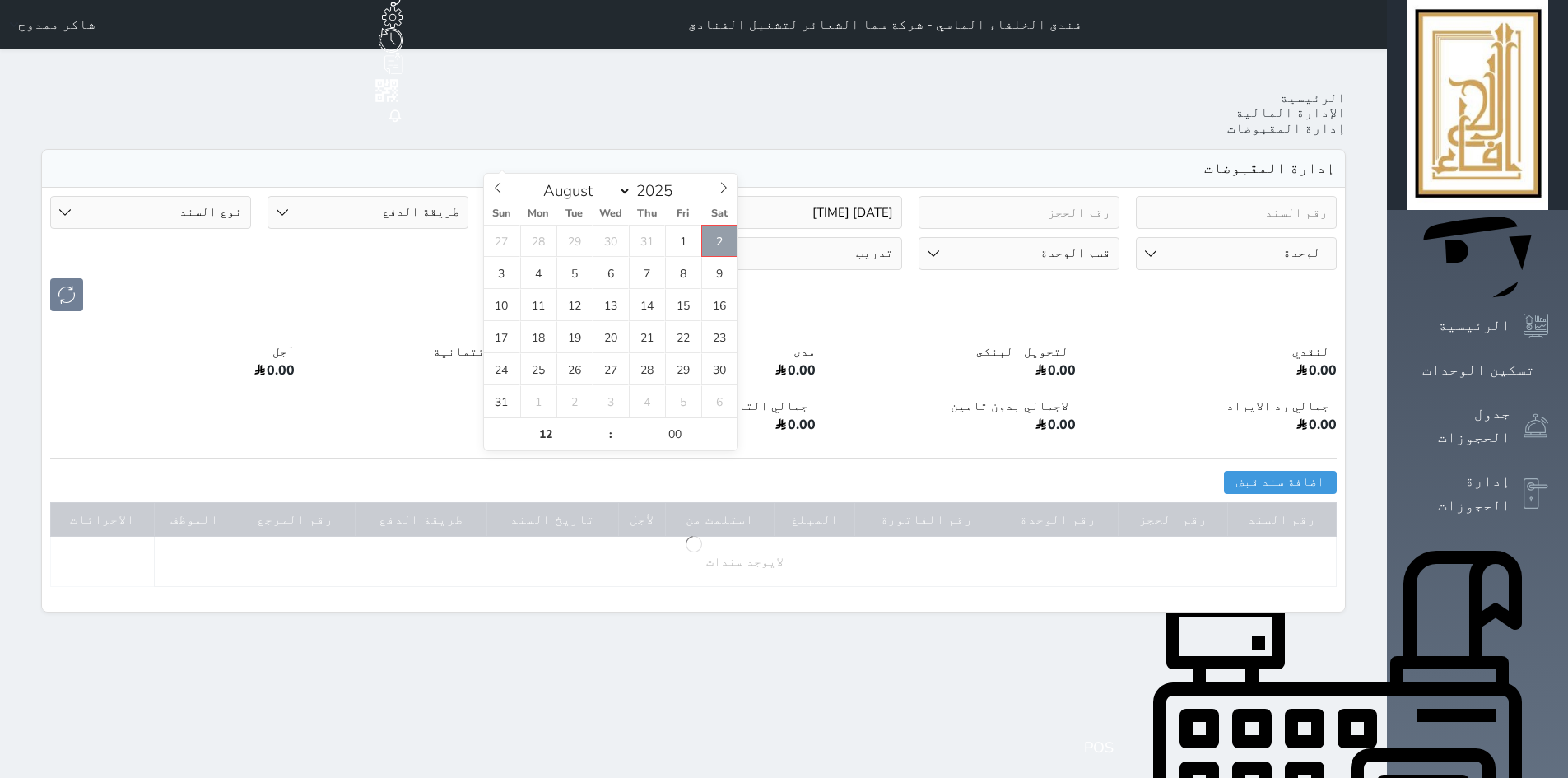 click on "2" at bounding box center [719, 240] 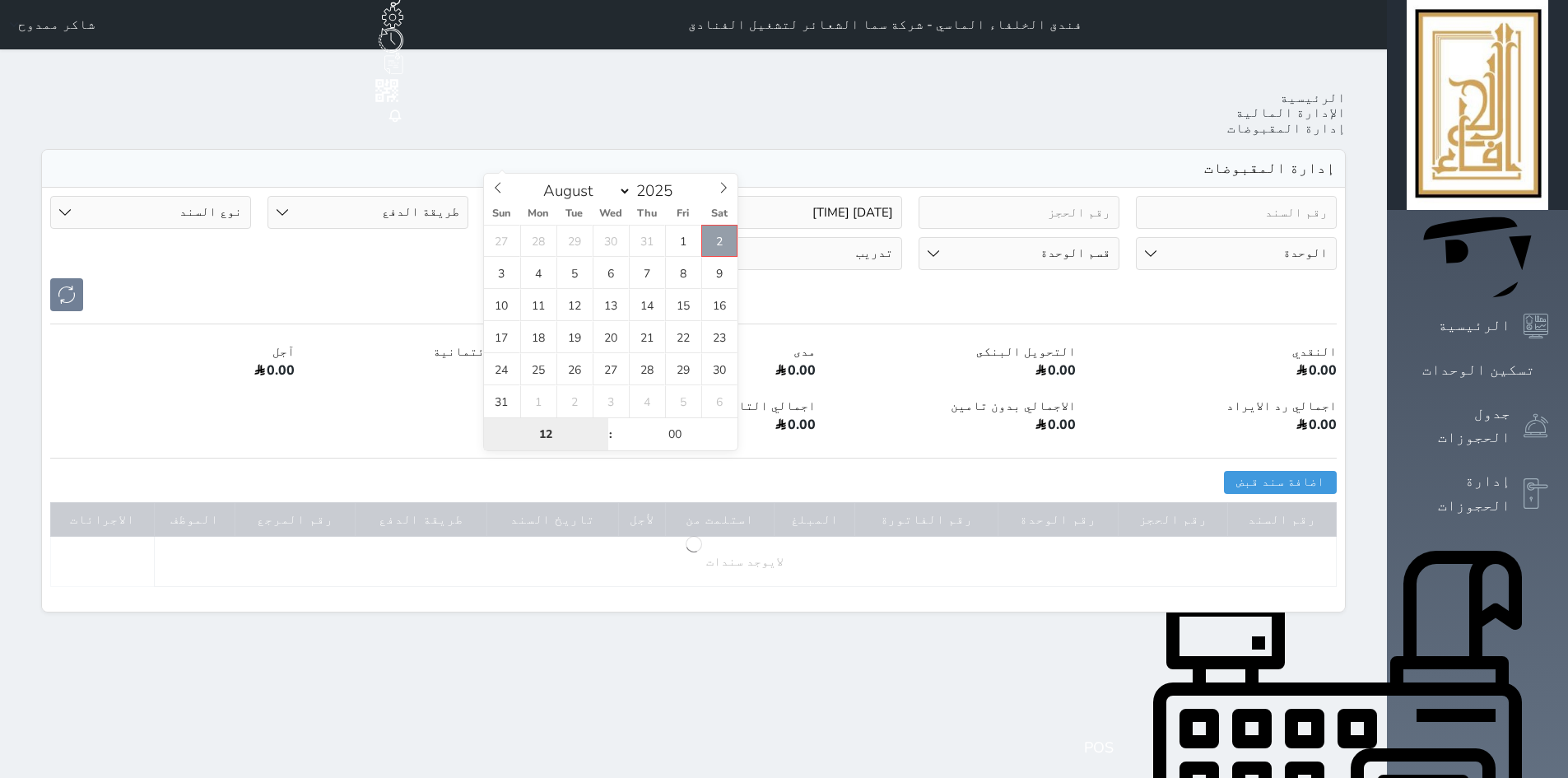 type on "2025-08-02 12:00" 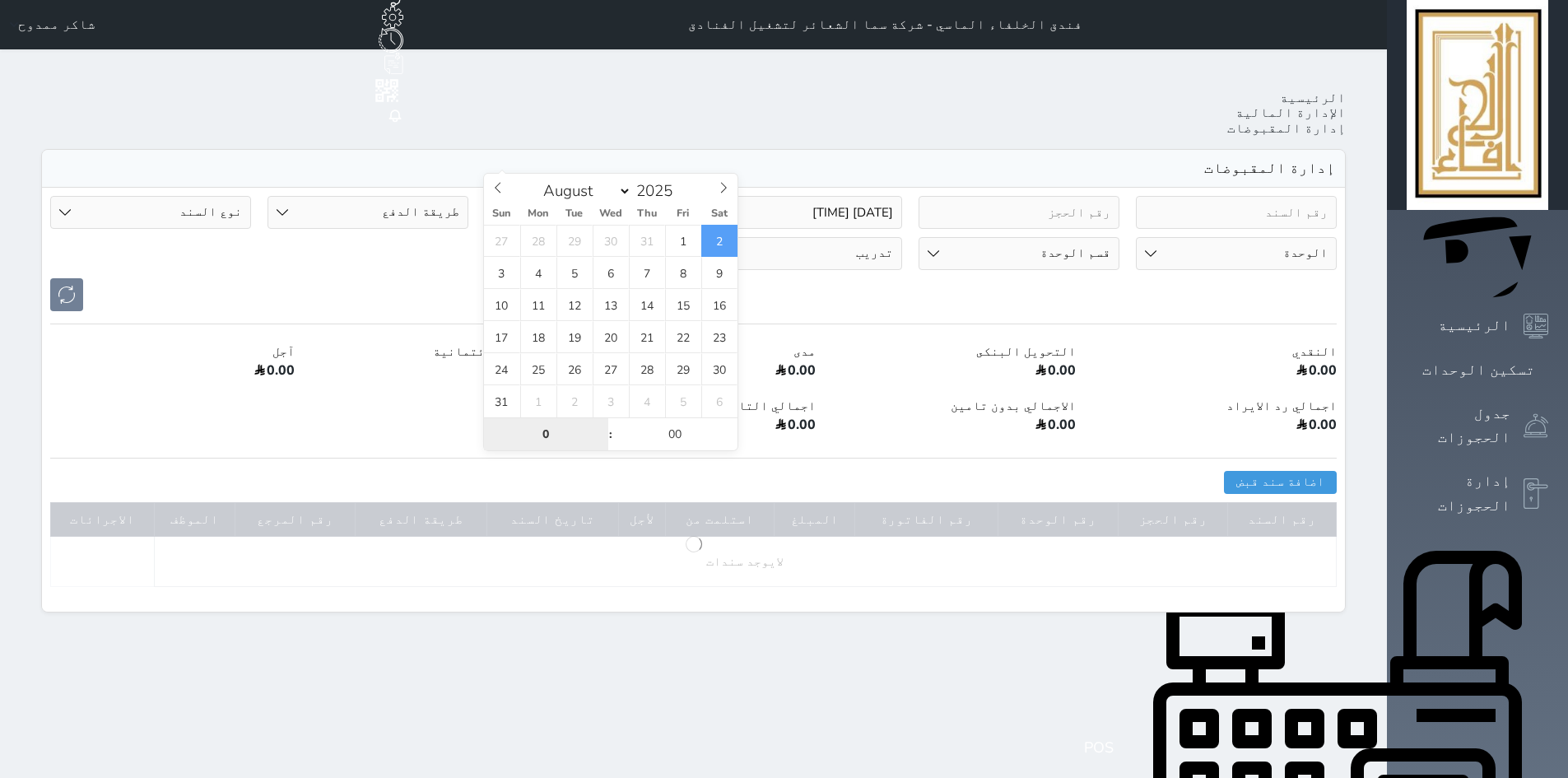 type on "00" 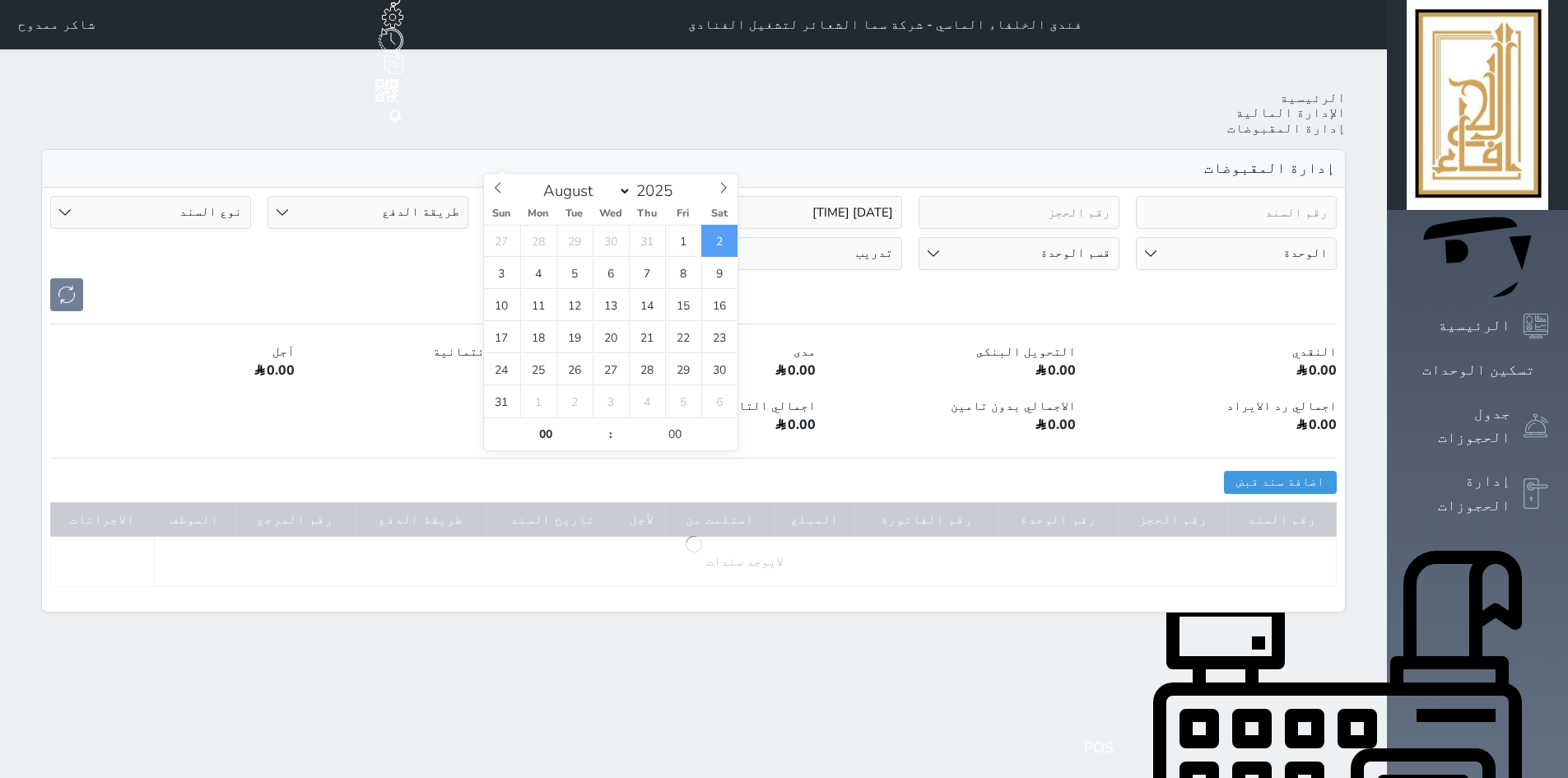 type on "2025-08-02 00:00" 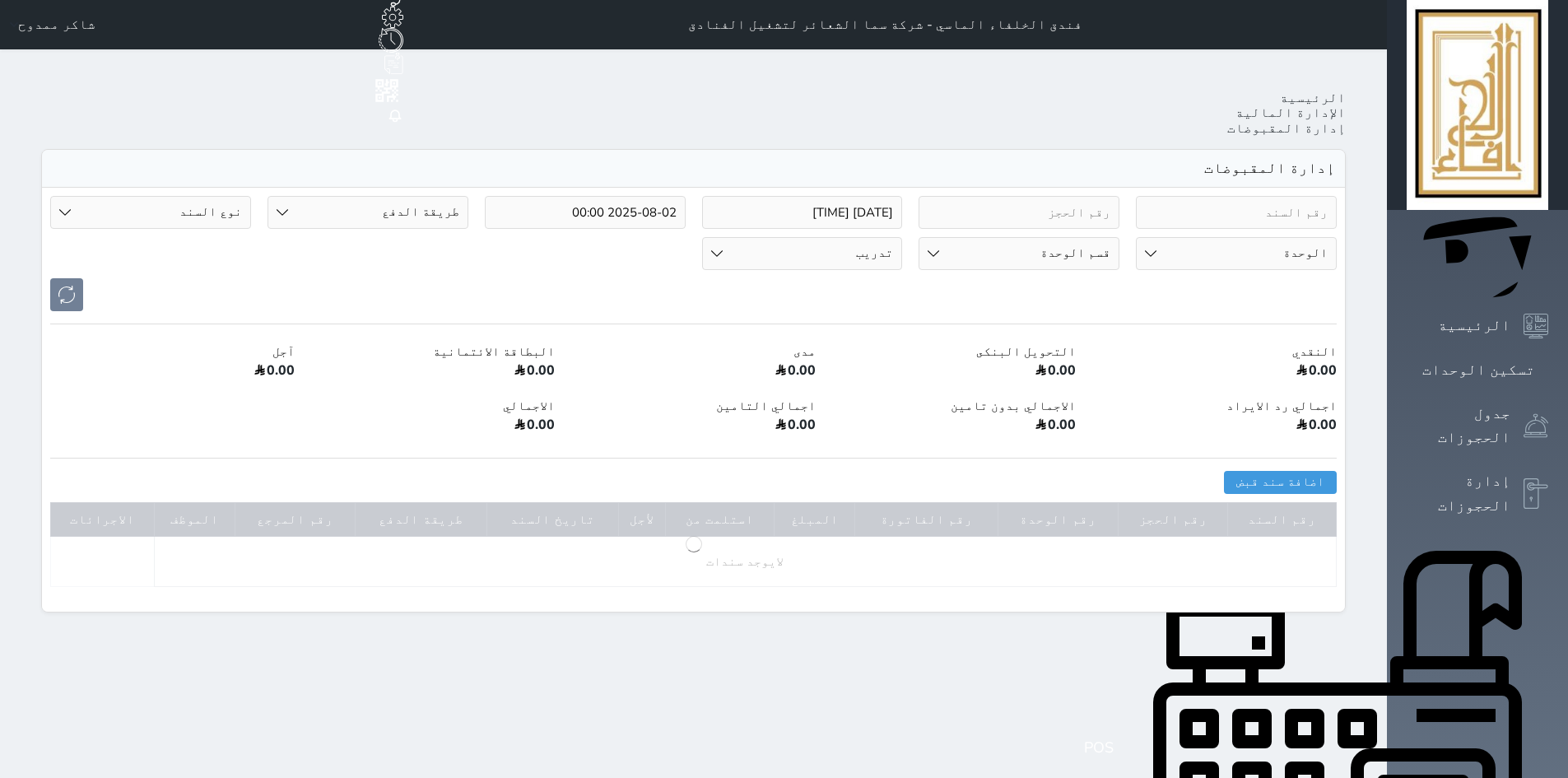 click on "طريقة الدفع   دفع نقدى   تحويل بنكى   مدى   بطاقة ائتمان   آجل   رد ايراد" at bounding box center [368, 212] 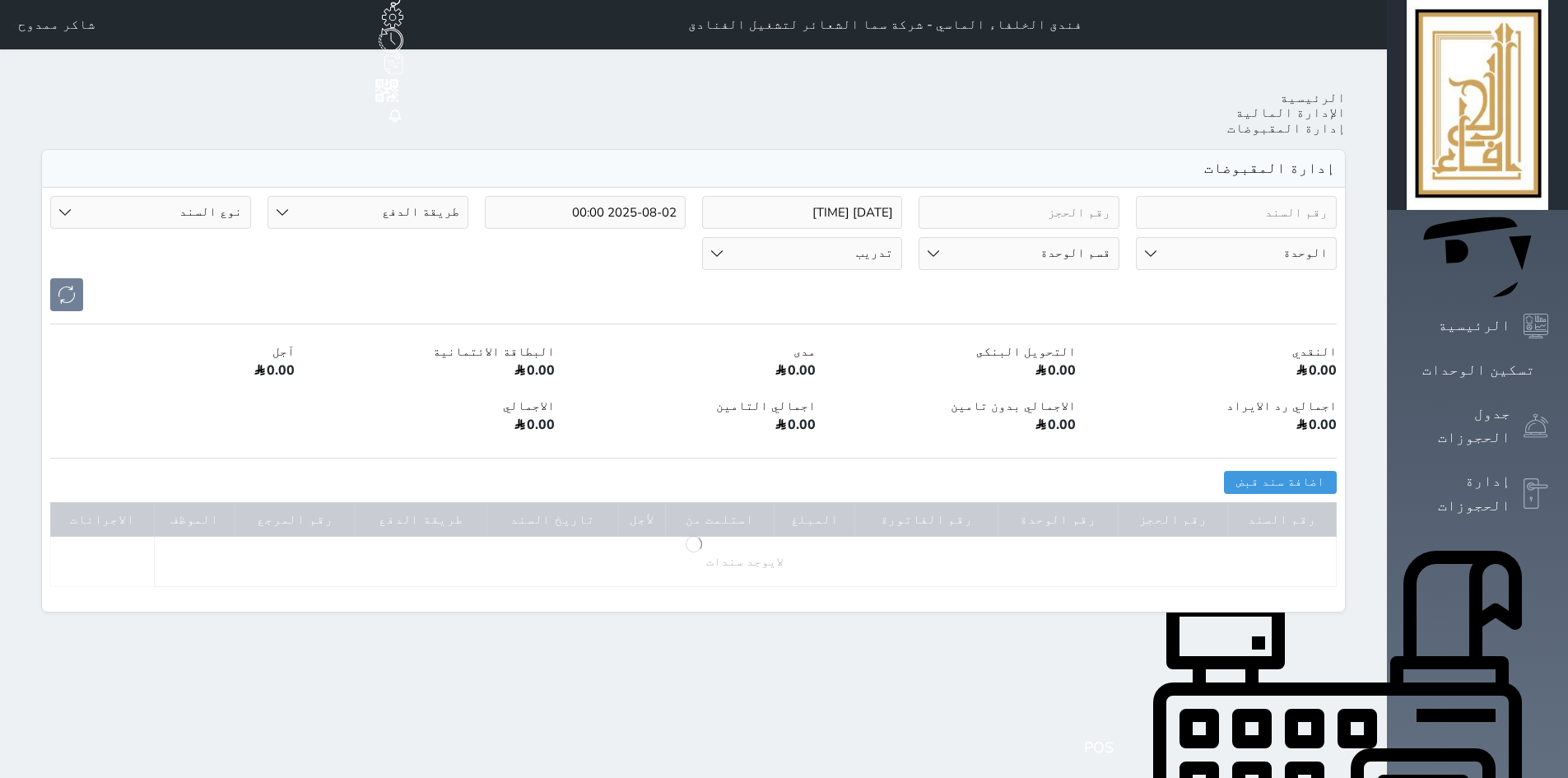 click at bounding box center [693, 295] 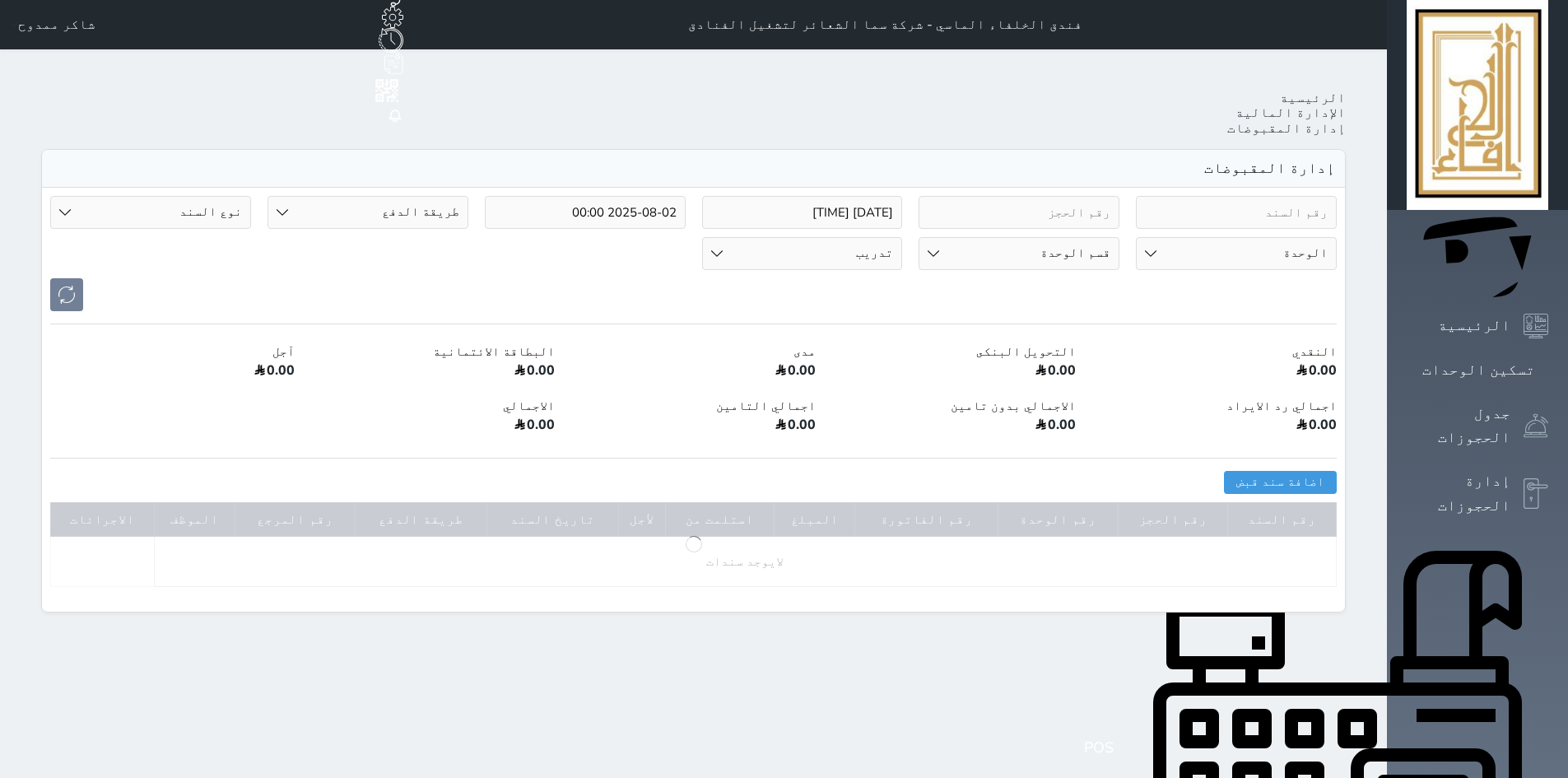click on "طريقة الدفع   دفع نقدى   تحويل بنكى   مدى   بطاقة ائتمان   آجل   رد ايراد" at bounding box center (368, 212) 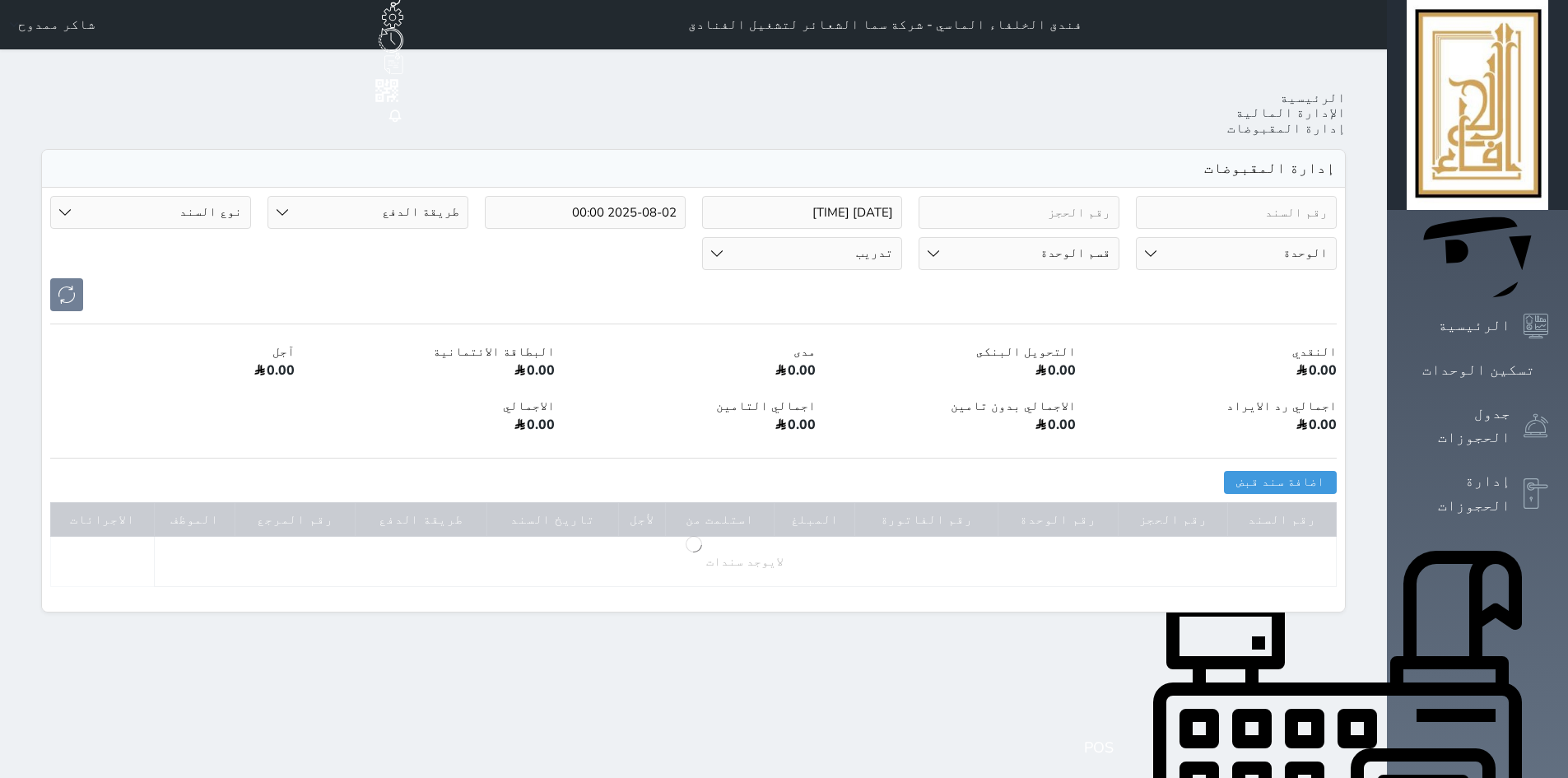 select on "cash" 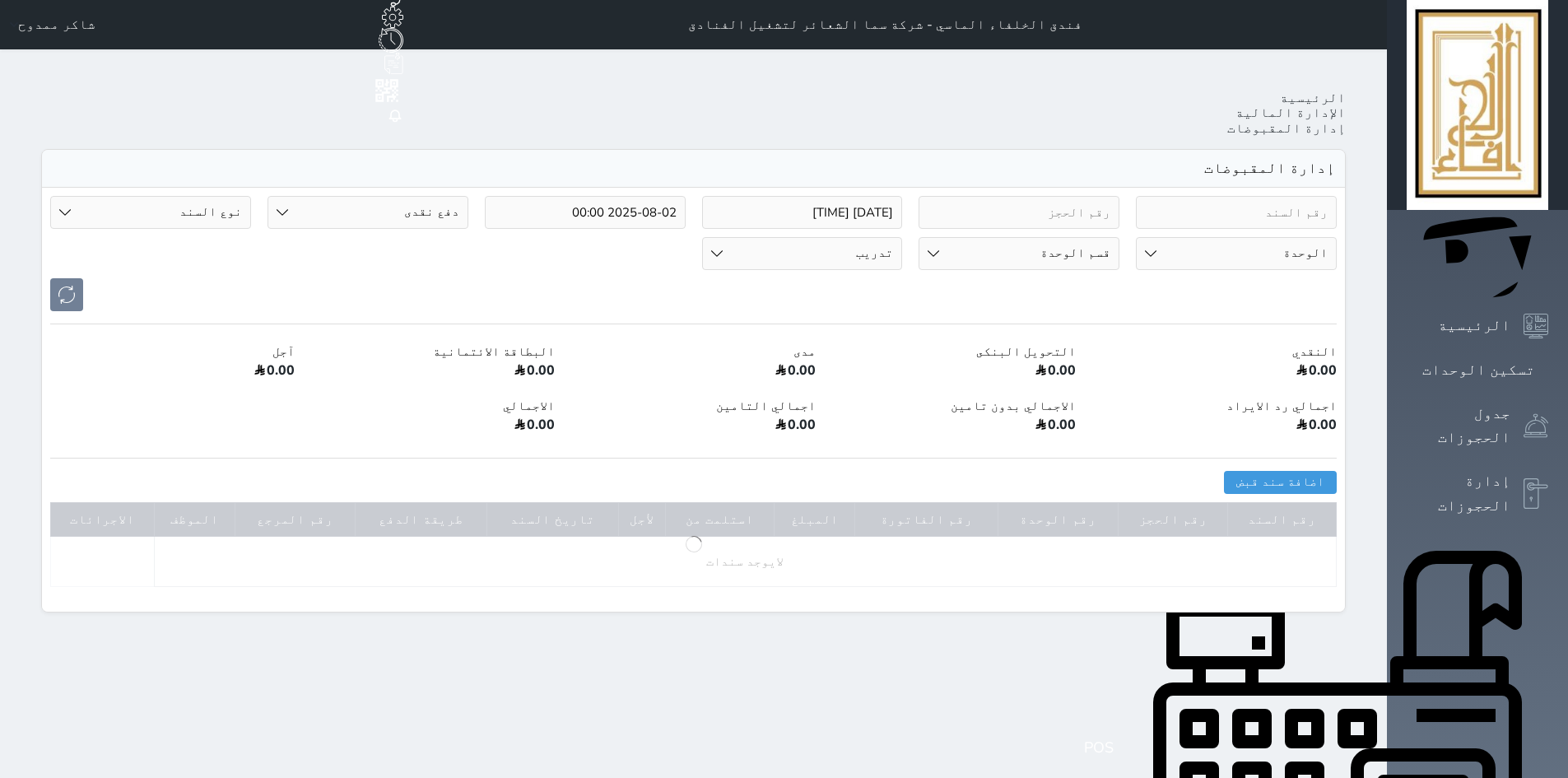 click on "طريقة الدفع   دفع نقدى   تحويل بنكى   مدى   بطاقة ائتمان   آجل   رد ايراد" at bounding box center [368, 212] 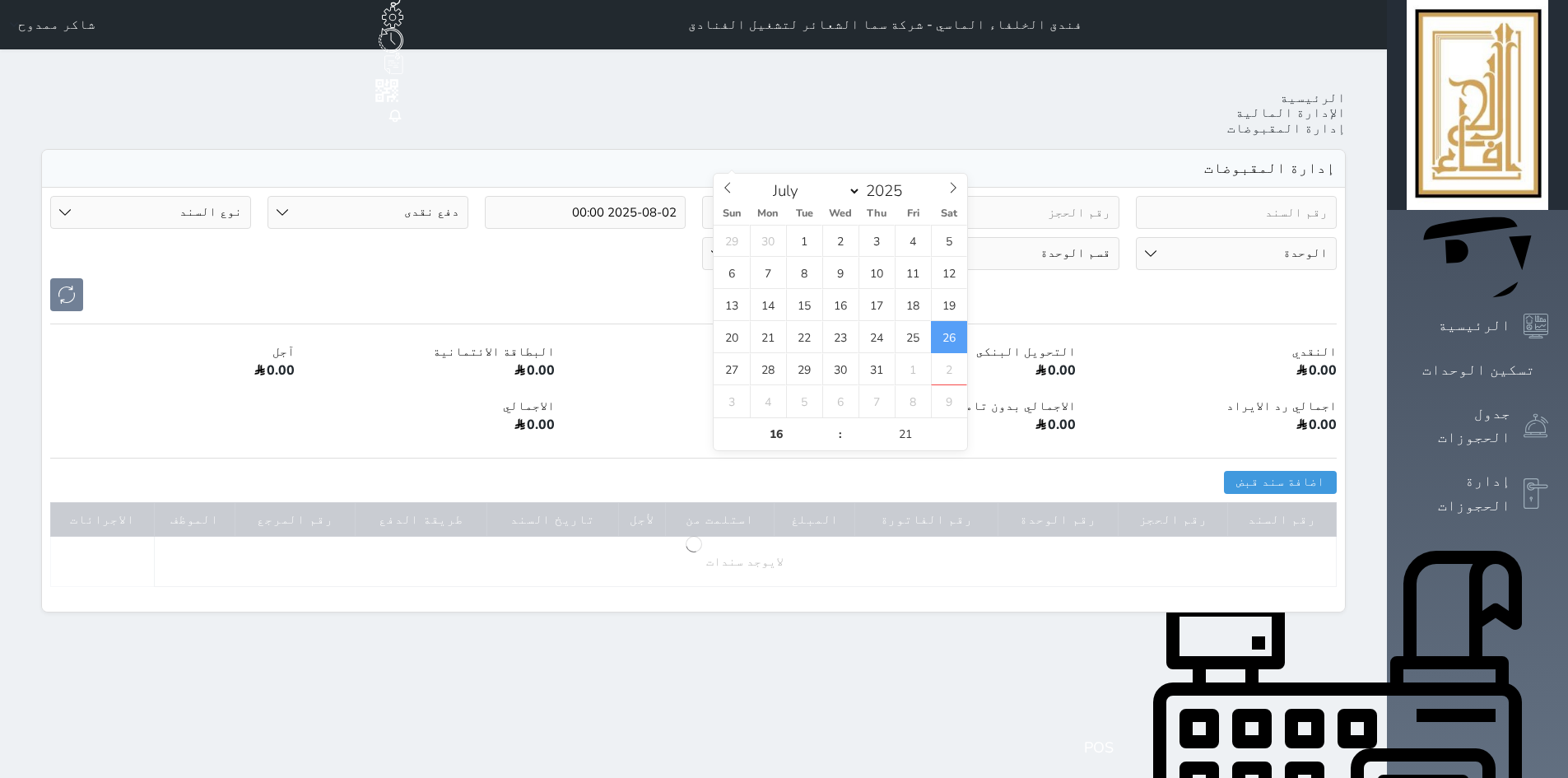 click on "2025-07-26 16:21" at bounding box center (803, 212) 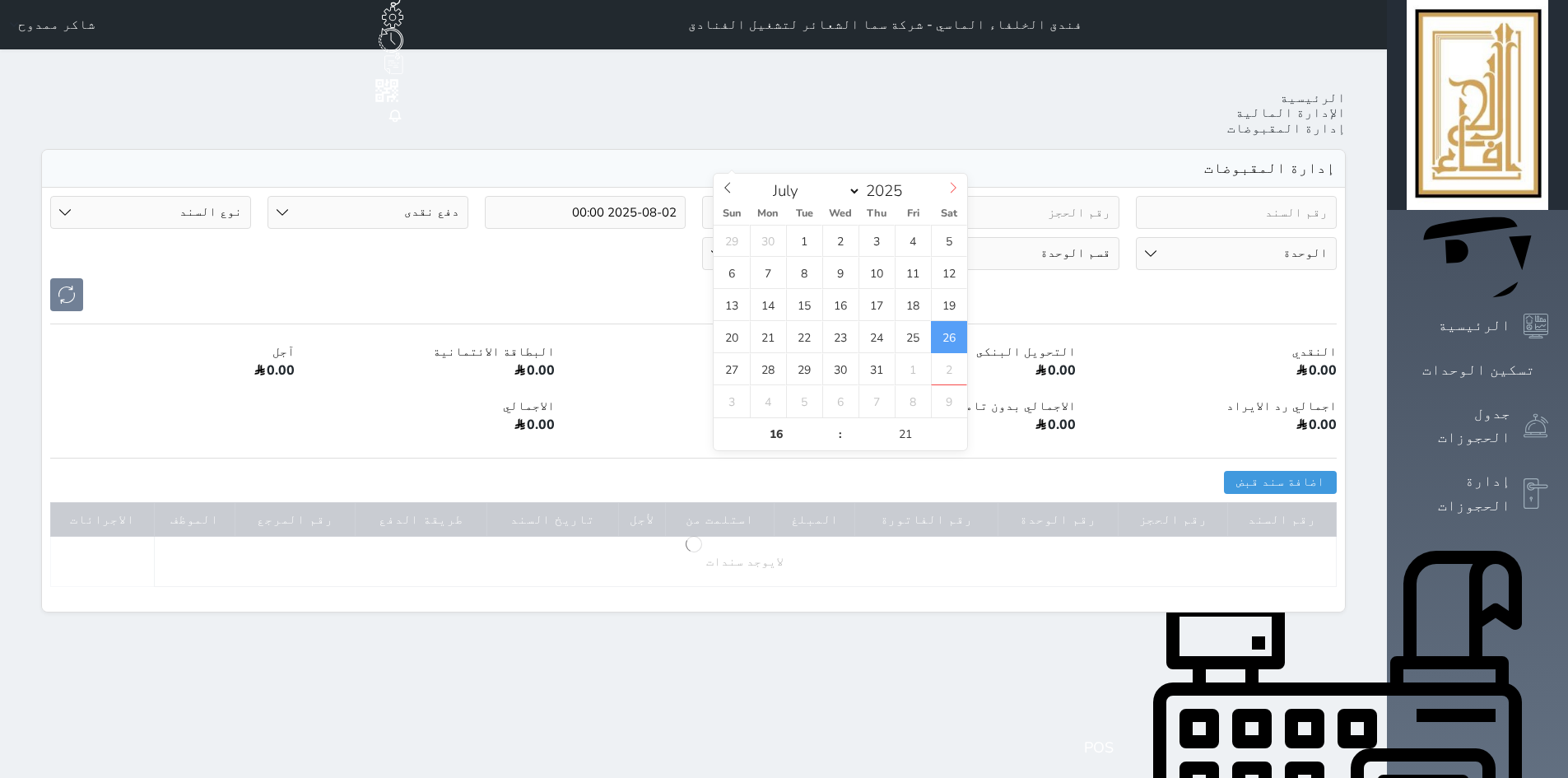 click at bounding box center [953, 188] 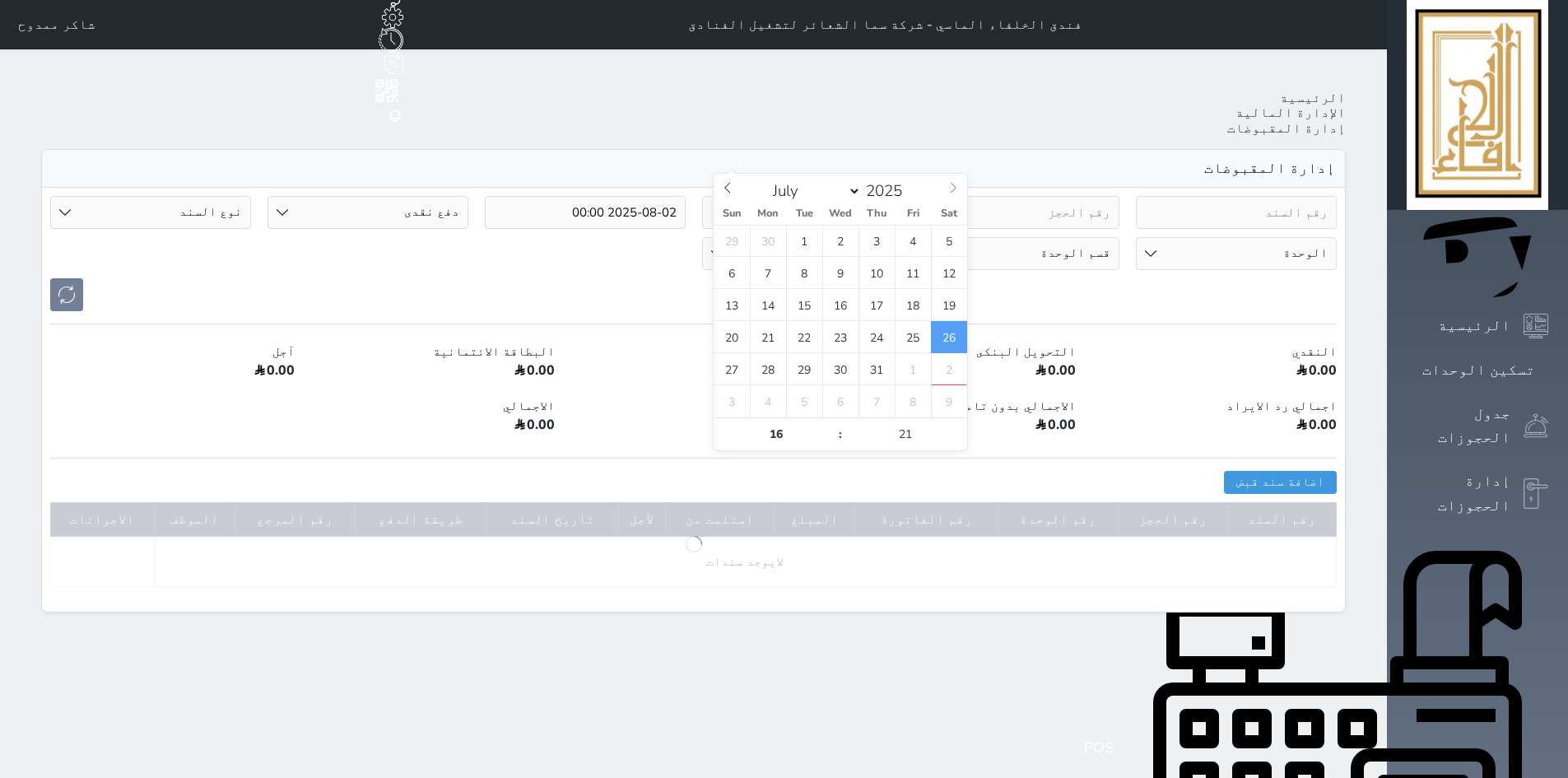 select on "7" 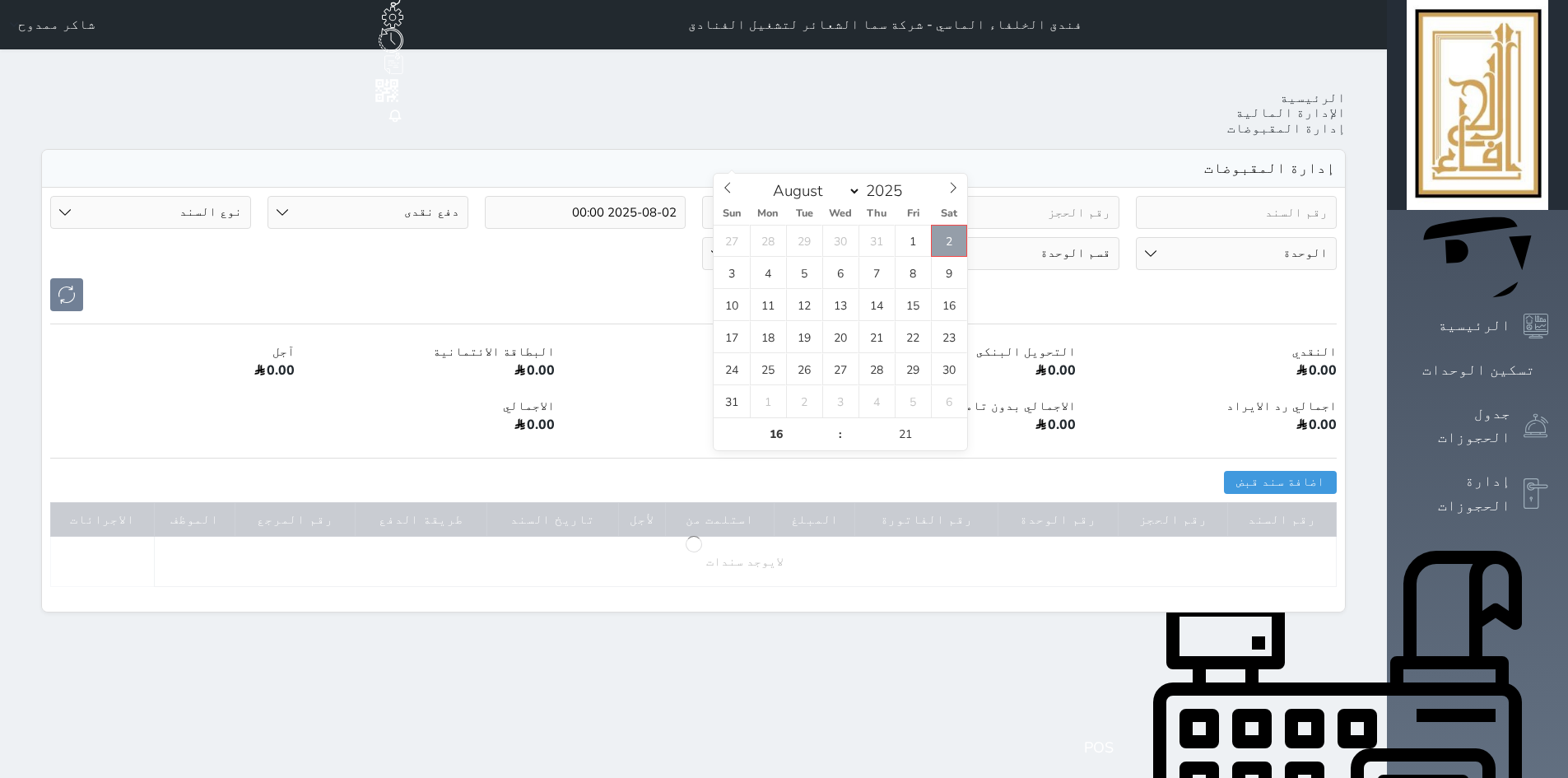 click on "2" at bounding box center (949, 240) 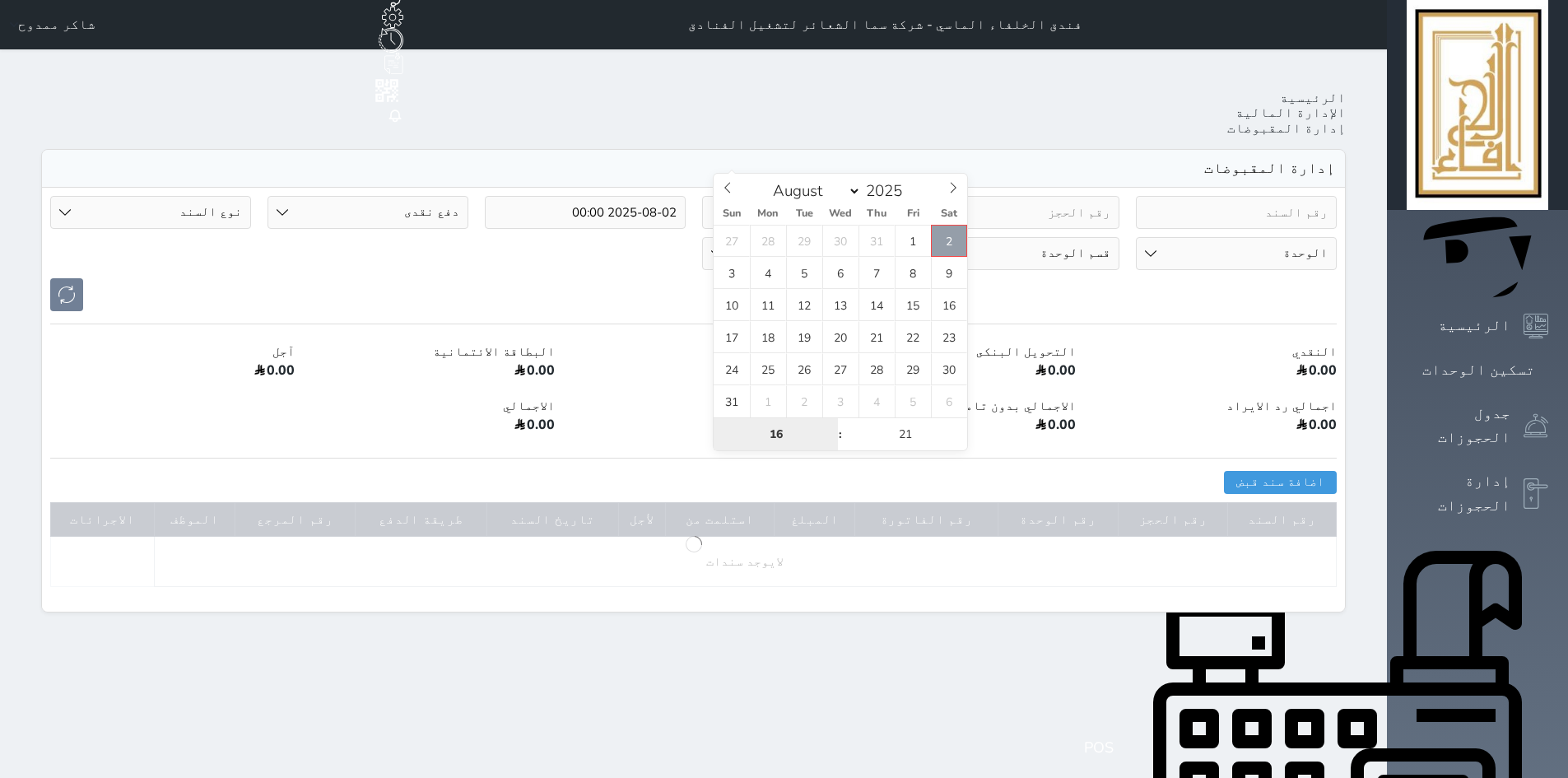 type on "2025-08-02 16:21" 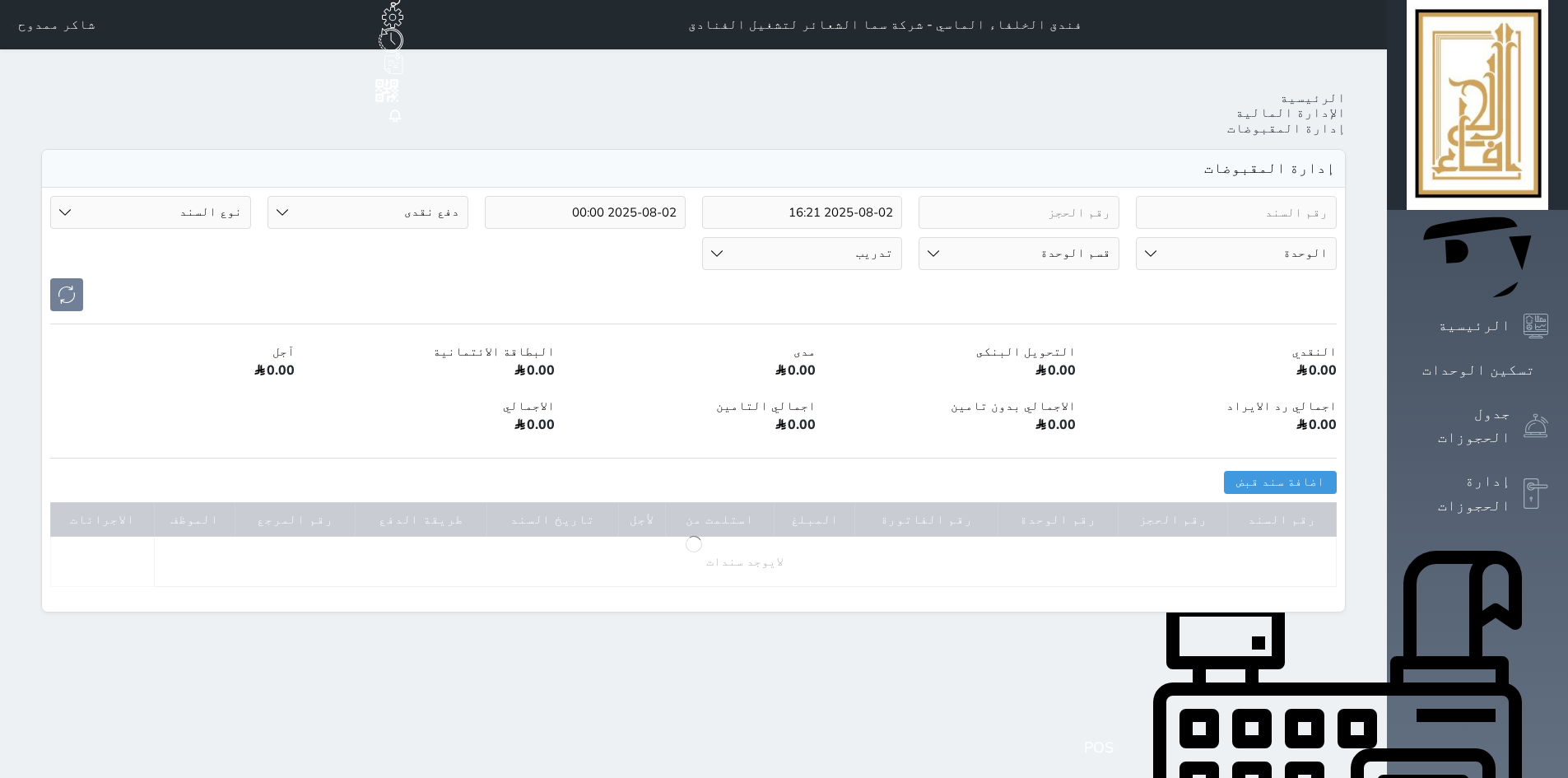 click on "2025-08-02 16:21" at bounding box center (803, 212) 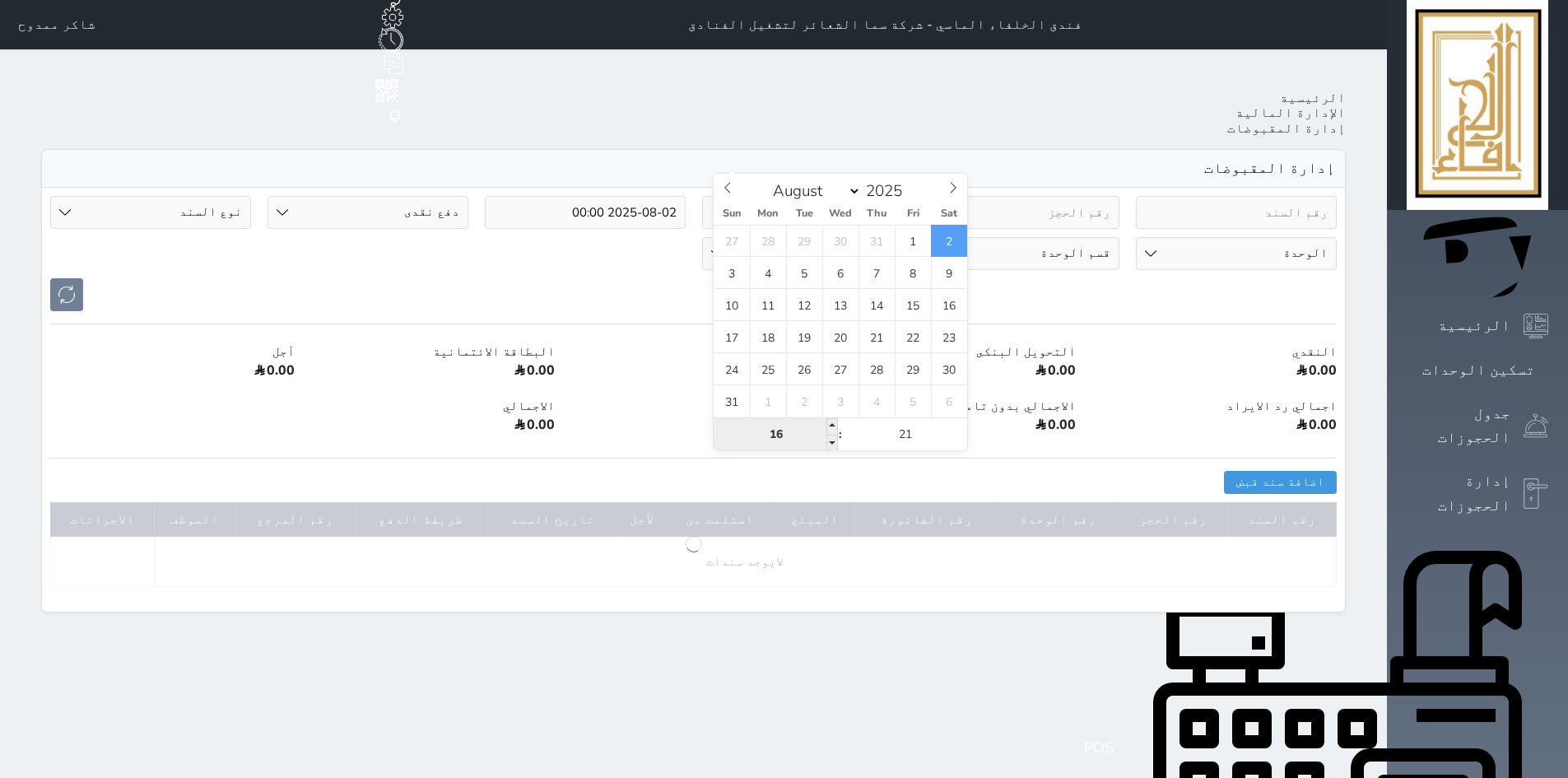 click on "16" at bounding box center [775, 435] 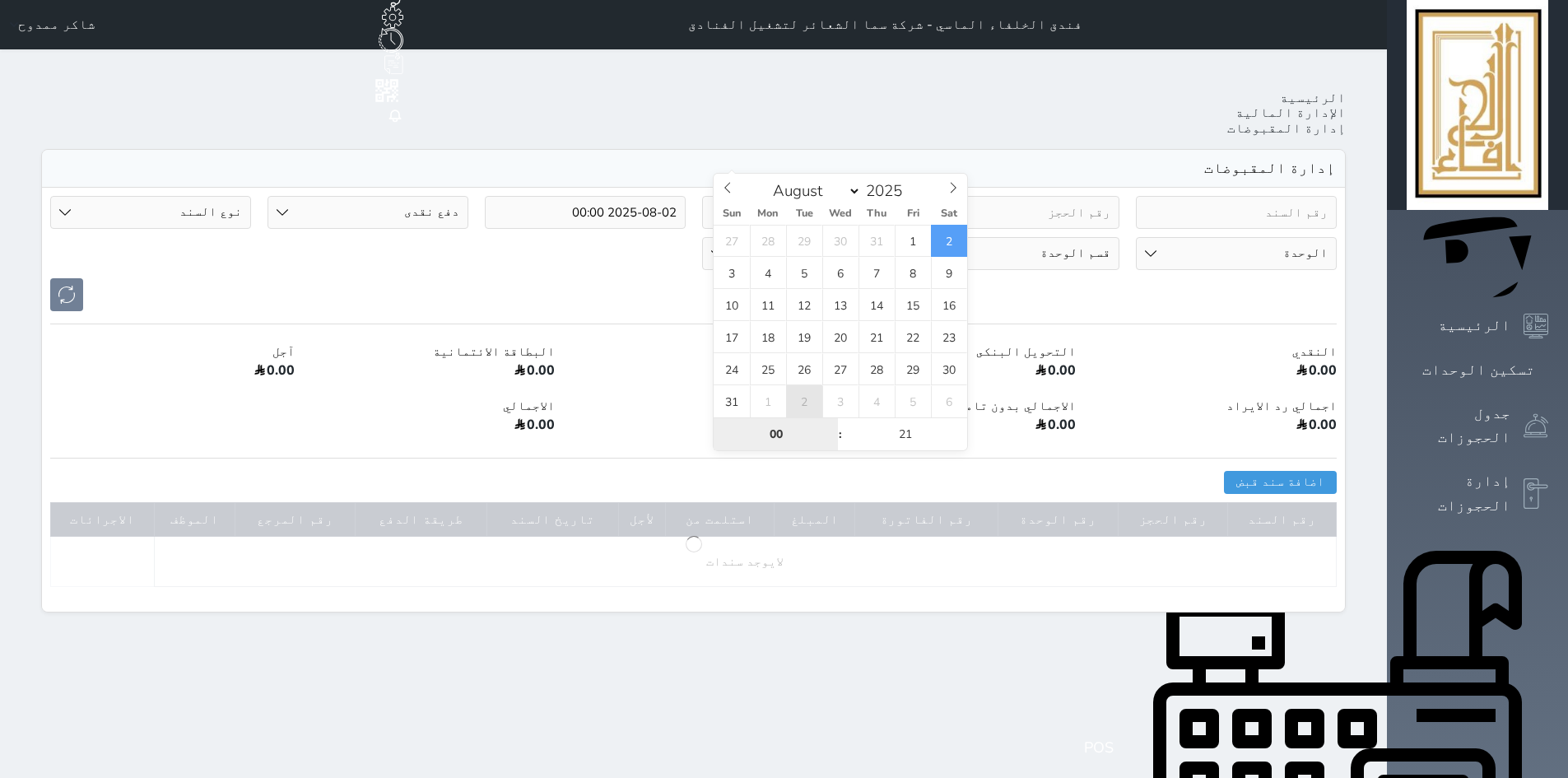 type on "00" 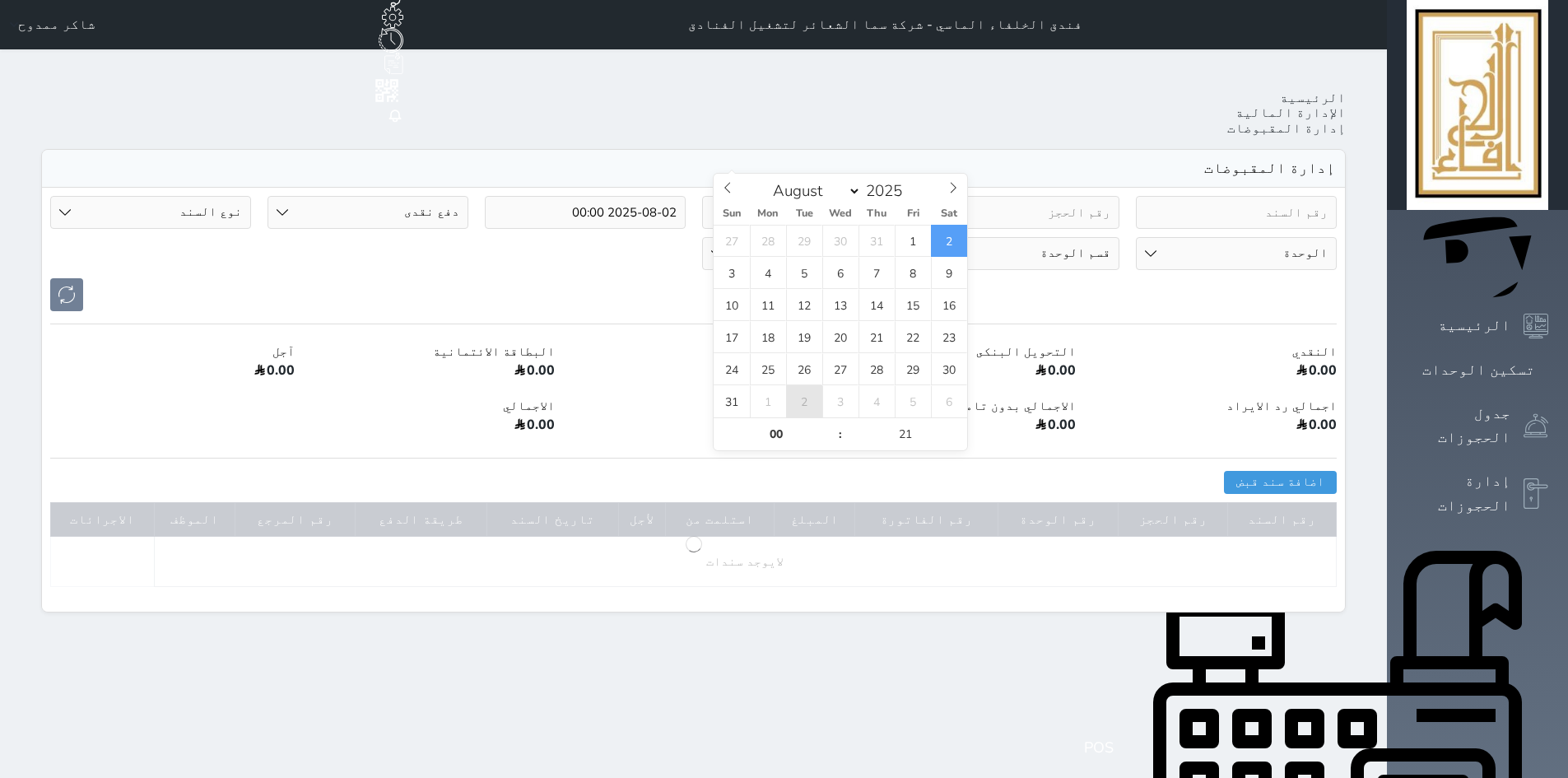 type on "2025-08-02 00:21" 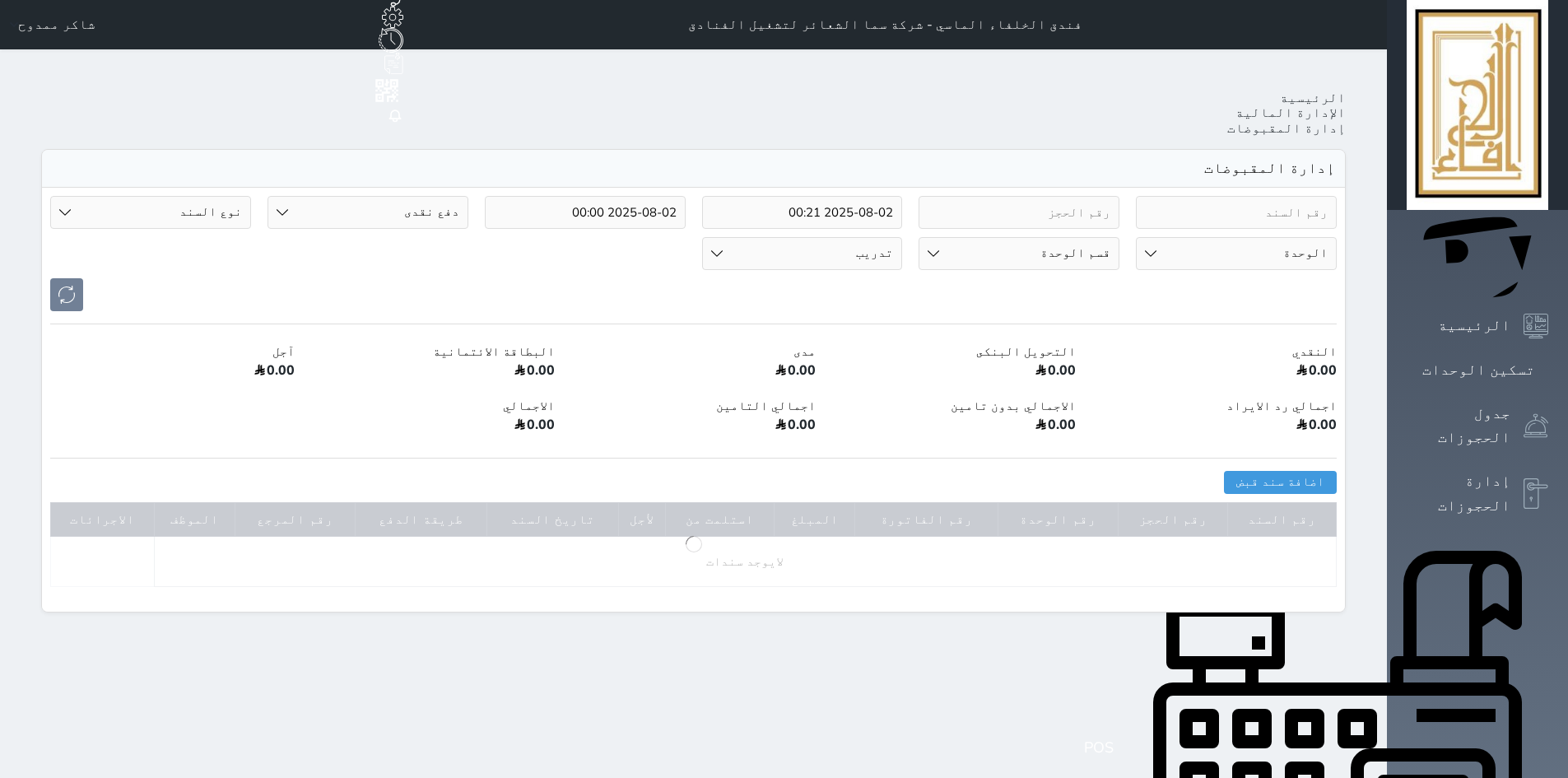 click on "2025-08-02 00:21" at bounding box center (803, 212) 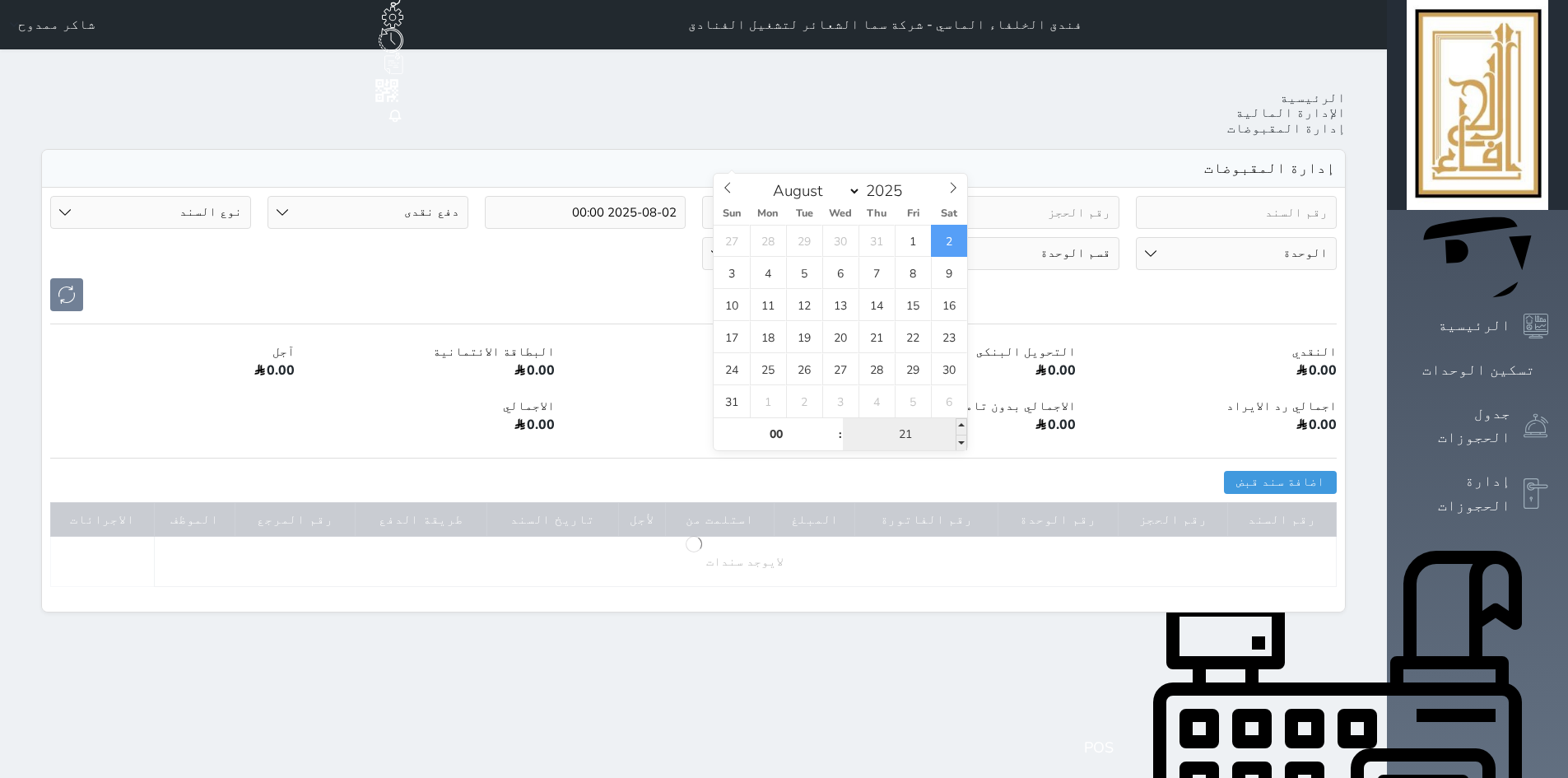 click on "21" at bounding box center (905, 435) 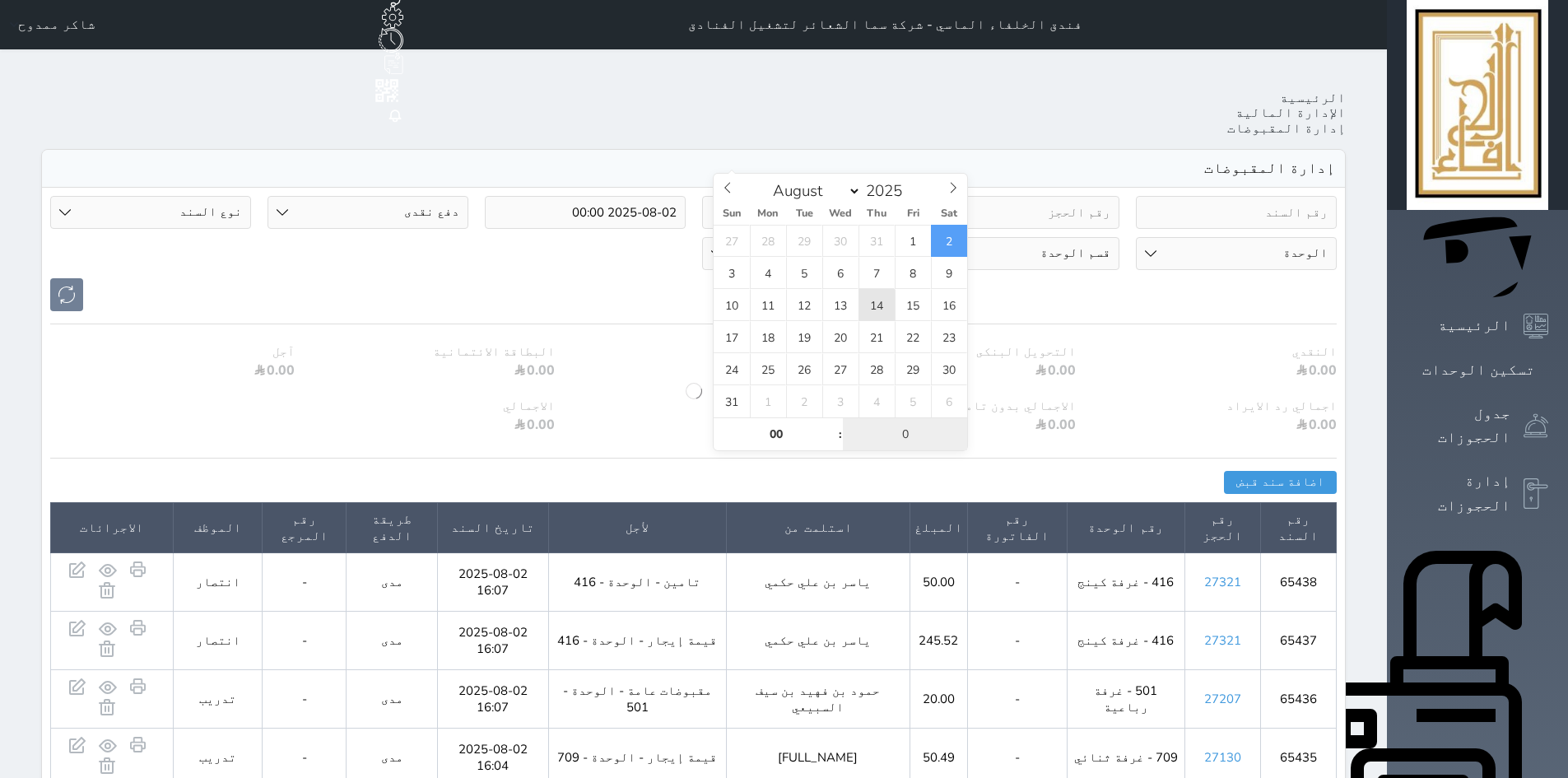 type on "00" 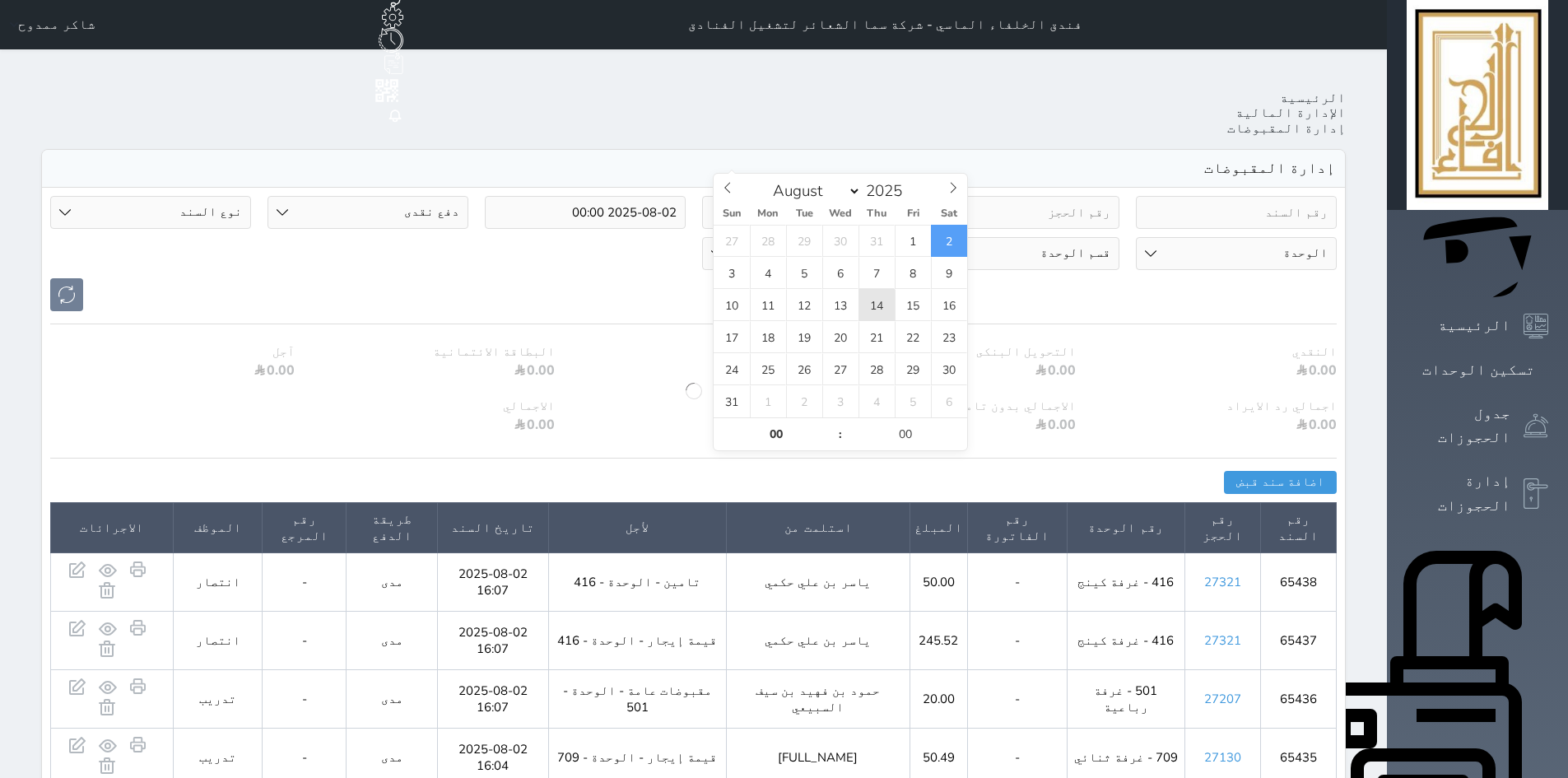 type on "2025-08-02 00:00" 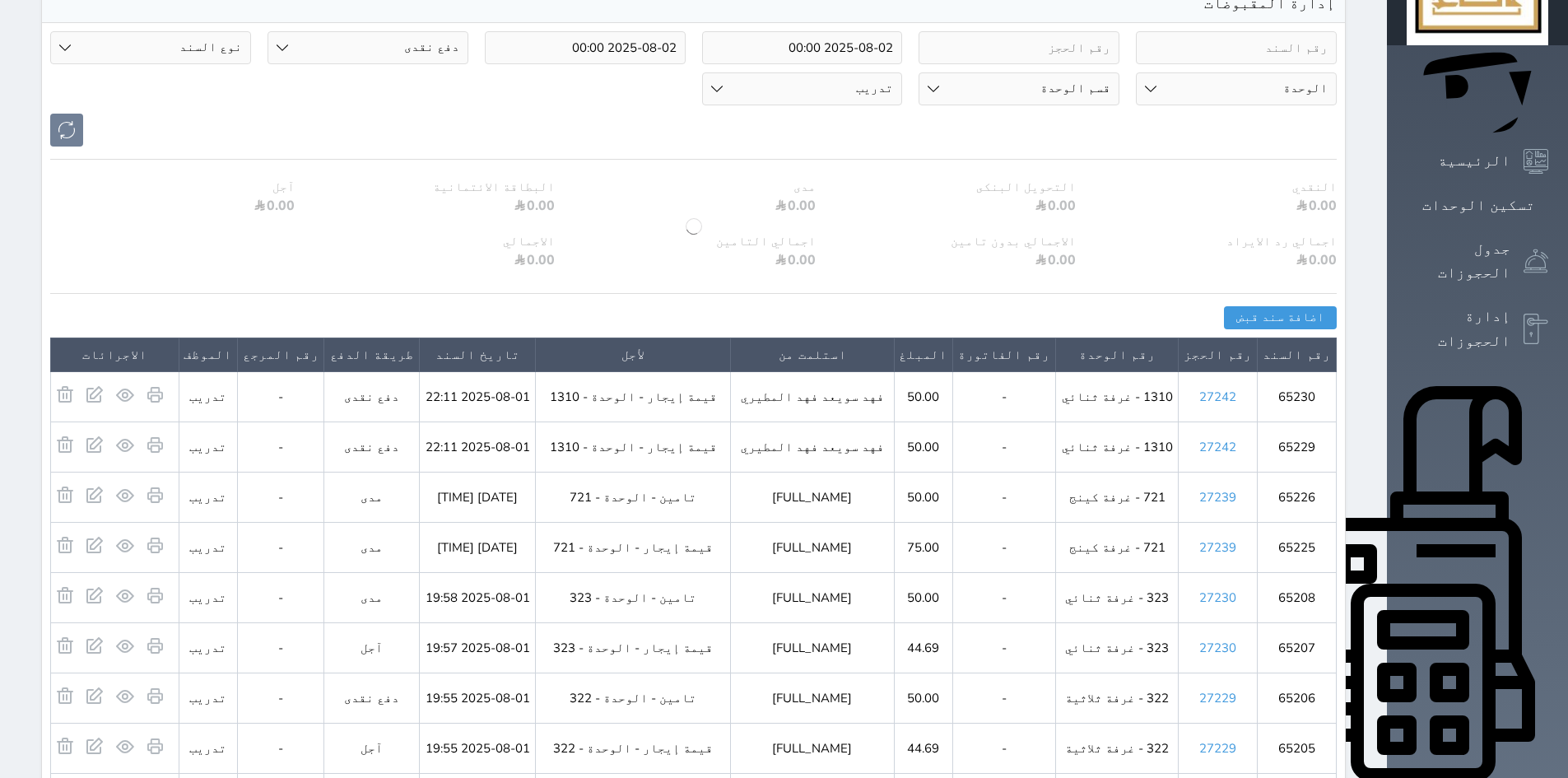 scroll, scrollTop: 0, scrollLeft: 0, axis: both 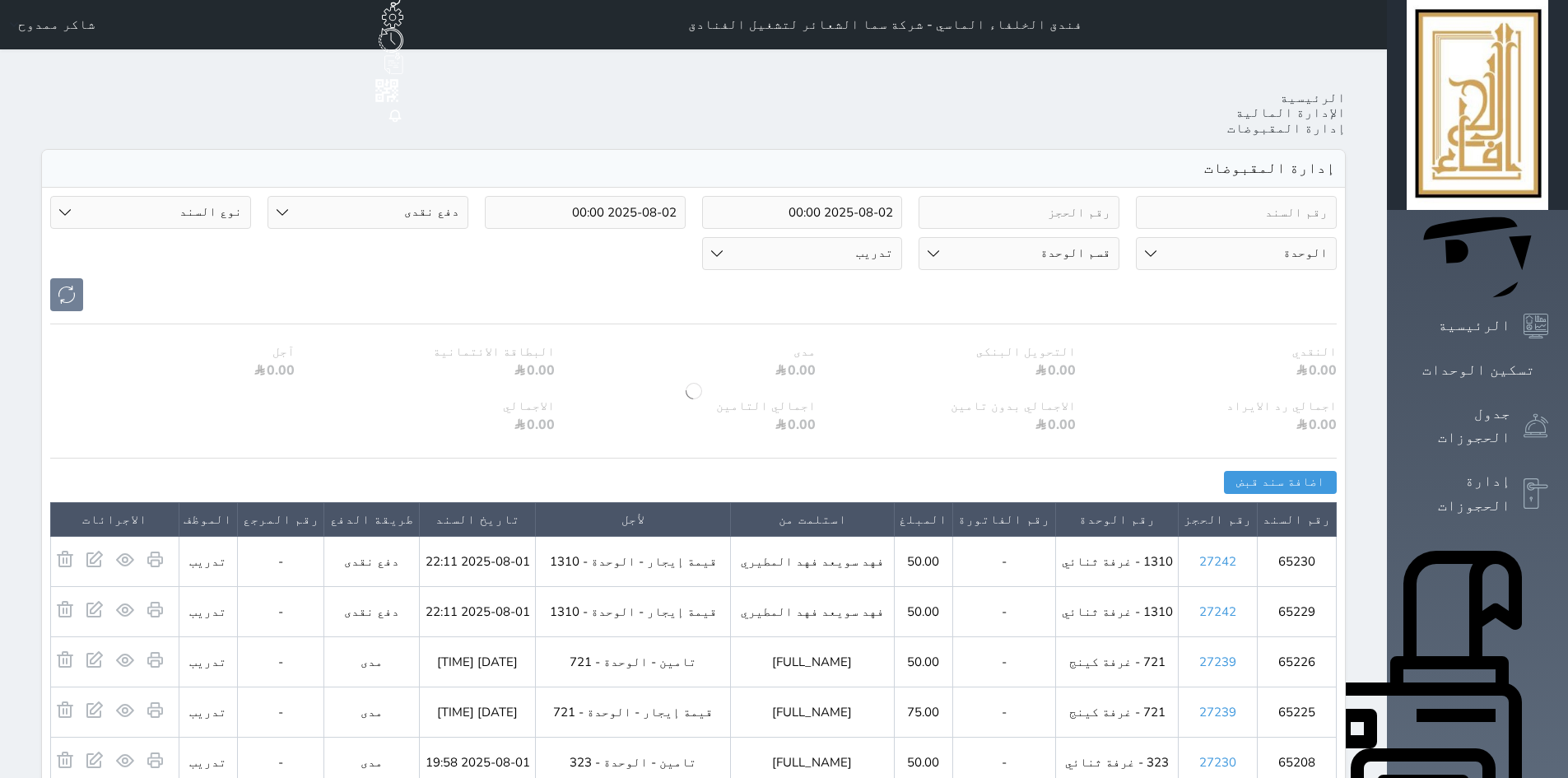 click on "طريقة الدفع   دفع نقدى   تحويل بنكى   مدى   بطاقة ائتمان   آجل   رد ايراد" at bounding box center [368, 212] 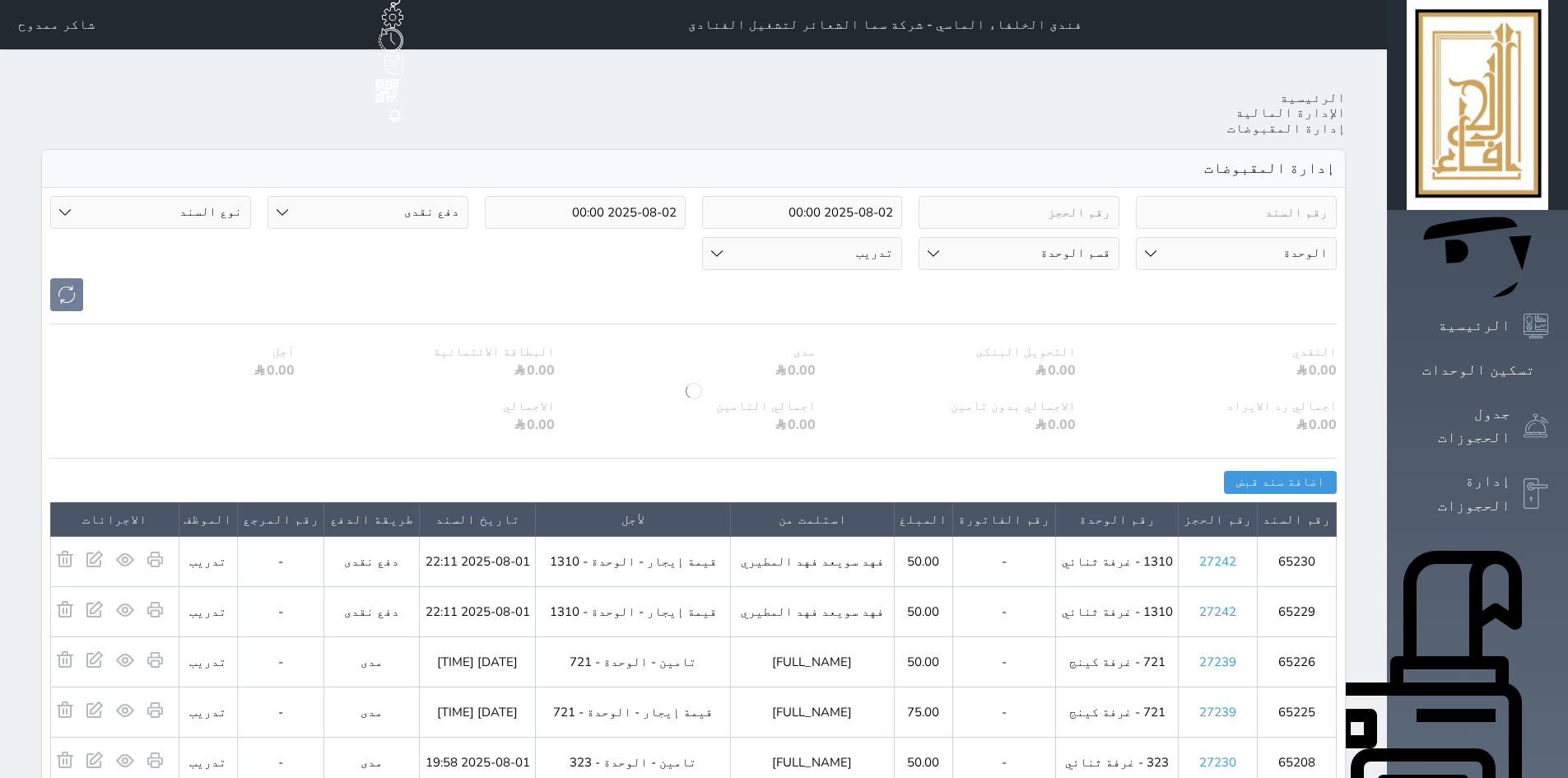 click on "طريقة الدفع   دفع نقدى   تحويل بنكى   مدى   بطاقة ائتمان   آجل   رد ايراد" at bounding box center (368, 212) 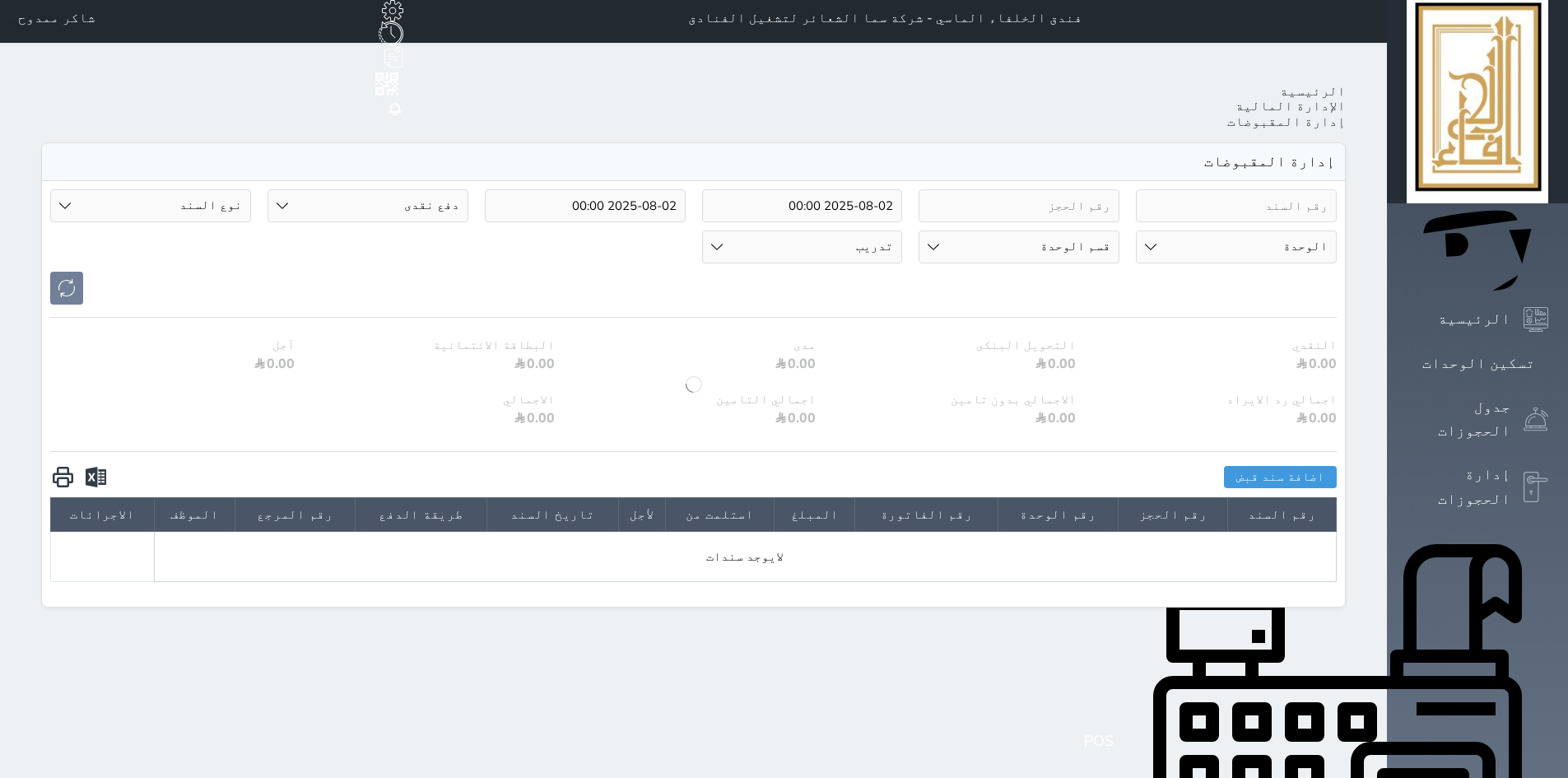 scroll, scrollTop: 0, scrollLeft: 0, axis: both 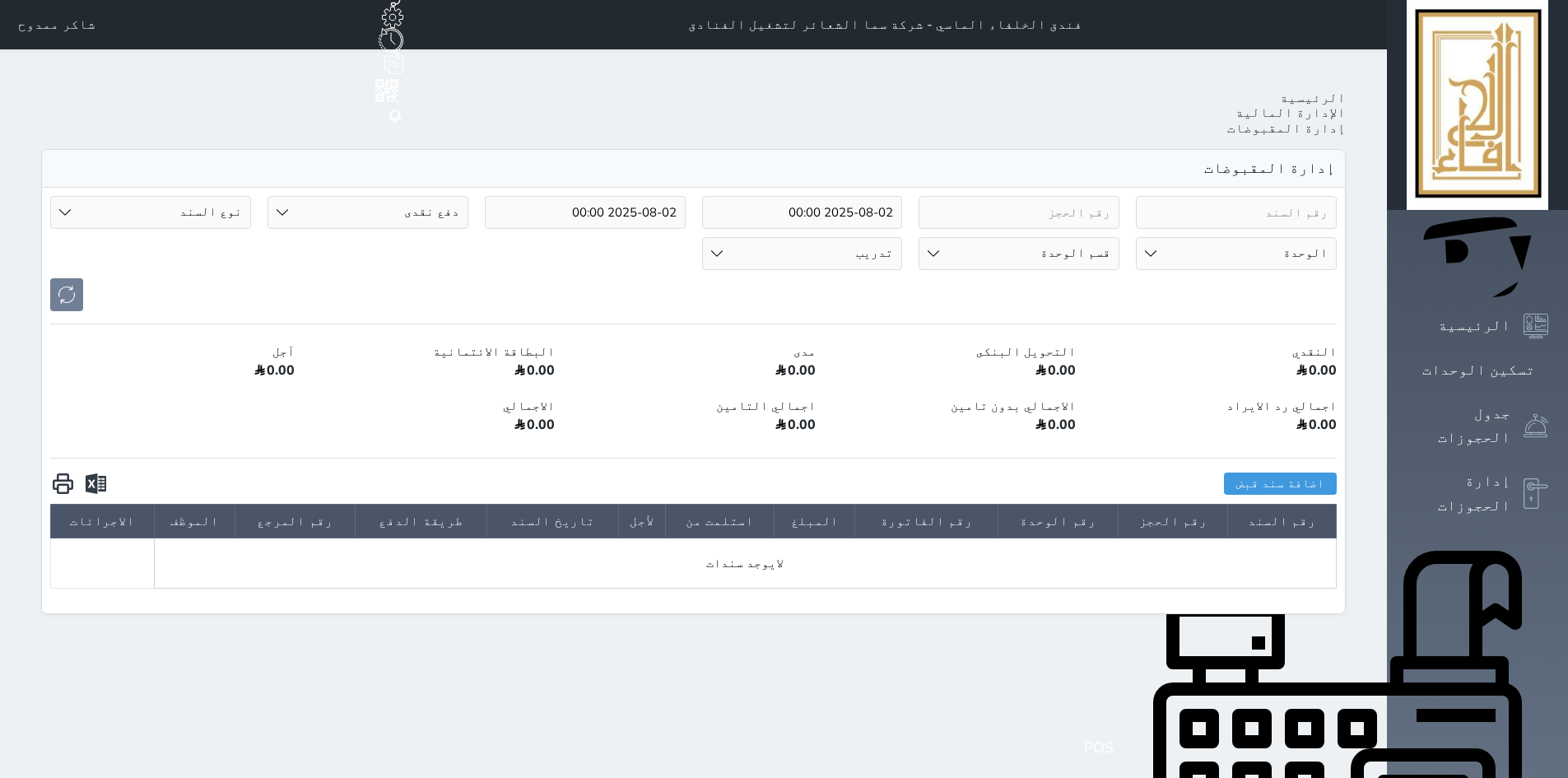 click on "طريقة الدفع   دفع نقدى   تحويل بنكى   مدى   بطاقة ائتمان   آجل   رد ايراد" at bounding box center (368, 212) 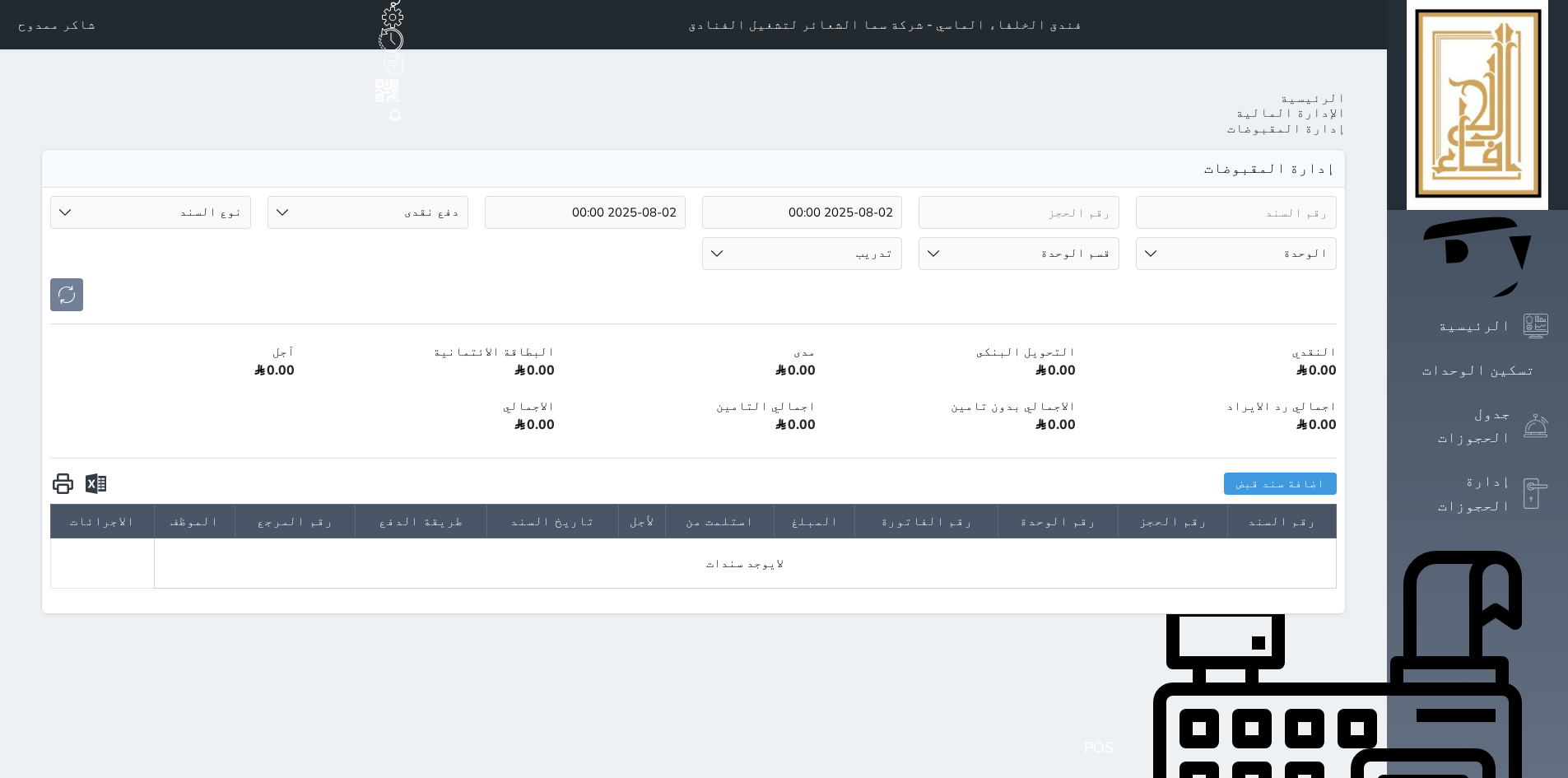 click on "2025-08-02 00:00" at bounding box center [585, 212] 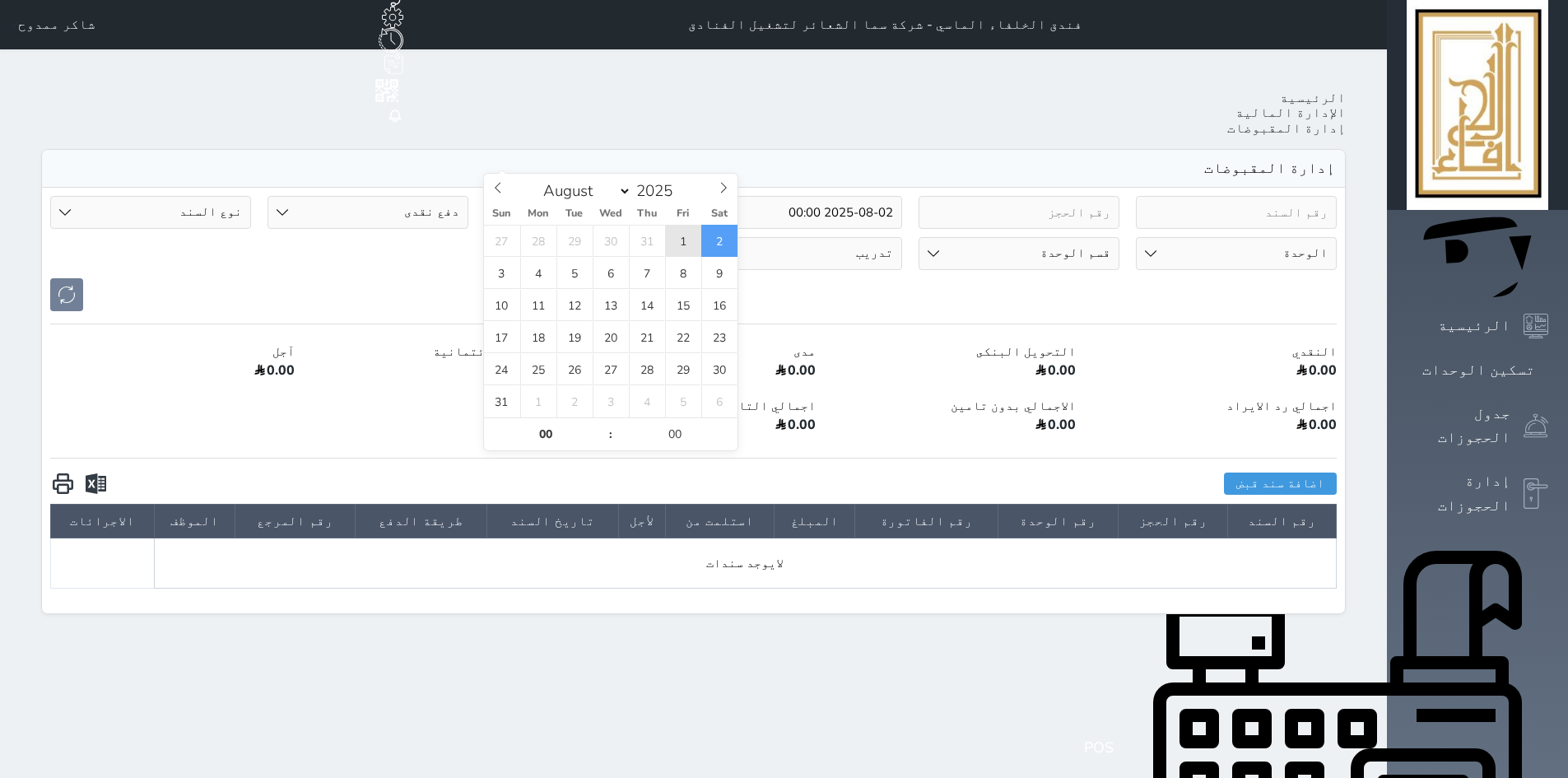 click on "1" at bounding box center (683, 240) 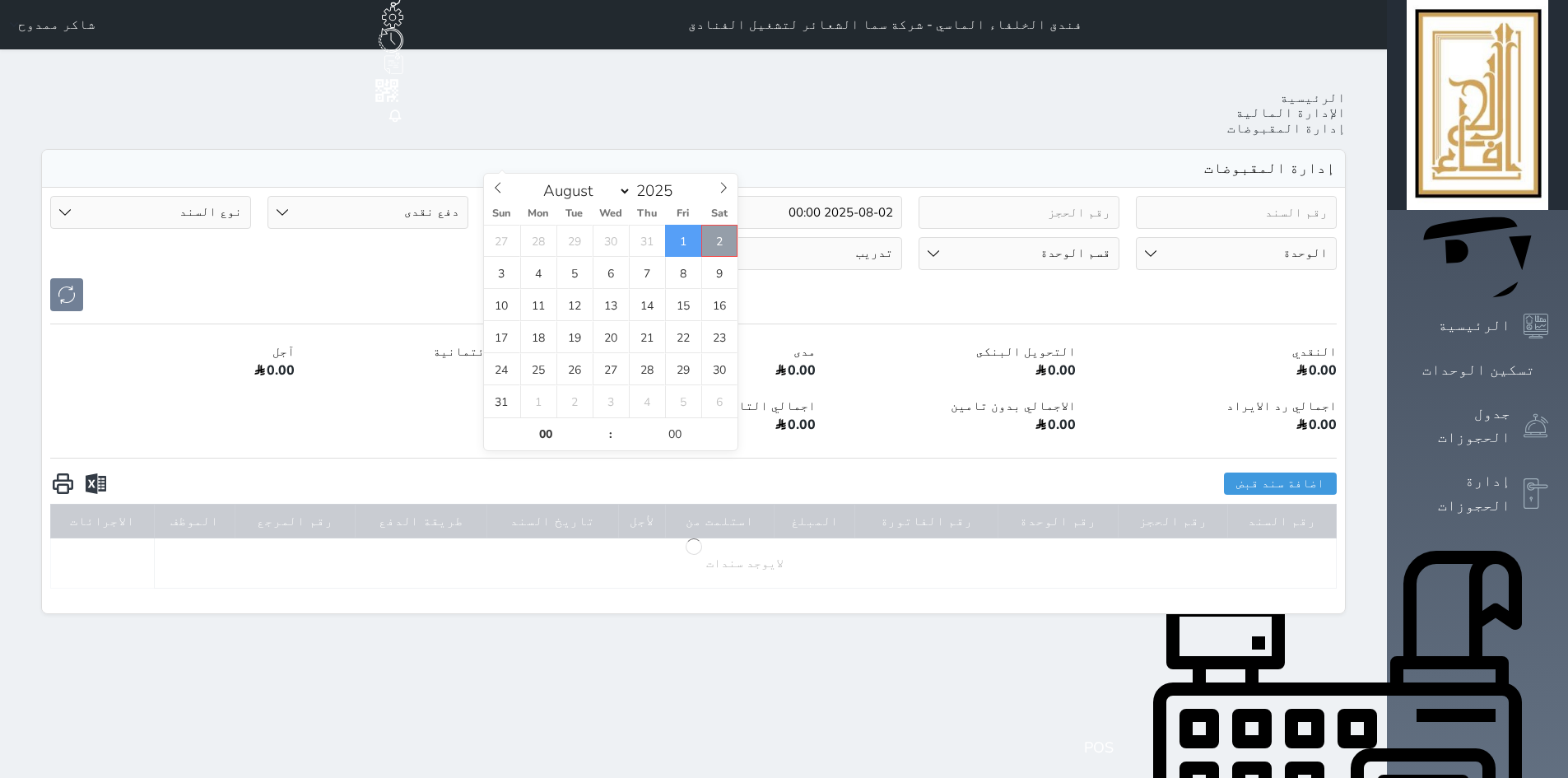 click on "2" at bounding box center [719, 240] 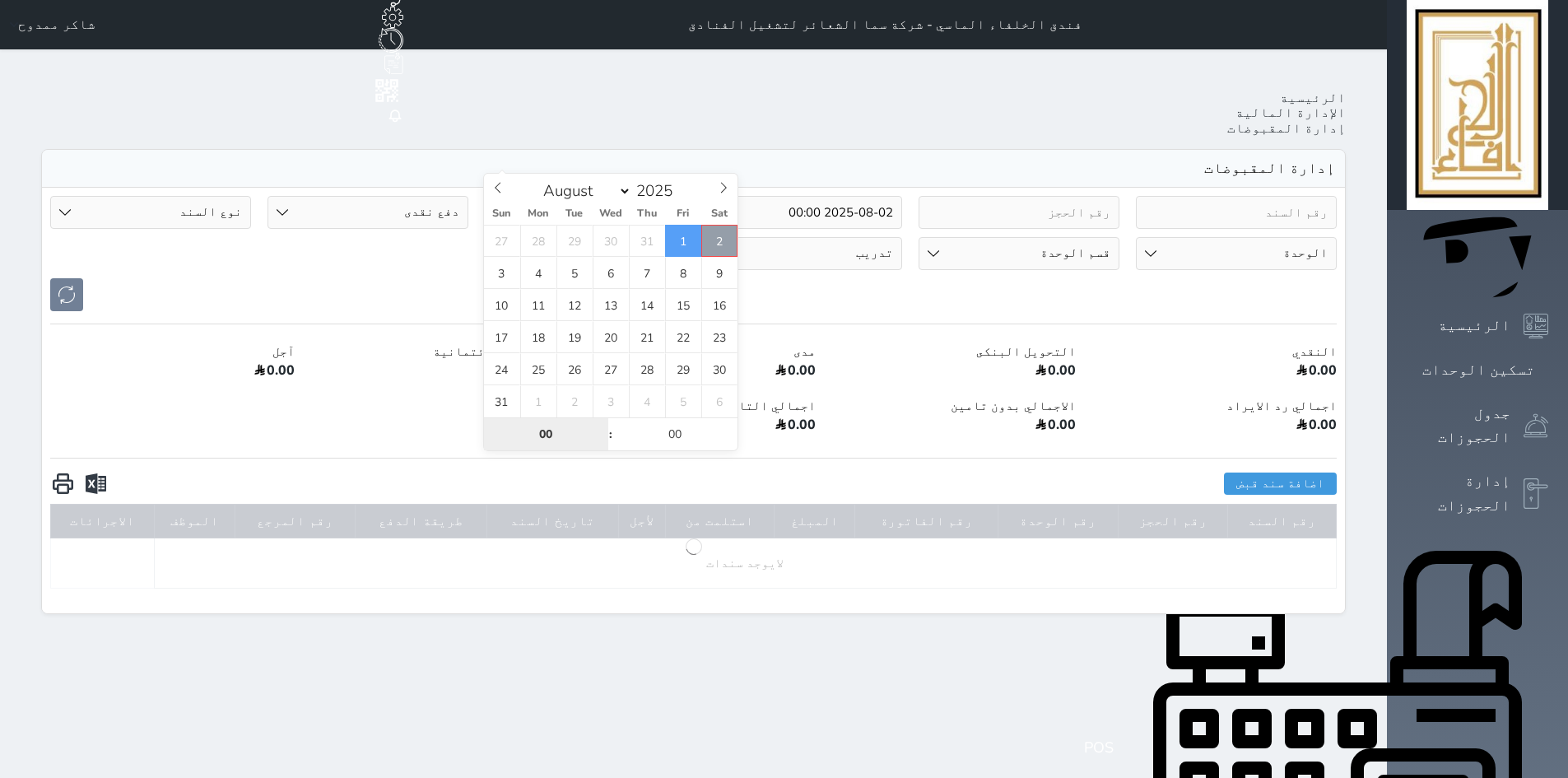 type on "2025-08-02 00:00" 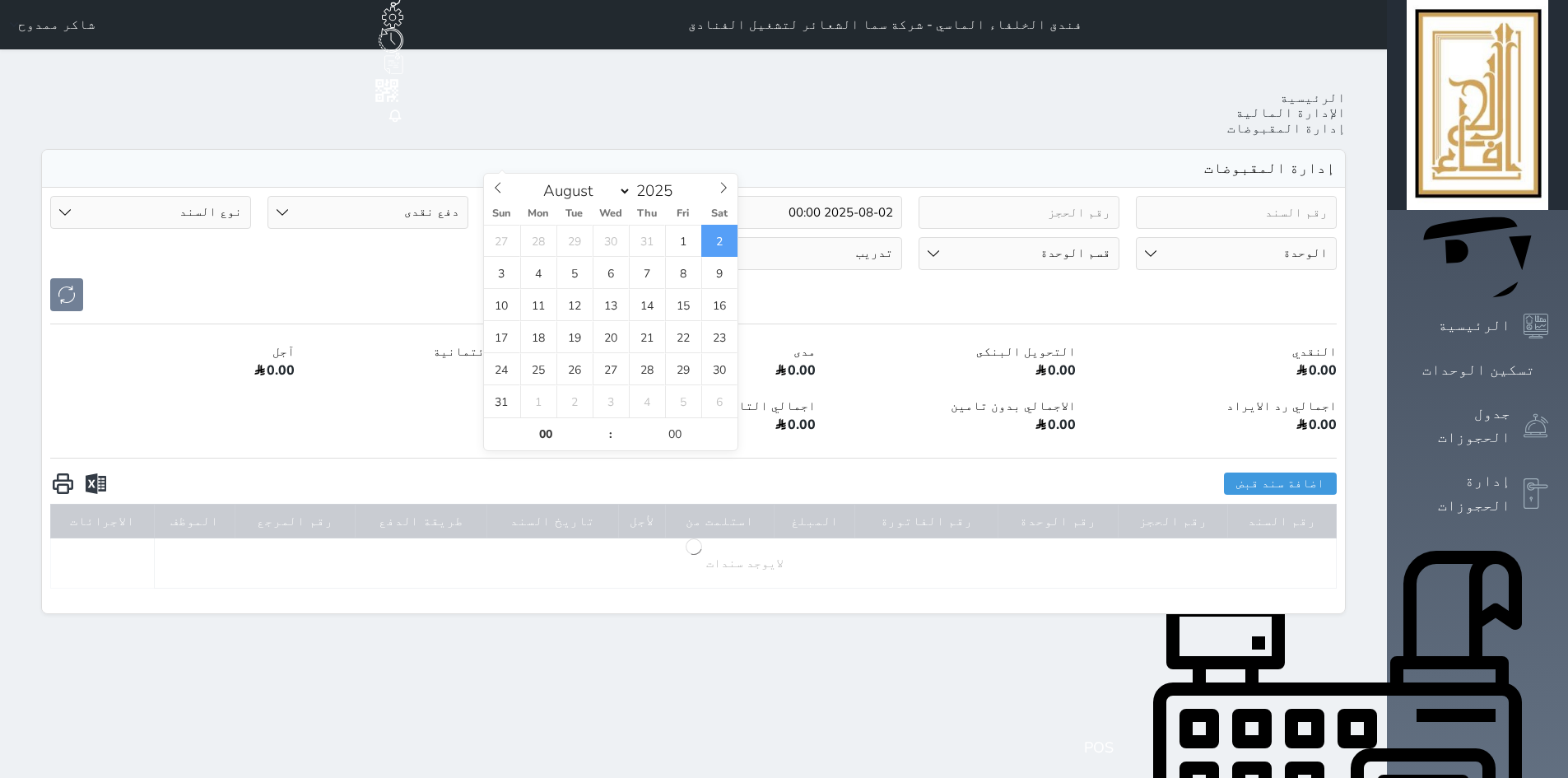 click on "الموظف   الخلفاء الماسي Admin انتصار شاكر ممدوح عبد الباسط احمد شوقي عبد الرحمن العبادي نواف المطرفي تدريب Allam مروج علي حمد جهاد Hr . Hadeel محمد عبد المنصف عبد الاله ممدوح جمعان الحارثي MAHMOUD ELADWI محمد عبدالمنصف نواف الشيباني أحمد العدوي مساعد الزويهري سيف الزهراني دارين القرني شادية المطرفي فيصل زياد الغريبي الهنوف داليا المالكي نواف" at bounding box center (803, 254) 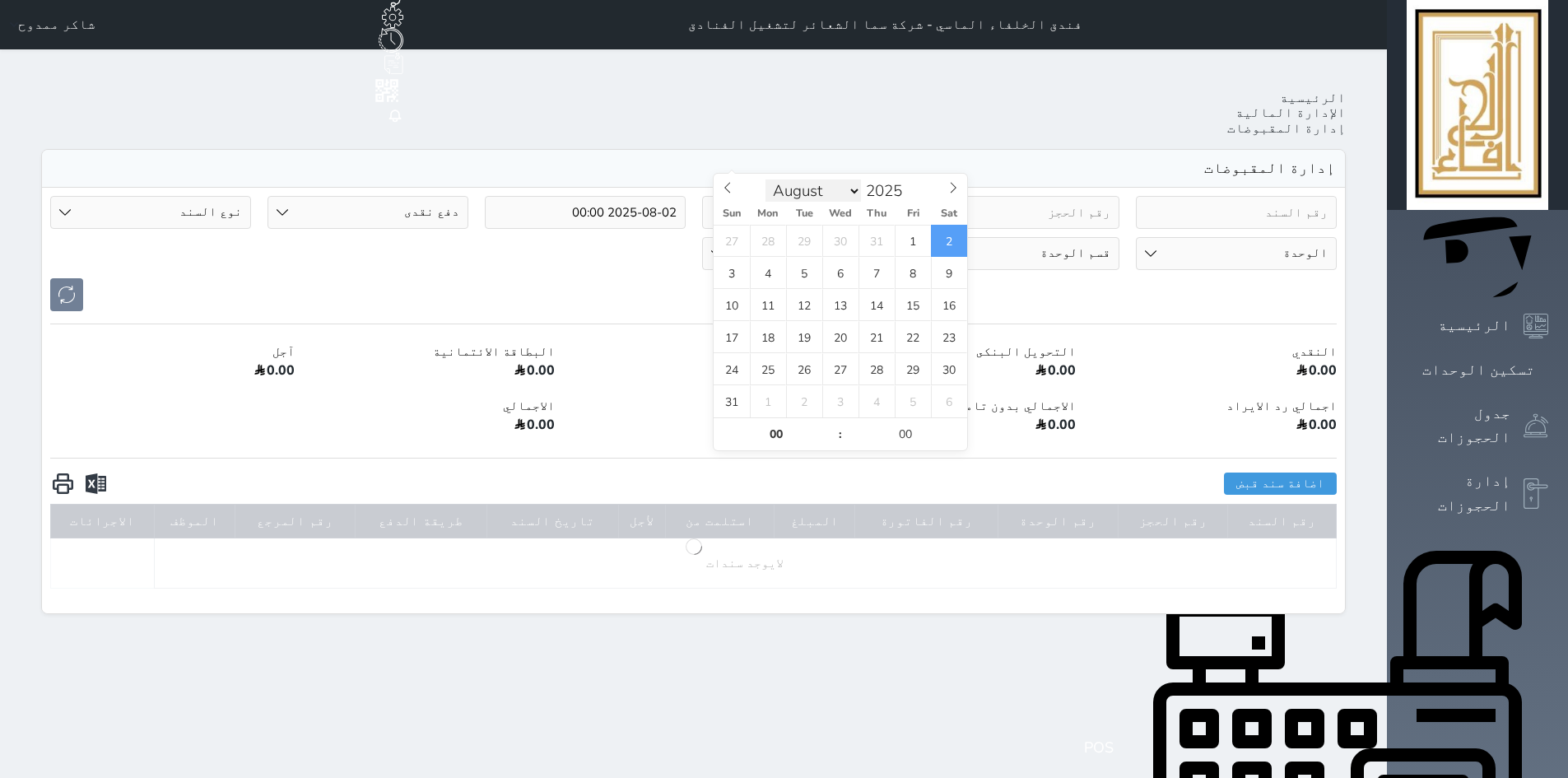 click on "2025-08-02 00:00" at bounding box center (803, 212) 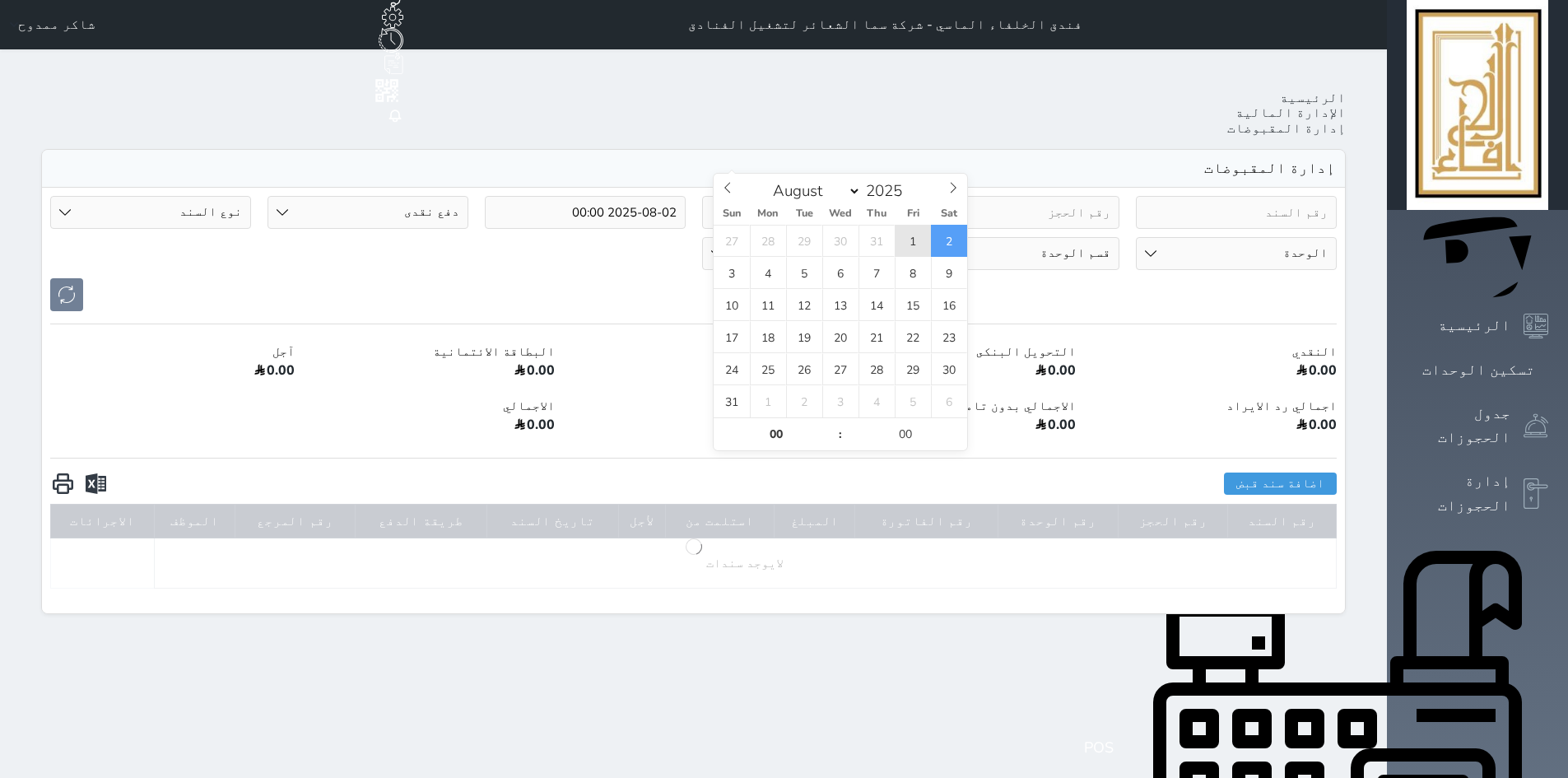 click on "1" at bounding box center (913, 240) 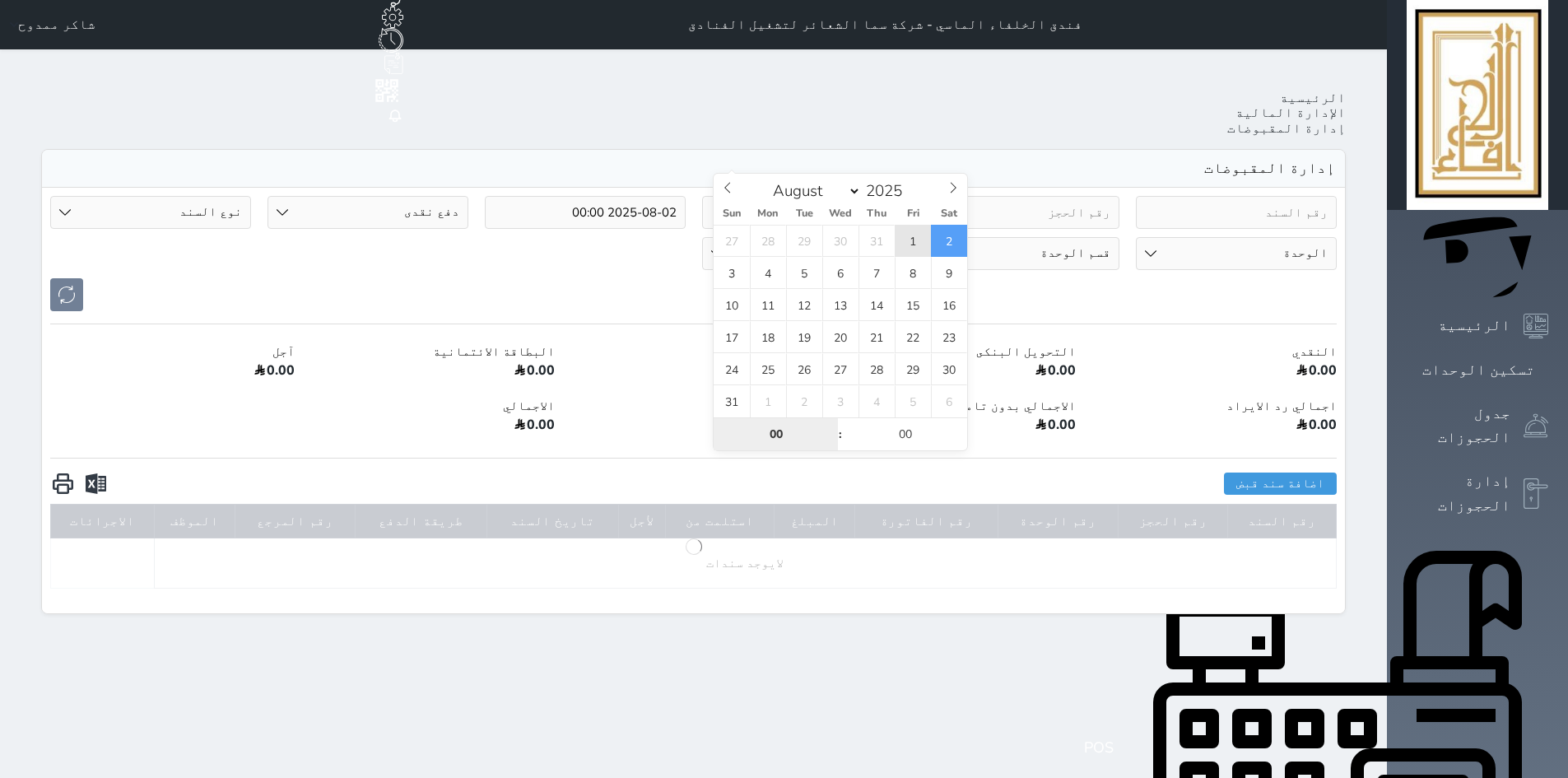 type on "2025-08-01 00:00" 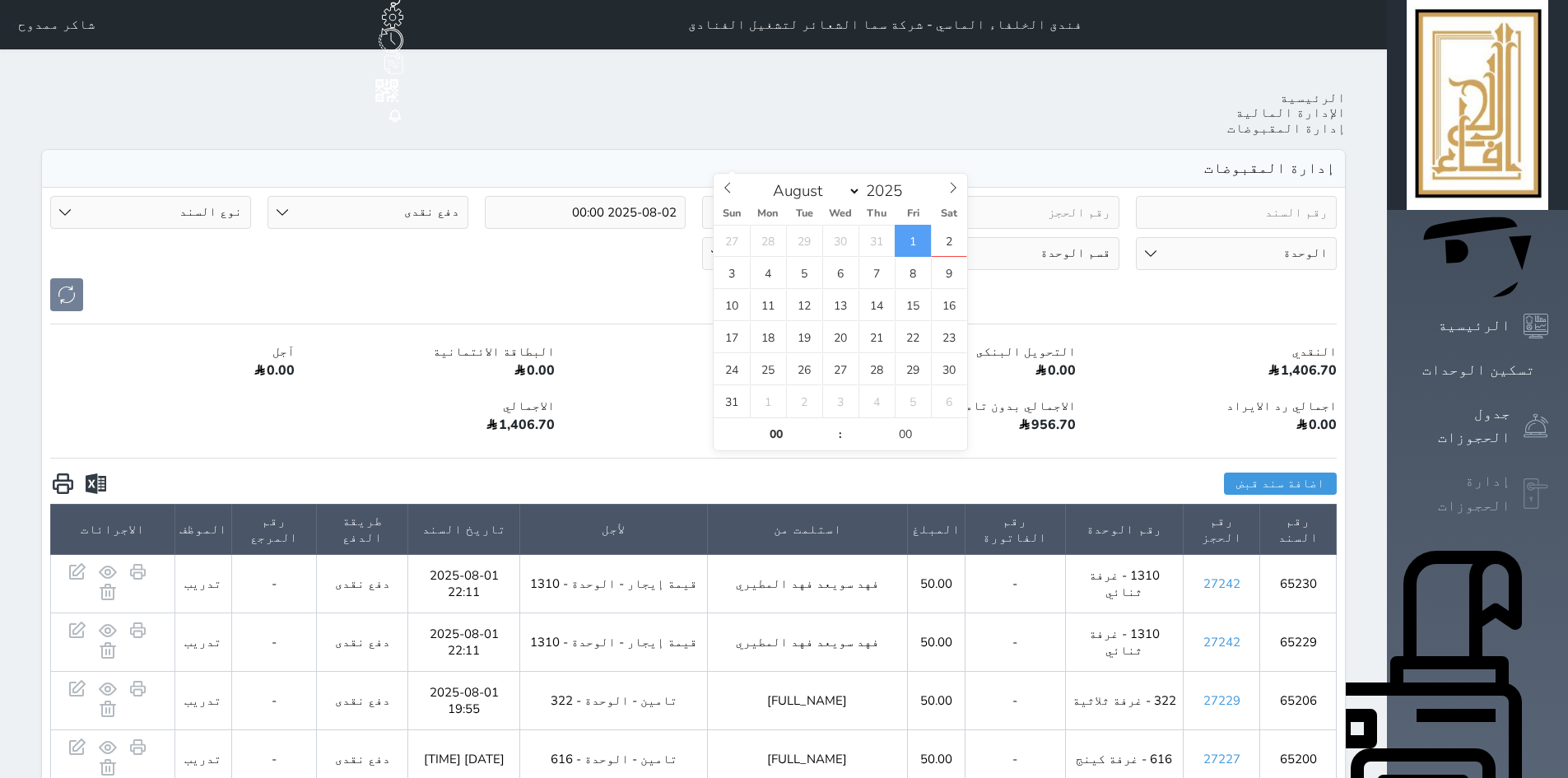 click on "إدارة الحجوزات" at bounding box center (1459, 493) 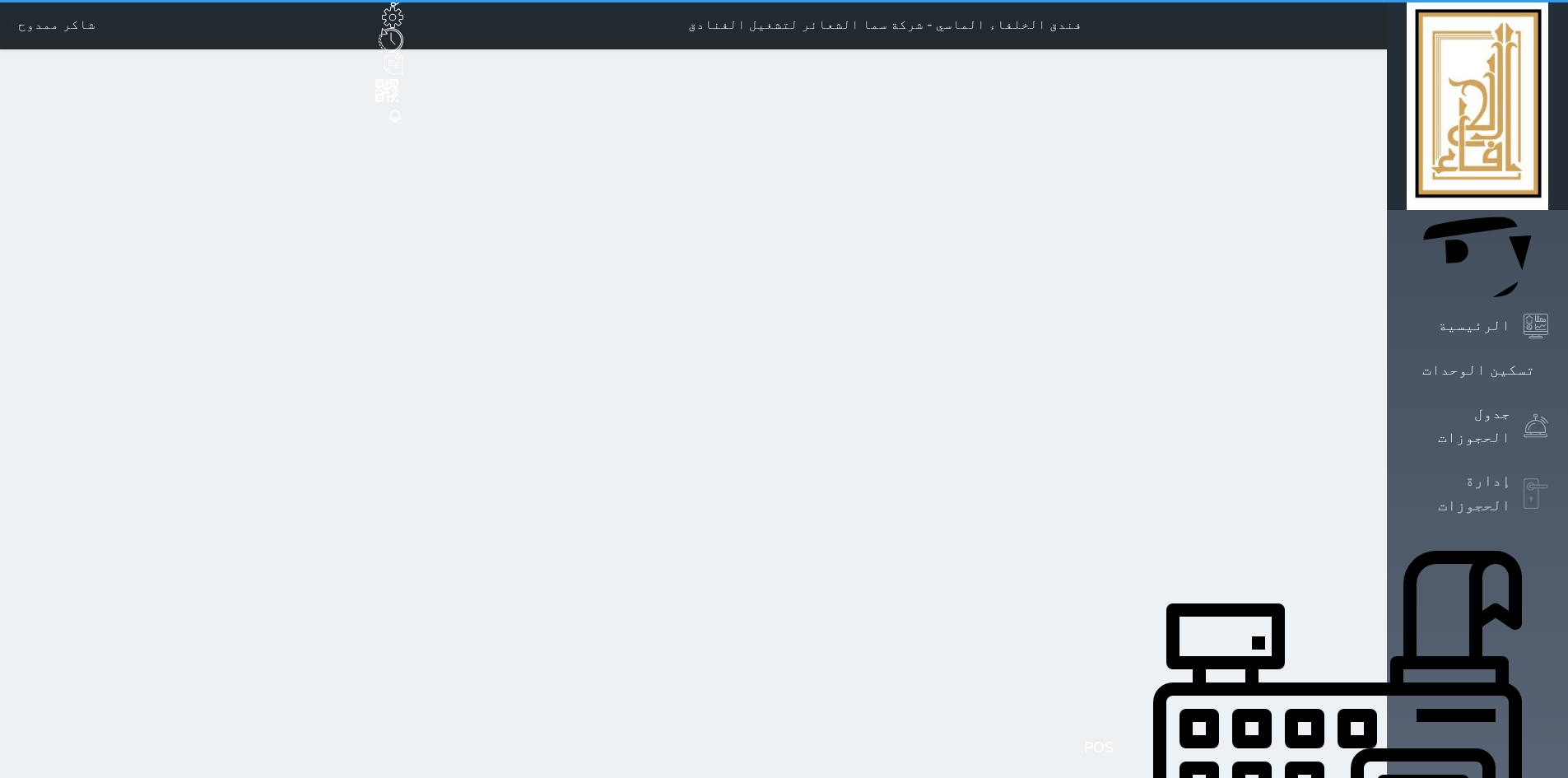 select on "open_all" 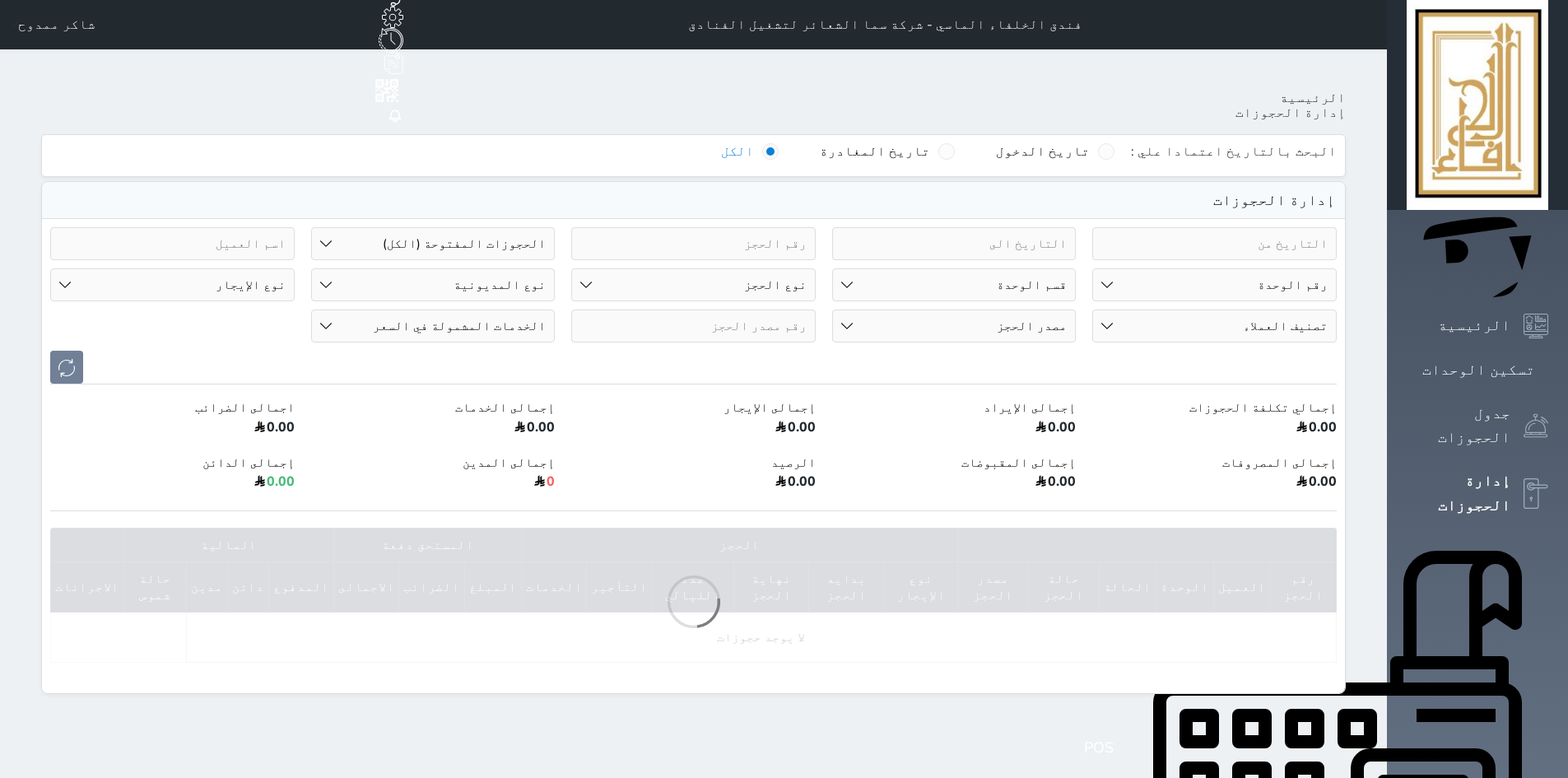 click on "رقم الوحدة
101 - غرفة رباعية
102 - غرفة ثنائي
103 - غرفة ثلاثية
104 - غرفة ثنائي
105 - غرفة ثنائي
106 - غرفة ثلاثية
107 - غرفة ثنائى
108 - غرفة ثنائي
109 - غرفة ثنائى
110 - غرفة ثلاثية
111 - غرفة ثنائي
112 - غرفة رباعية
113 - غرفة رباعية
114 - غرفة ثنائي
115 - غرفة ثلاثية
116 - غرفة كينج
117 - غرفة ثنائي" at bounding box center (1214, 285) 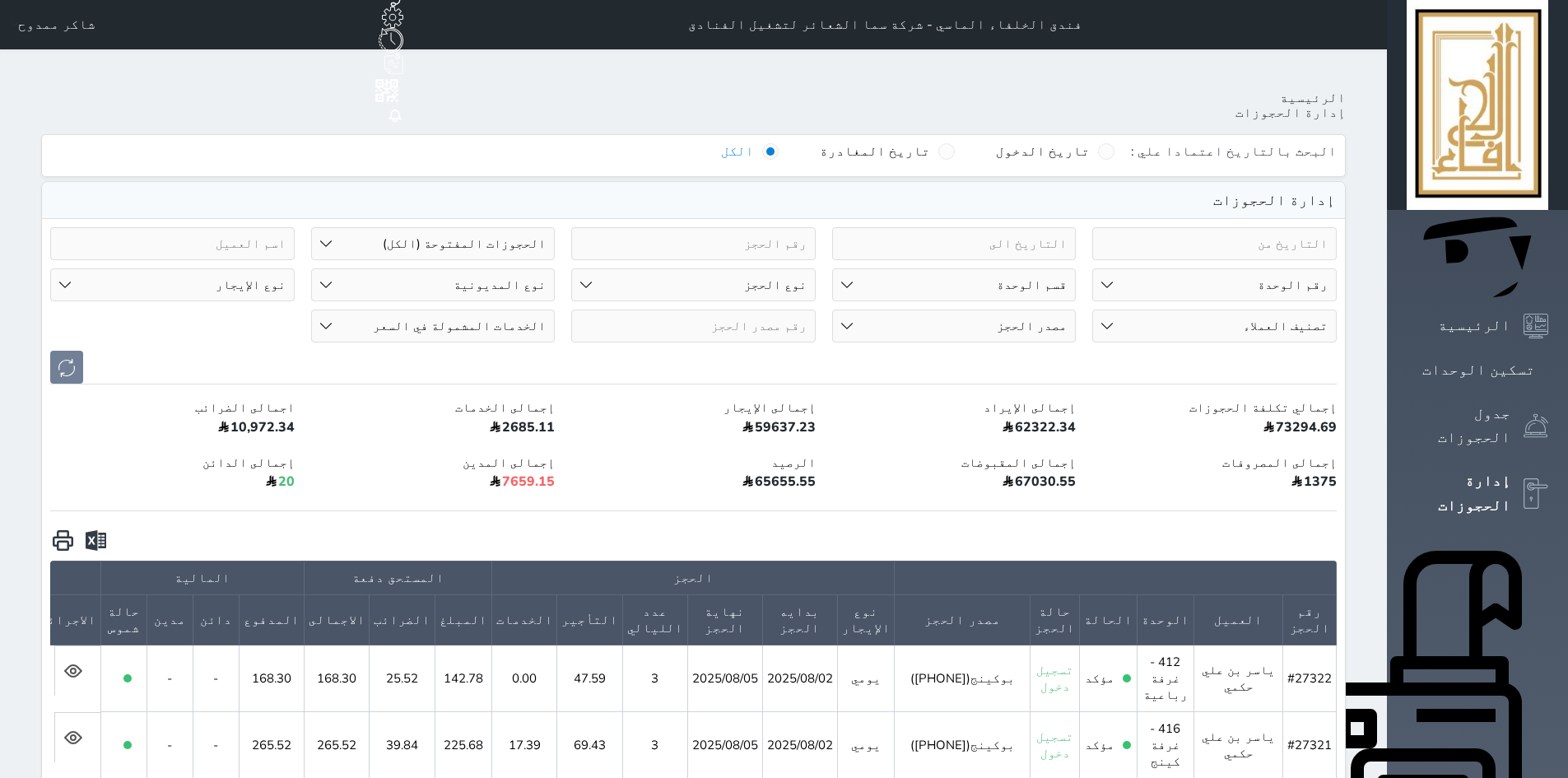 select on "67245" 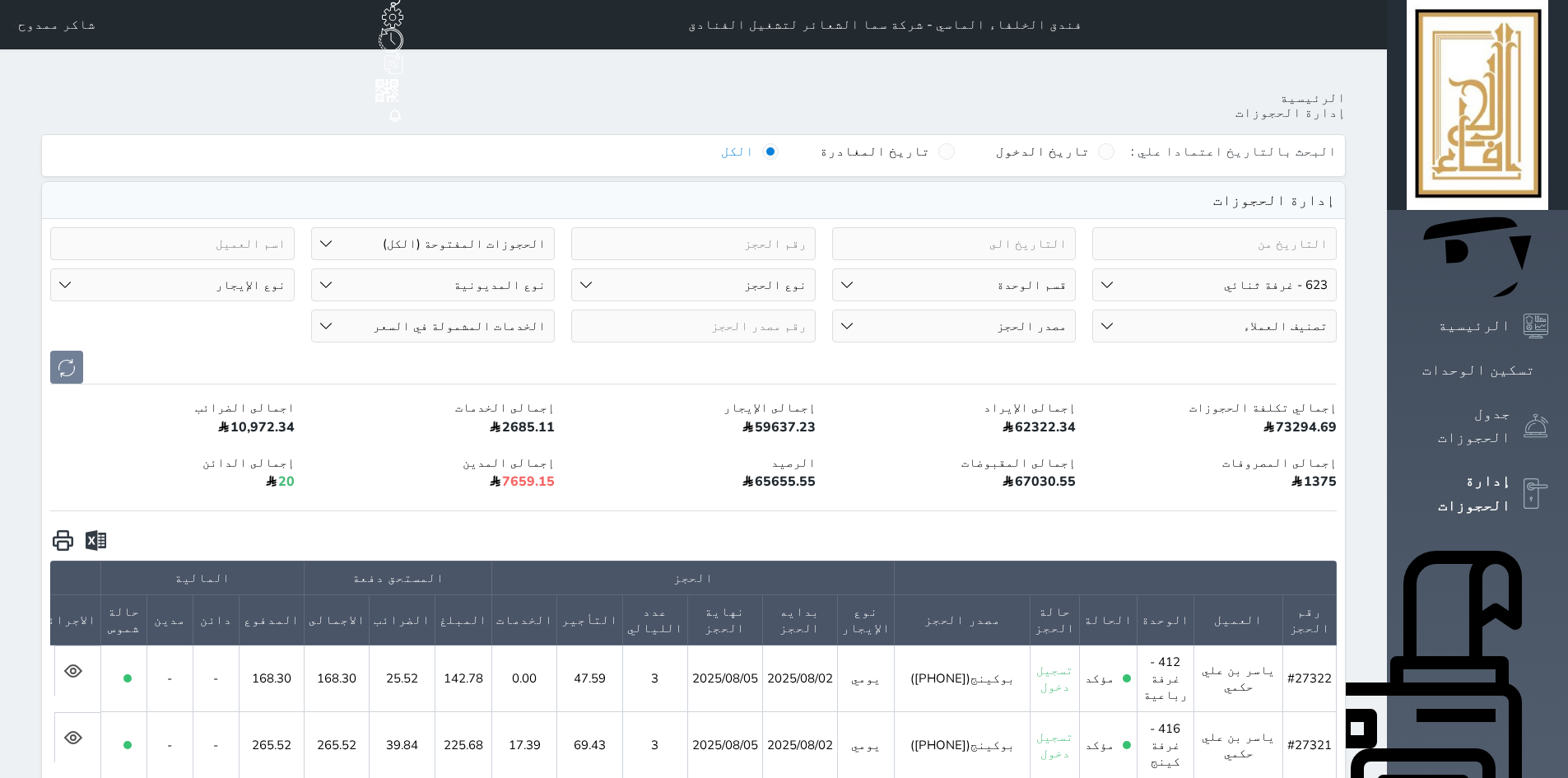 click on "رقم الوحدة
101 - غرفة رباعية
102 - غرفة ثنائي
103 - غرفة ثلاثية
104 - غرفة ثنائي
105 - غرفة ثنائي
106 - غرفة ثلاثية
107 - غرفة ثنائى
108 - غرفة ثنائي
109 - غرفة ثنائى
110 - غرفة ثلاثية
111 - غرفة ثنائي
112 - غرفة رباعية
113 - غرفة رباعية
114 - غرفة ثنائي
115 - غرفة ثلاثية
116 - غرفة كينج
117 - غرفة ثنائي" at bounding box center [1214, 285] 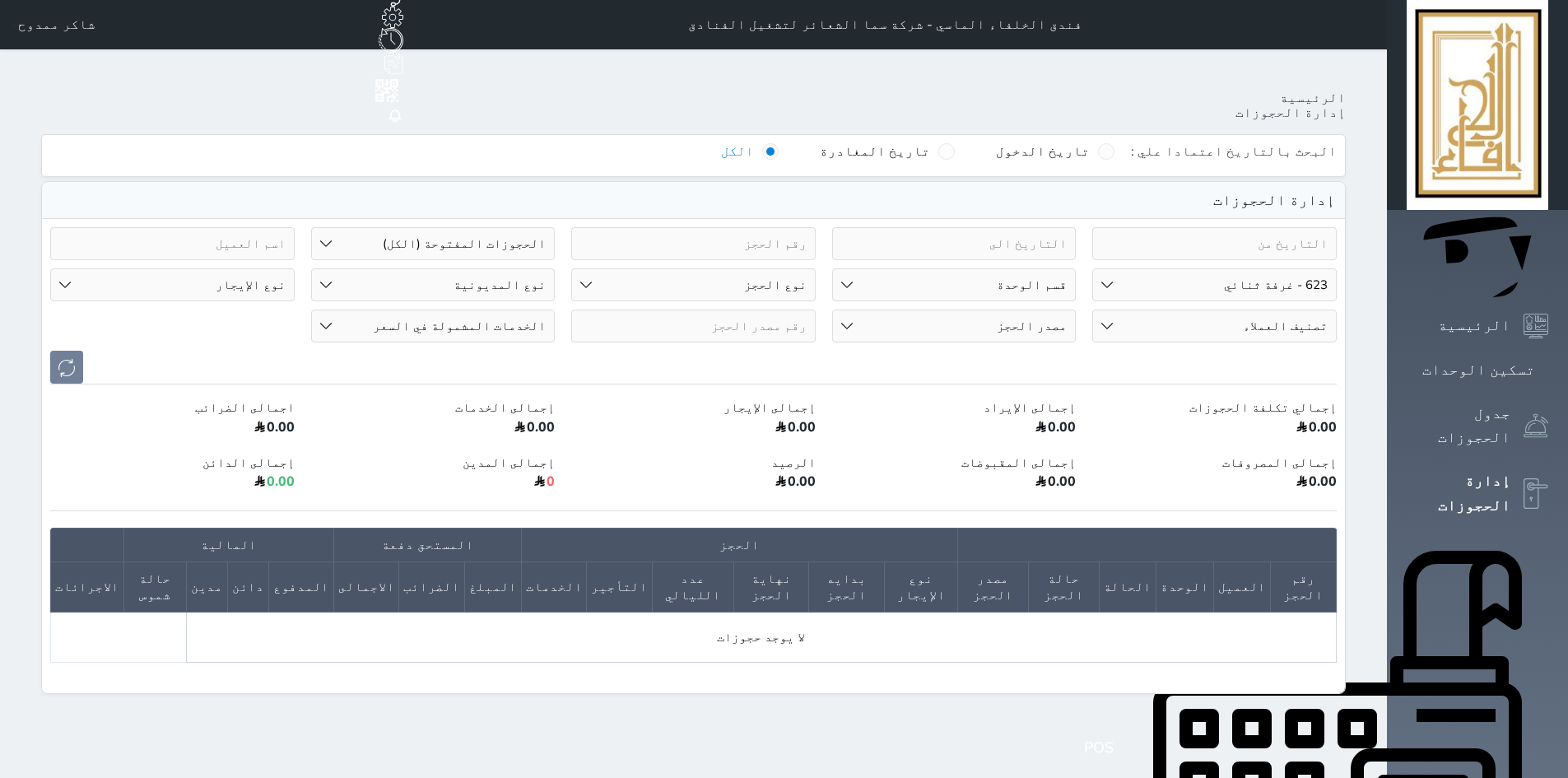 click on "حالة الحجز
الحجوزات المفتوحة (الكل)
الحجوزات المغلقة (الكل)
الحجوزات المفتوحة (مسجل دخول)
الحجوزات المغلقة (تسجيل مغادرة)
الحجوزات لم تسجل دخول
الحجوزات المؤكدة (الكل)
الحجوزات الملغية
الحجوزات المنتهية مهلة دفعها
حجوزات بانتظار الدفع" at bounding box center (433, 244) 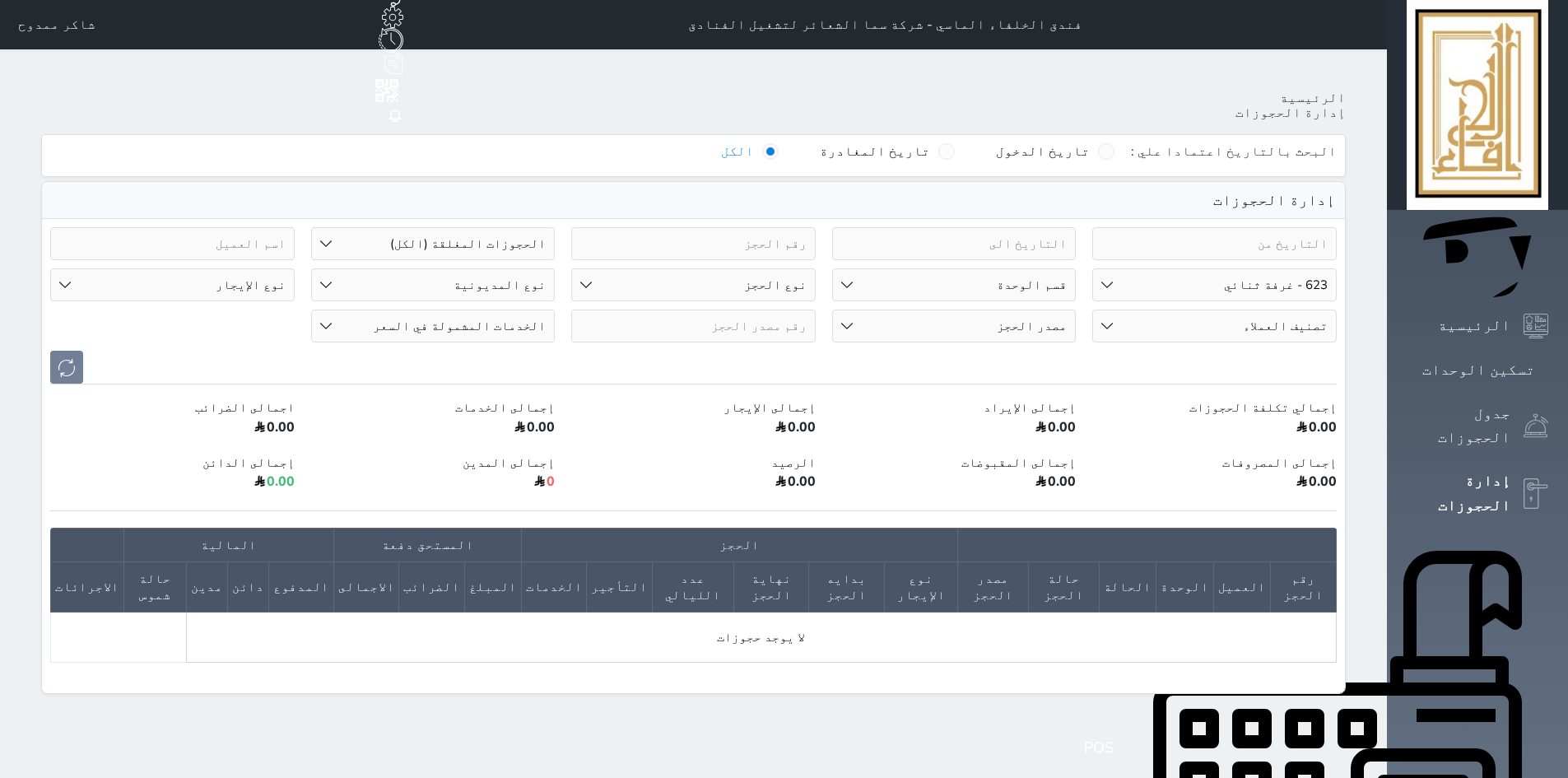 click on "حالة الحجز
الحجوزات المفتوحة (الكل)
الحجوزات المغلقة (الكل)
الحجوزات المفتوحة (مسجل دخول)
الحجوزات المغلقة (تسجيل مغادرة)
الحجوزات لم تسجل دخول
الحجوزات المؤكدة (الكل)
الحجوزات الملغية
الحجوزات المنتهية مهلة دفعها
حجوزات بانتظار الدفع" at bounding box center [433, 244] 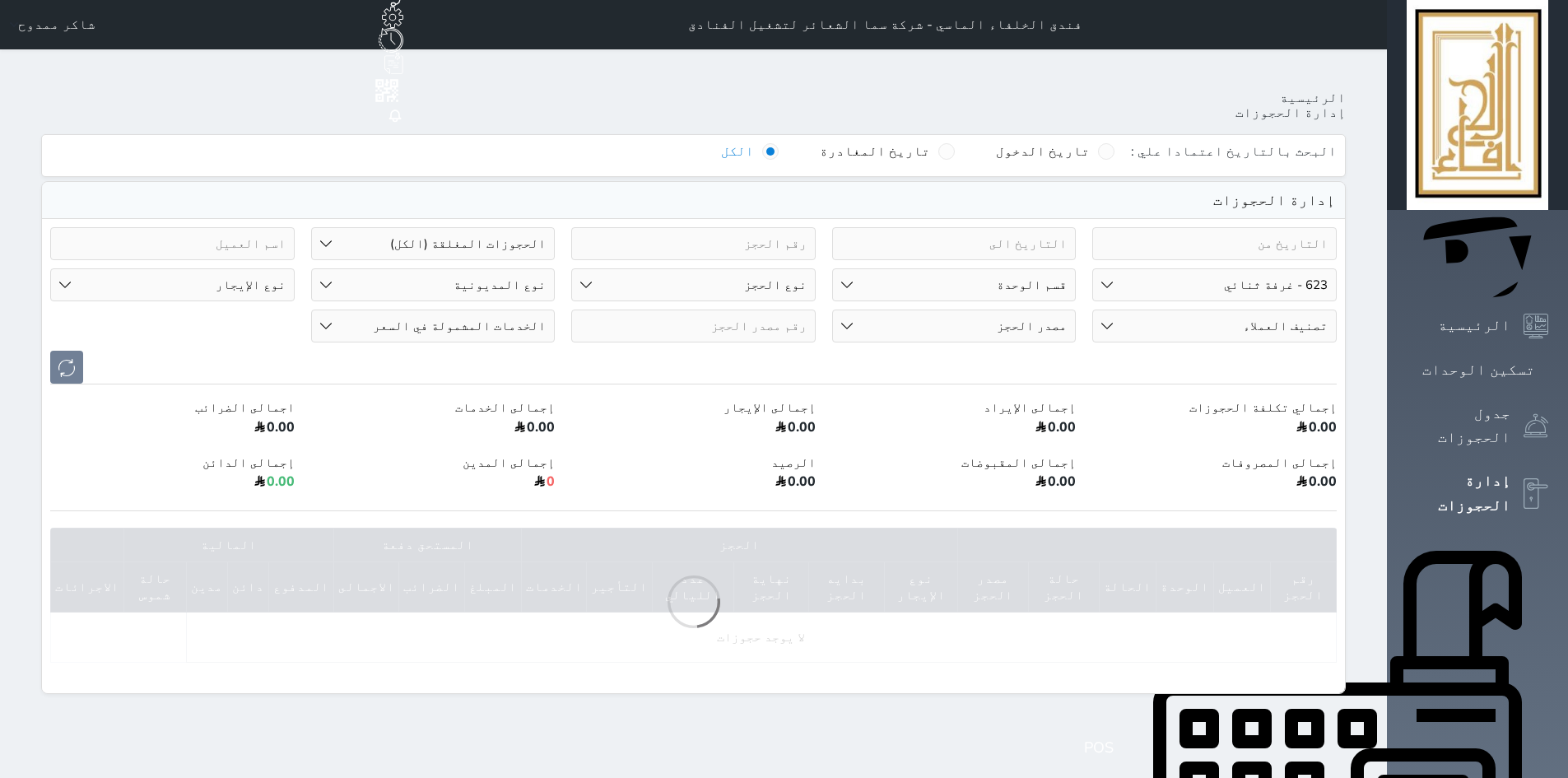click on "حالة الحجز
الحجوزات المفتوحة (الكل)
الحجوزات المغلقة (الكل)
الحجوزات المفتوحة (مسجل دخول)
الحجوزات المغلقة (تسجيل مغادرة)
الحجوزات لم تسجل دخول
الحجوزات المؤكدة (الكل)
الحجوزات الملغية
الحجوزات المنتهية مهلة دفعها
حجوزات بانتظار الدفع" at bounding box center [433, 244] 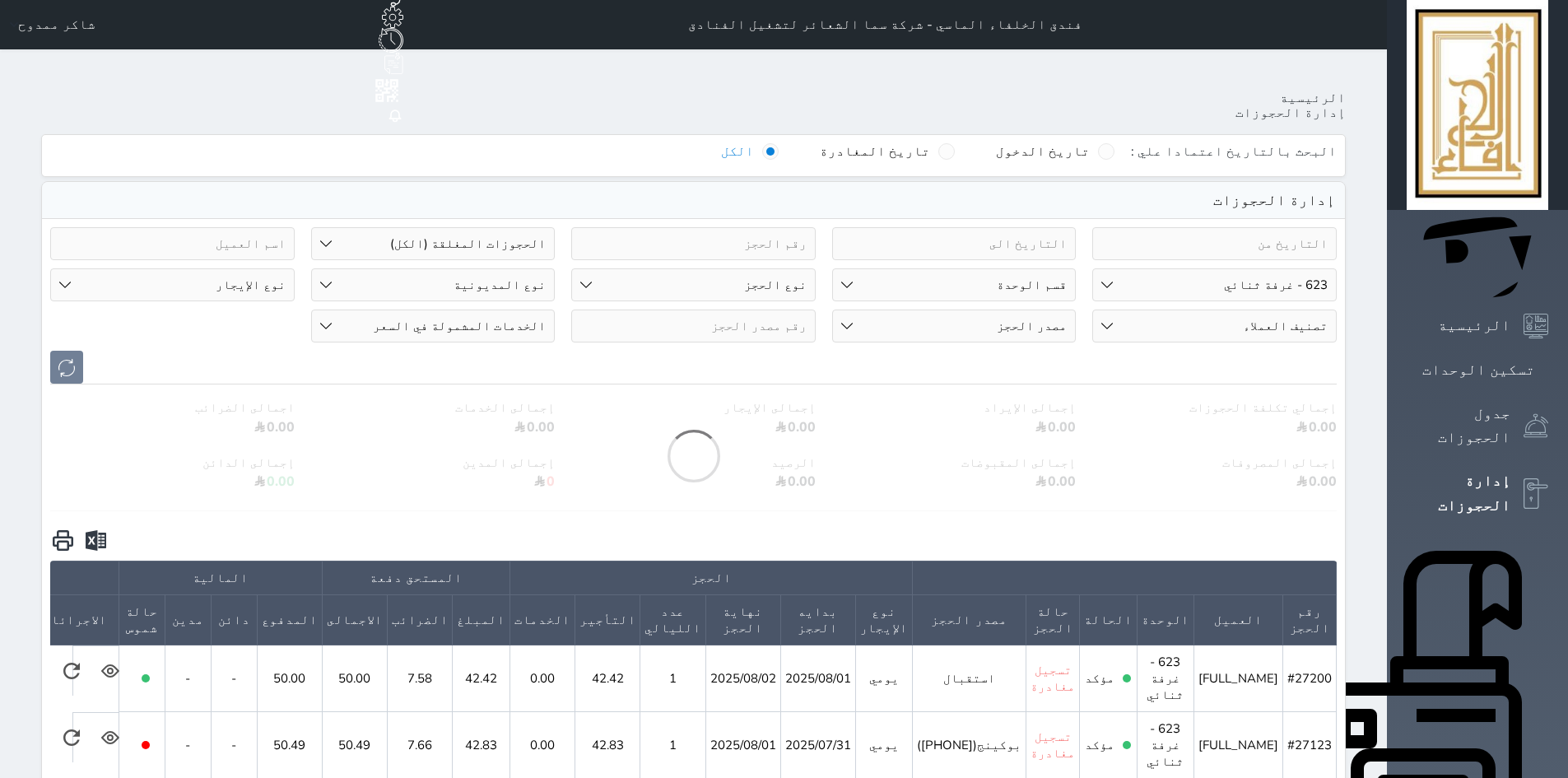 select on "checked_out" 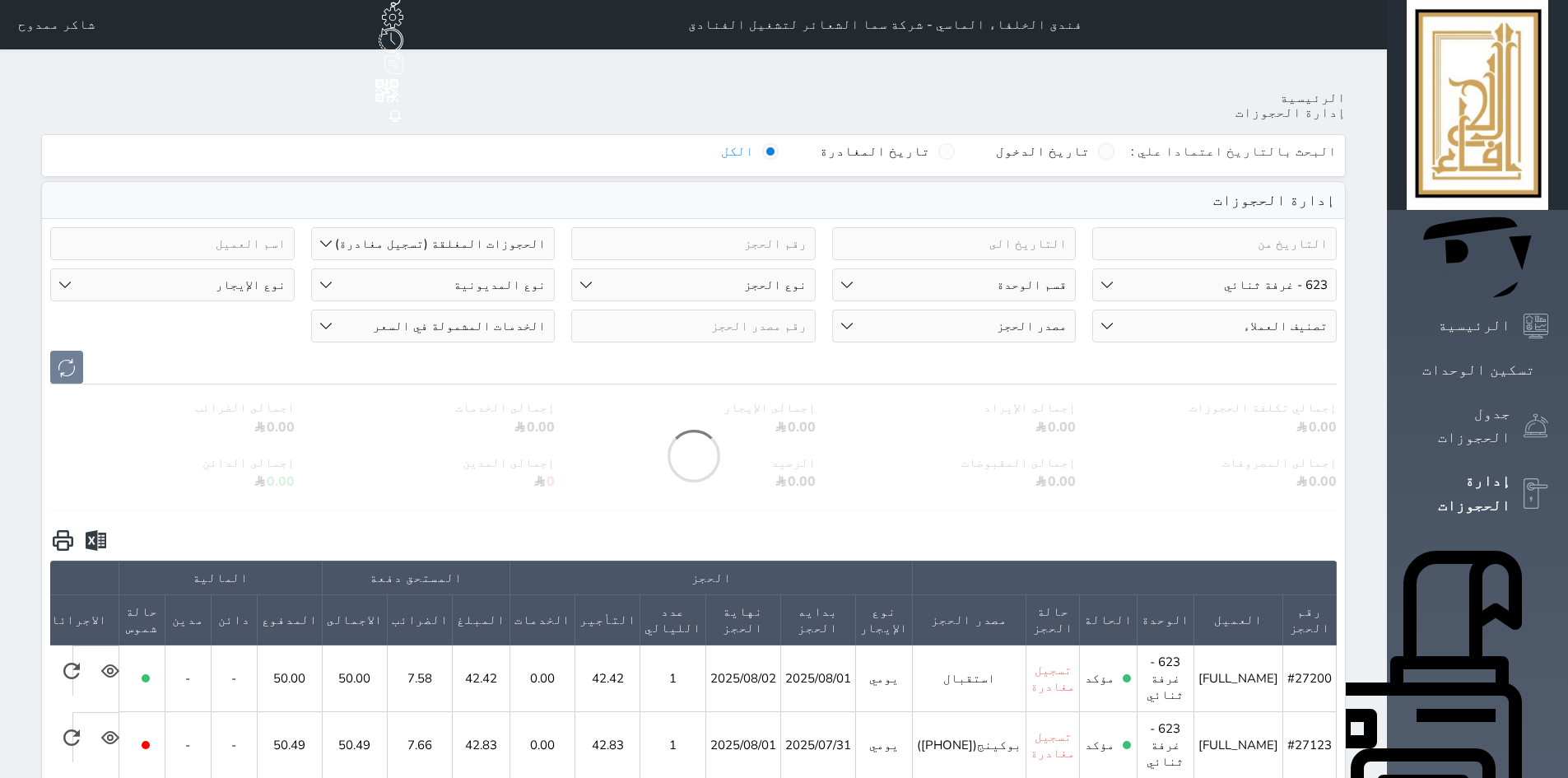 click on "حالة الحجز
الحجوزات المفتوحة (الكل)
الحجوزات المغلقة (الكل)
الحجوزات المفتوحة (مسجل دخول)
الحجوزات المغلقة (تسجيل مغادرة)
الحجوزات لم تسجل دخول
الحجوزات المؤكدة (الكل)
الحجوزات الملغية
الحجوزات المنتهية مهلة دفعها
حجوزات بانتظار الدفع" at bounding box center (433, 244) 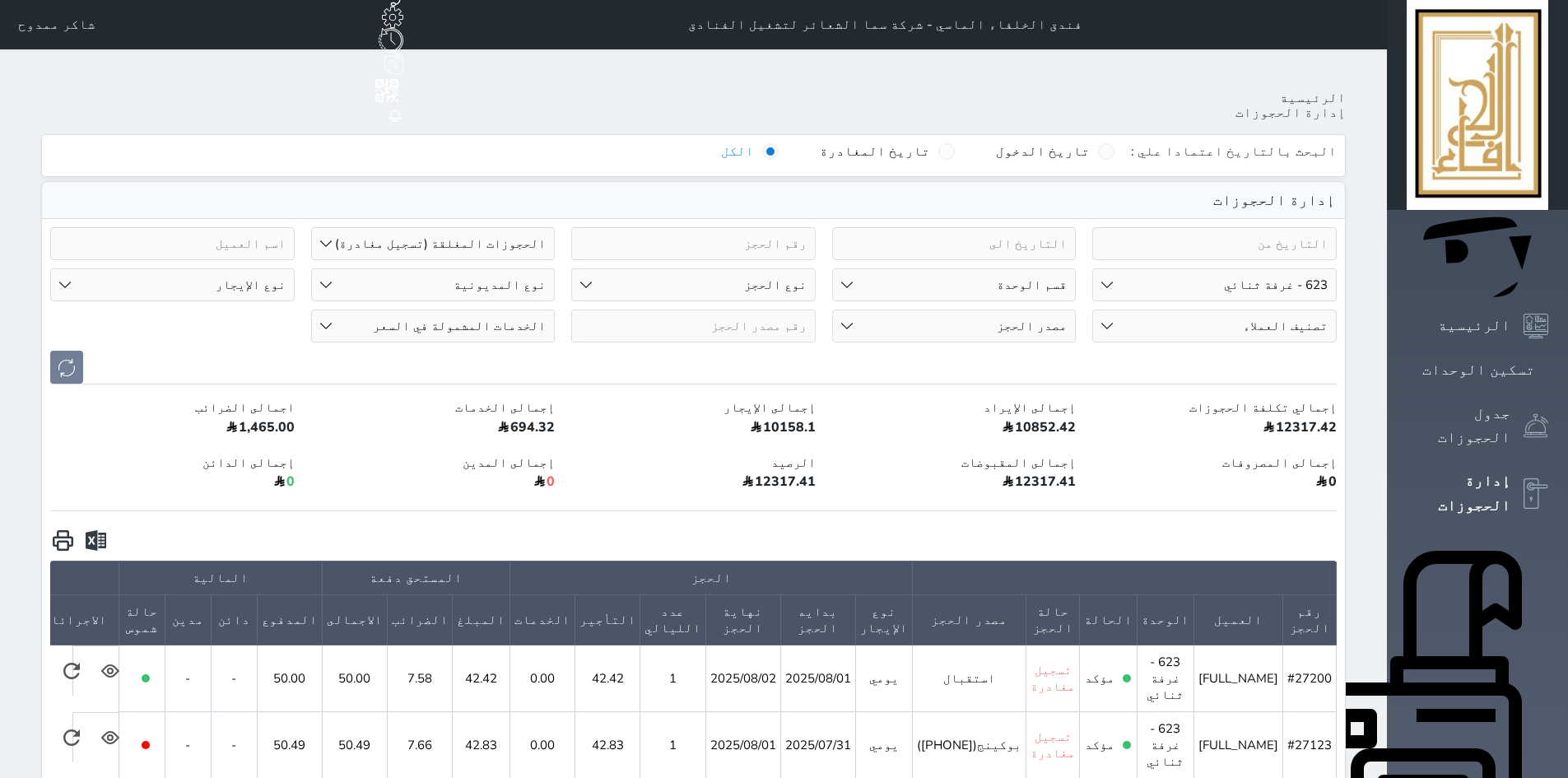 click 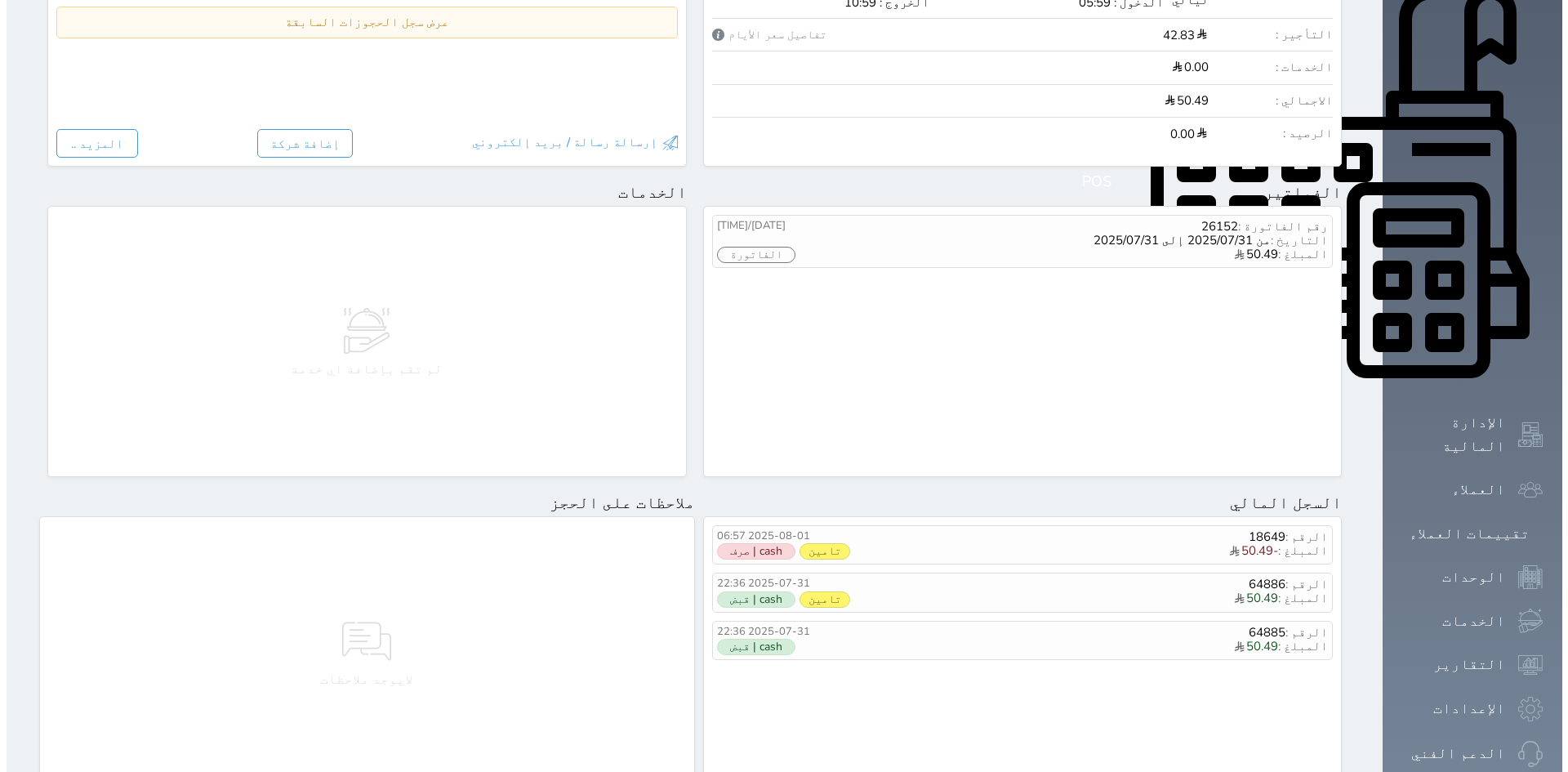 scroll, scrollTop: 572, scrollLeft: 0, axis: vertical 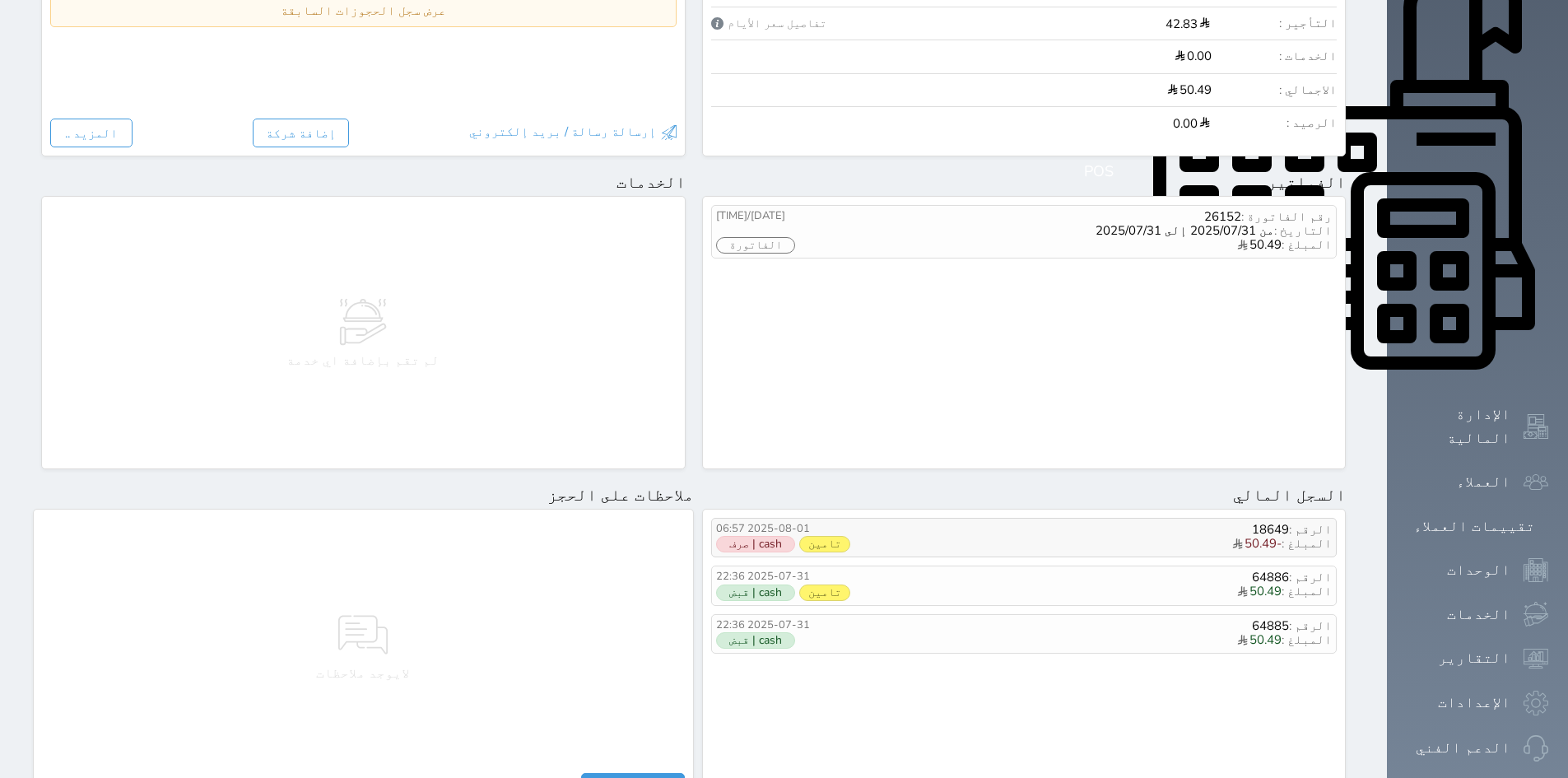 click on "المبلغ :  -50.49" at bounding box center [1116, 544] 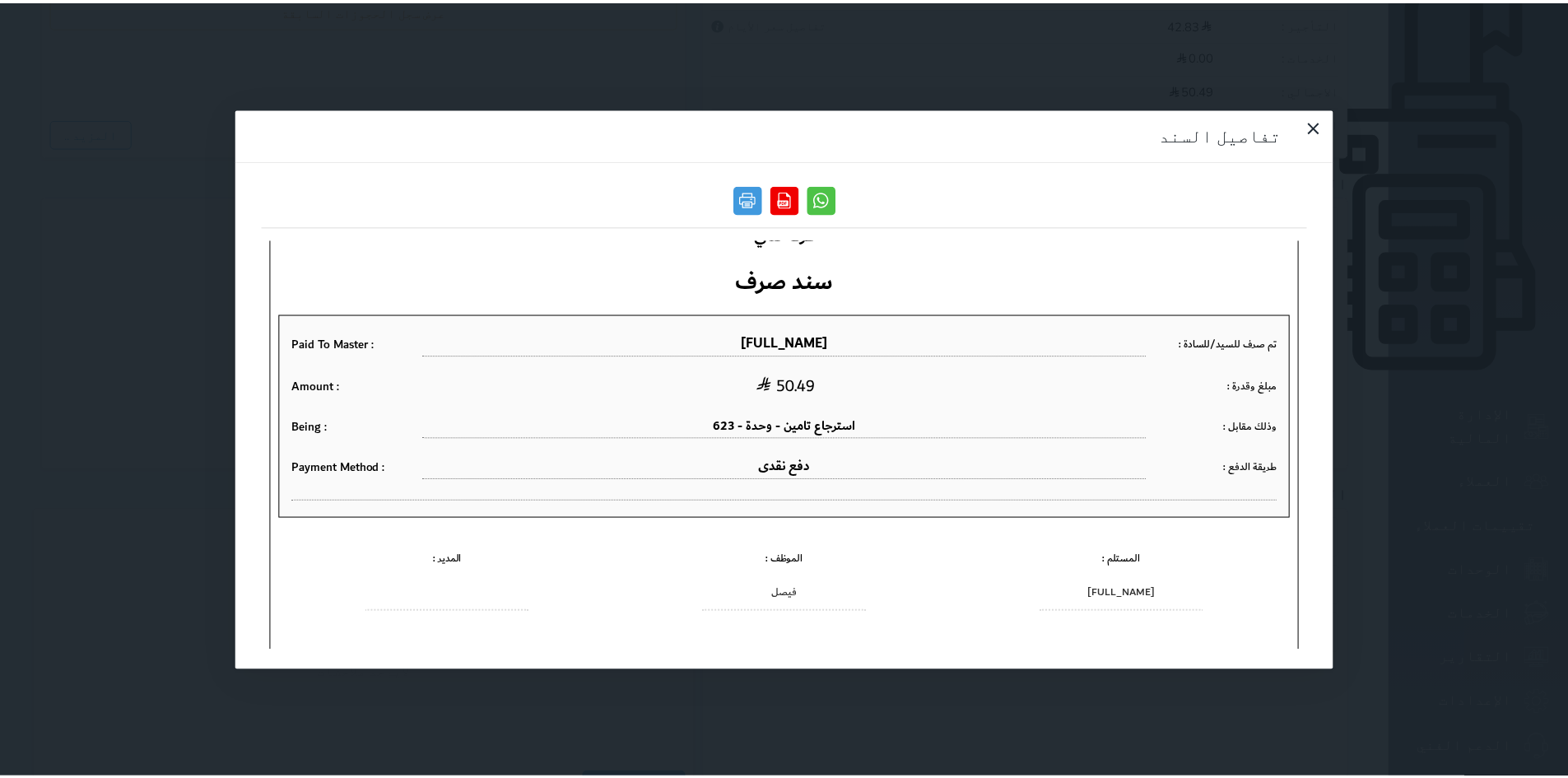 scroll, scrollTop: 132, scrollLeft: 0, axis: vertical 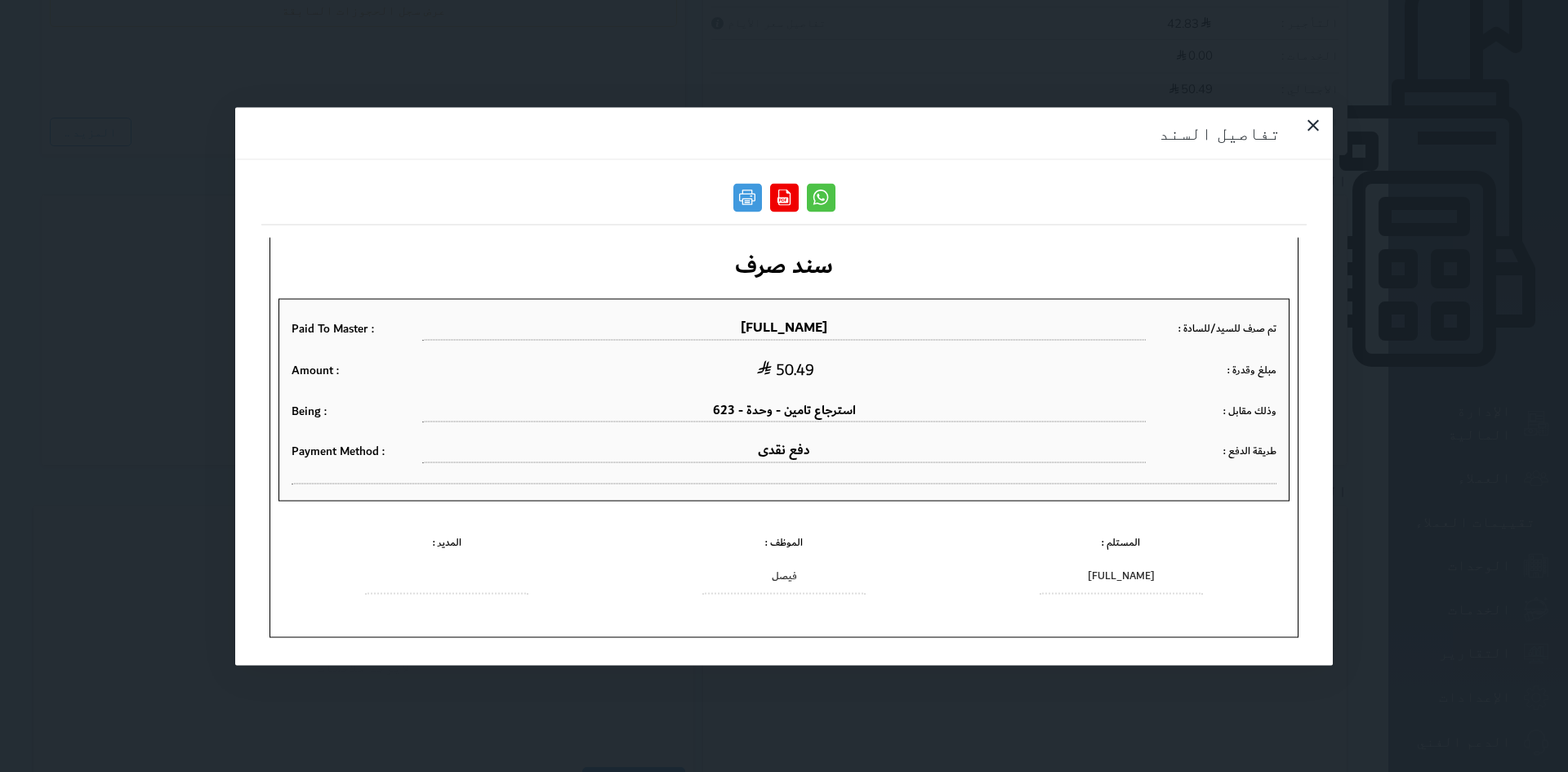 click at bounding box center (1306, 134) 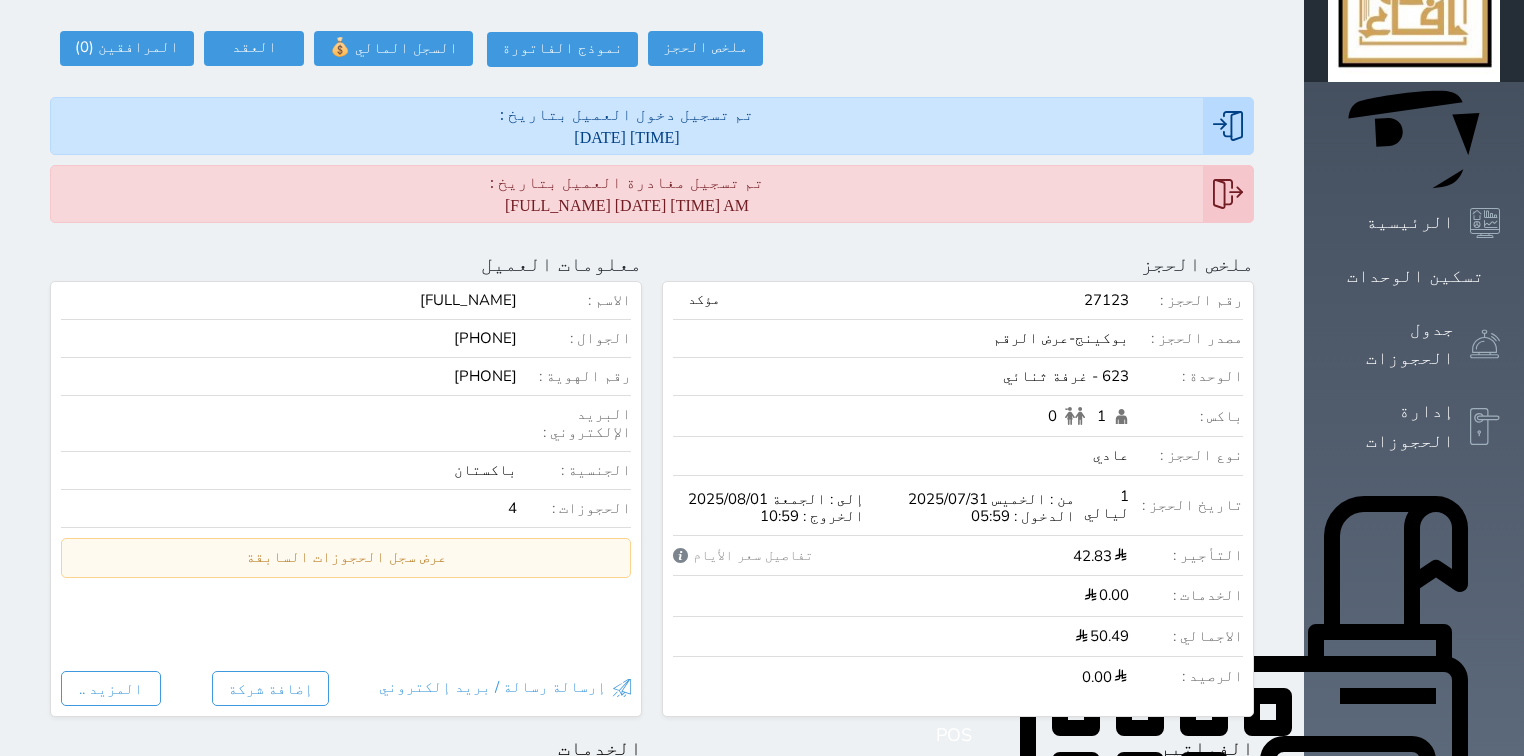 scroll, scrollTop: 136, scrollLeft: 0, axis: vertical 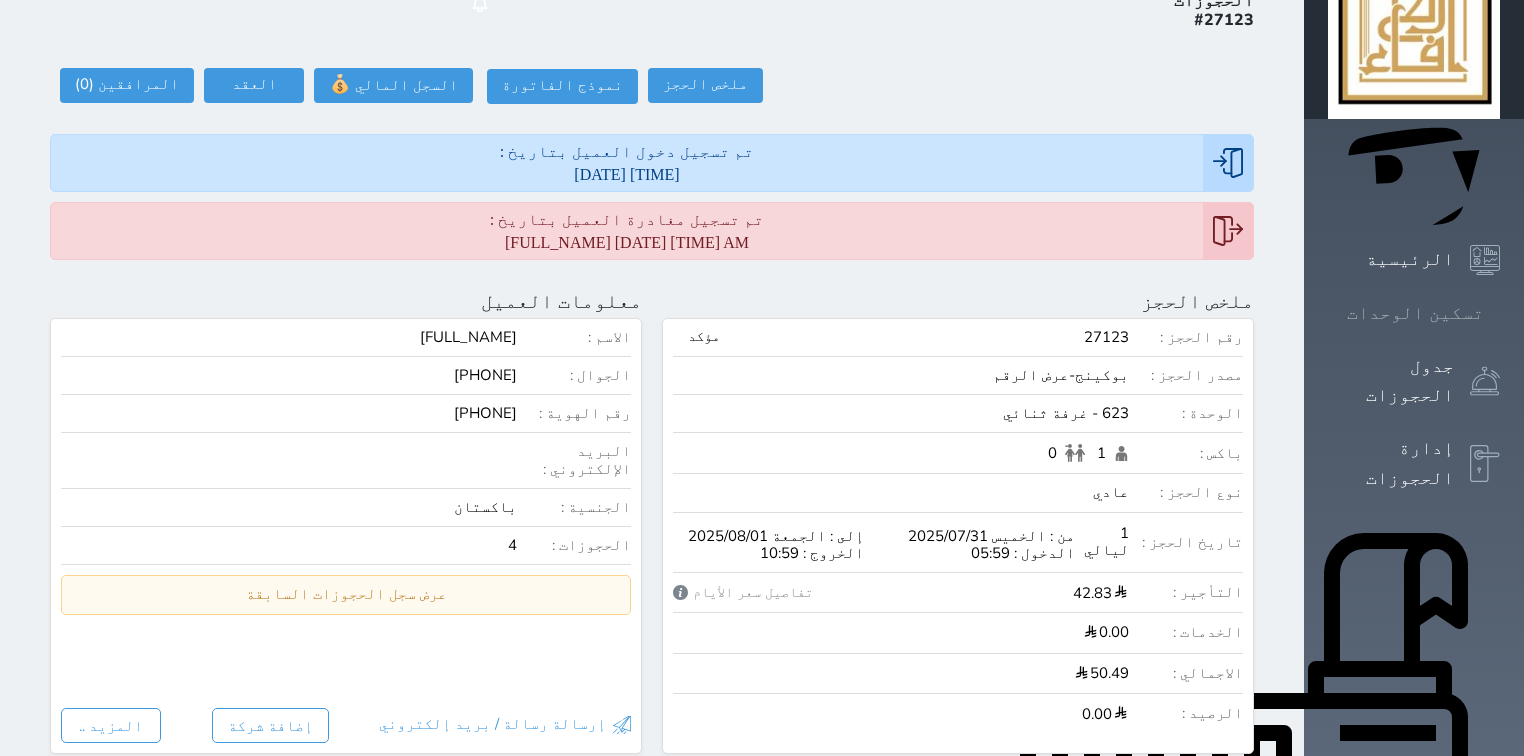 click on "تسكين الوحدات" at bounding box center [1415, 313] 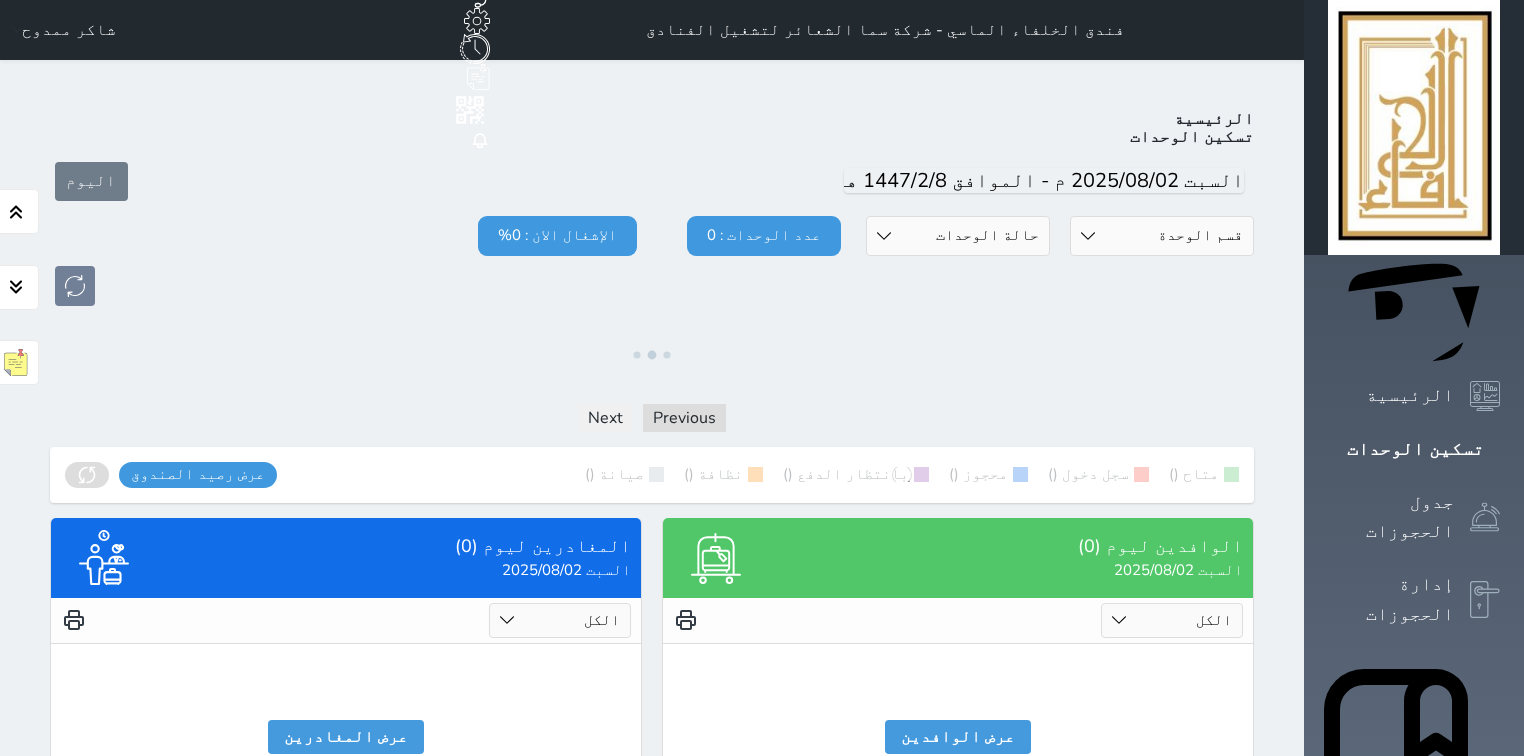 scroll, scrollTop: 0, scrollLeft: 0, axis: both 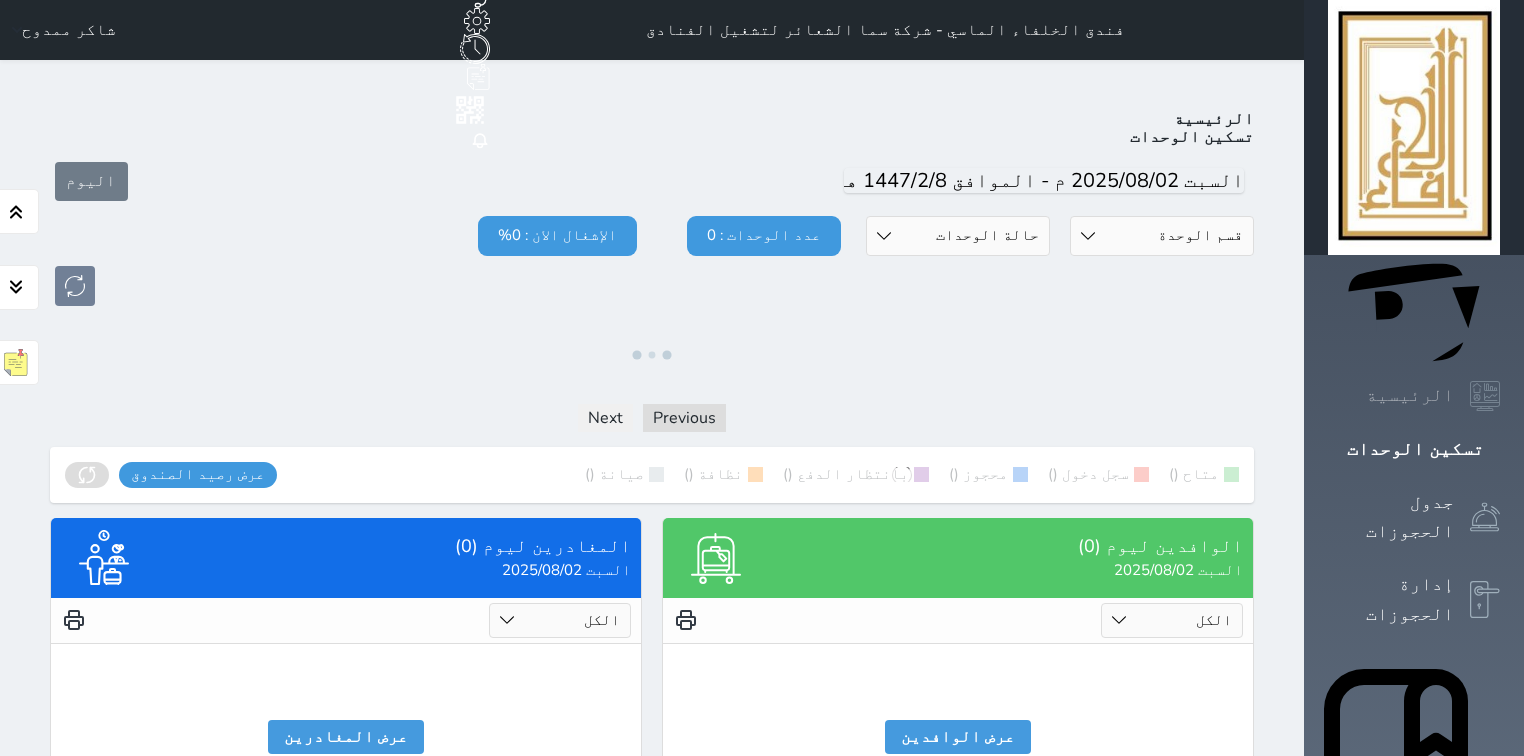click 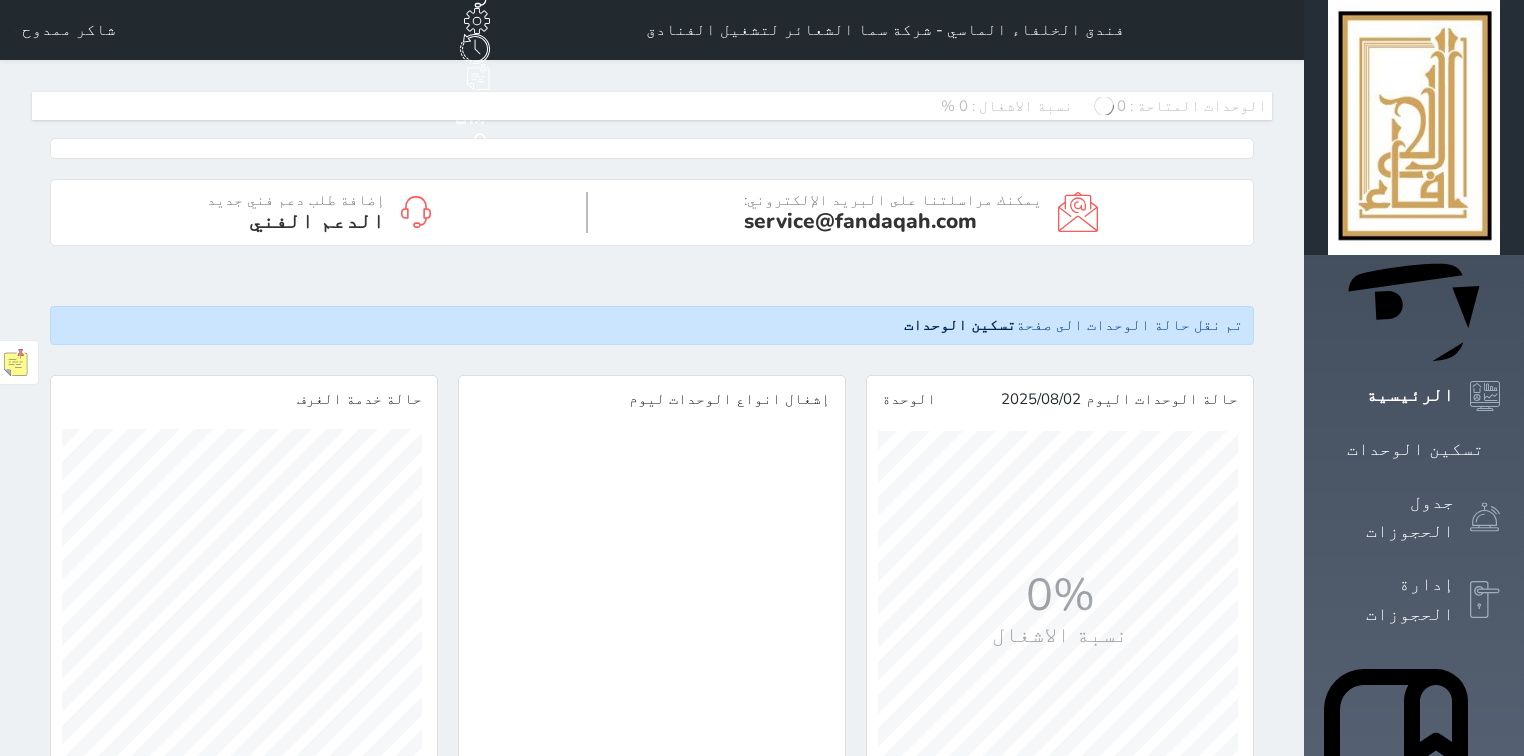 scroll, scrollTop: 999640, scrollLeft: 999600, axis: both 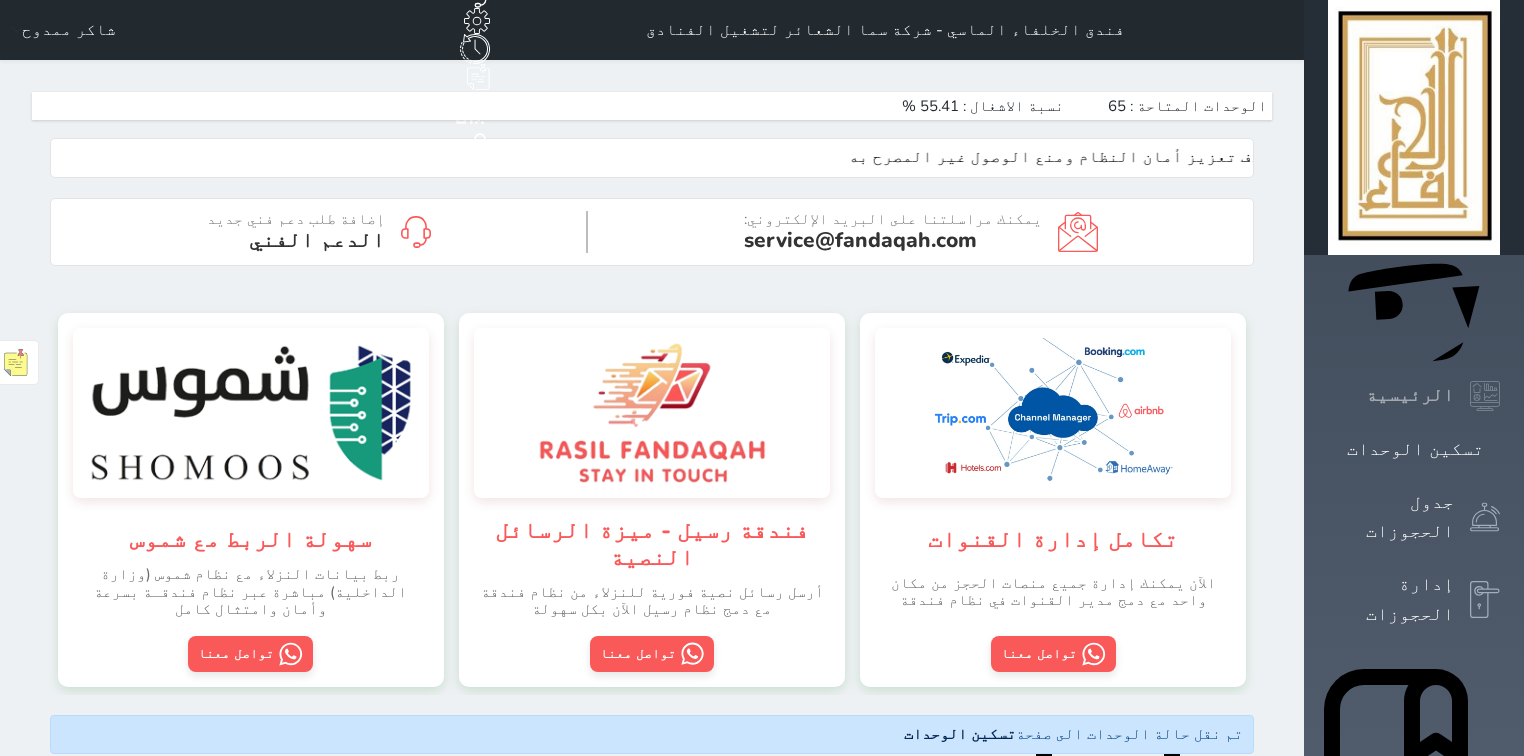 click 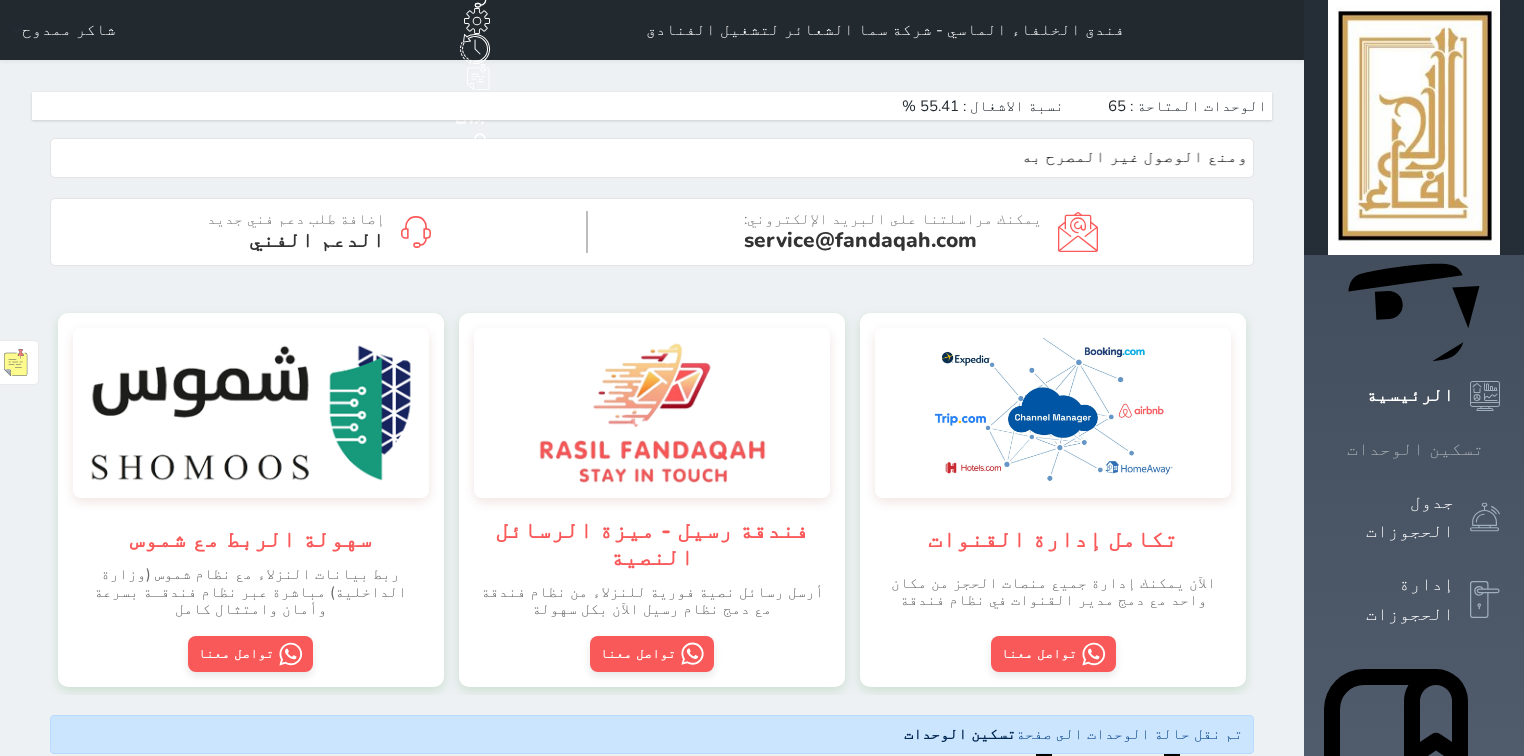 click 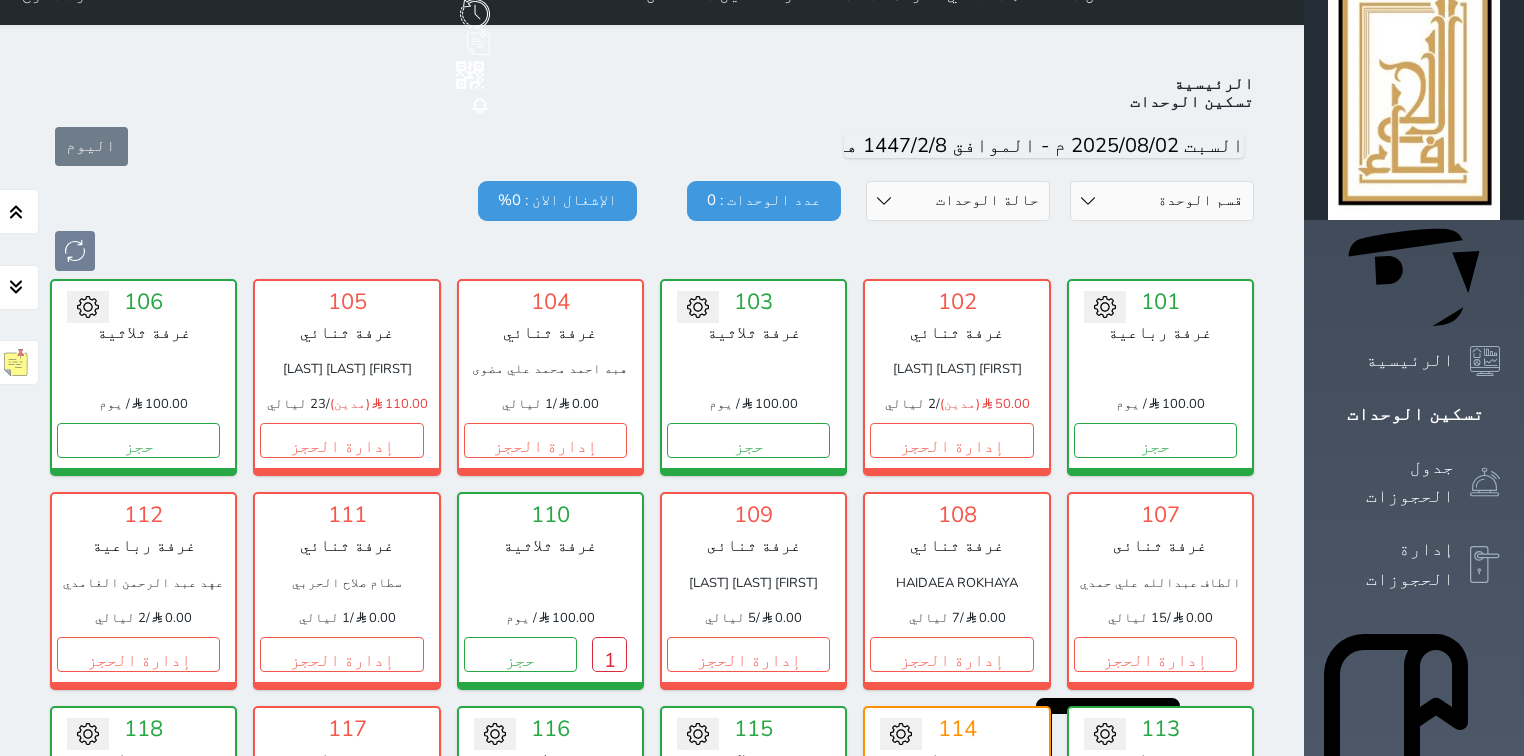 scroll, scrollTop: 0, scrollLeft: 0, axis: both 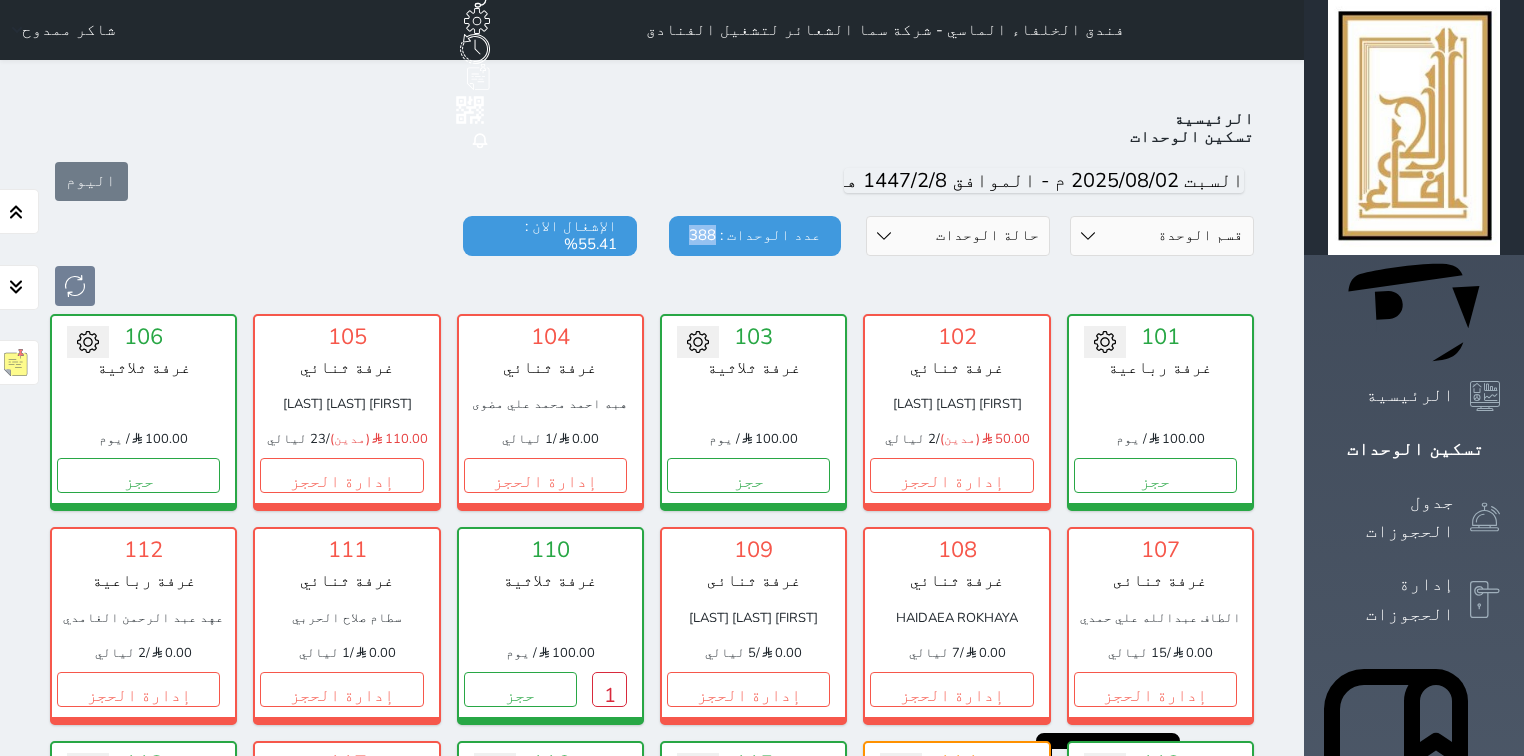 drag, startPoint x: 768, startPoint y: 185, endPoint x: 794, endPoint y: 196, distance: 28.231188 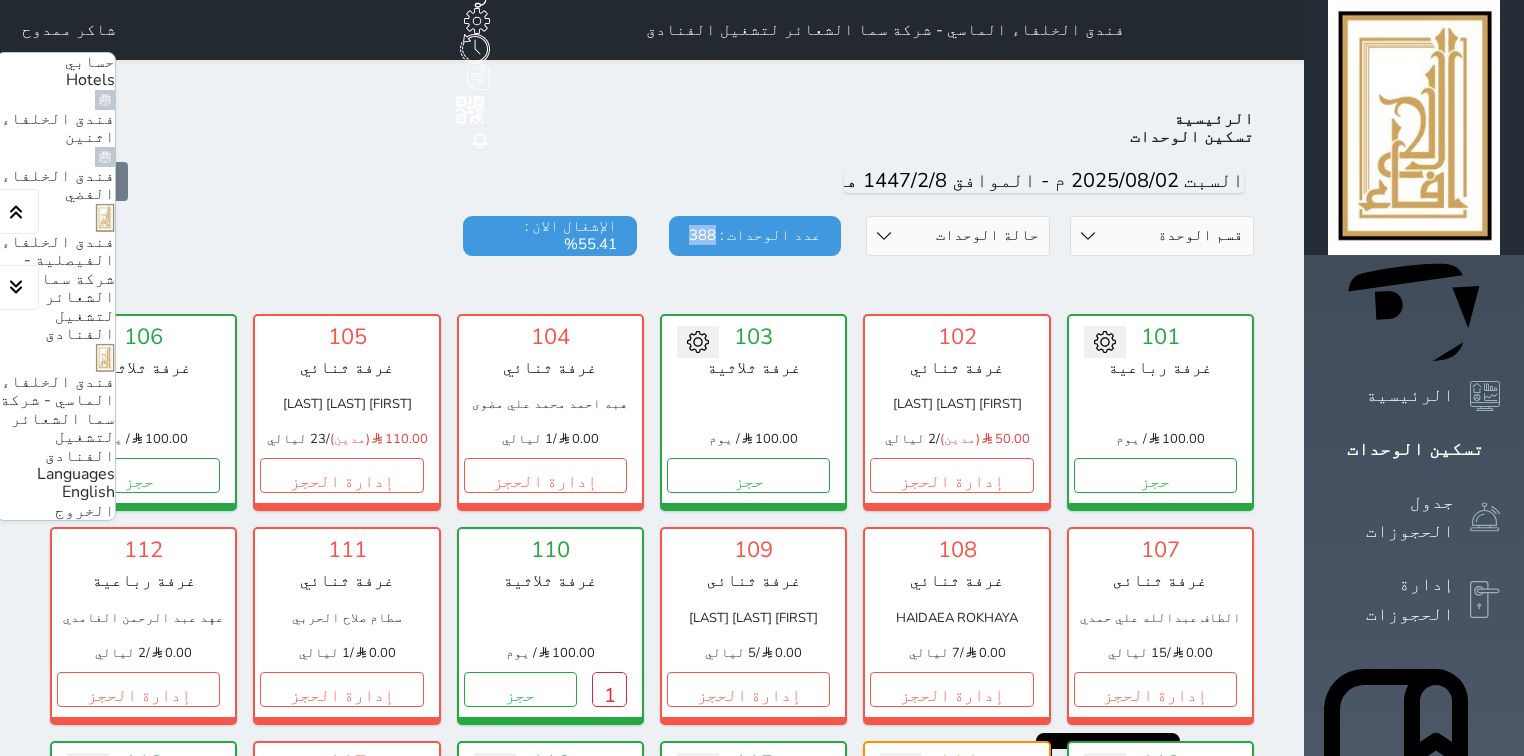 click on "فندق الخلفاء اثنين" at bounding box center (56, 119) 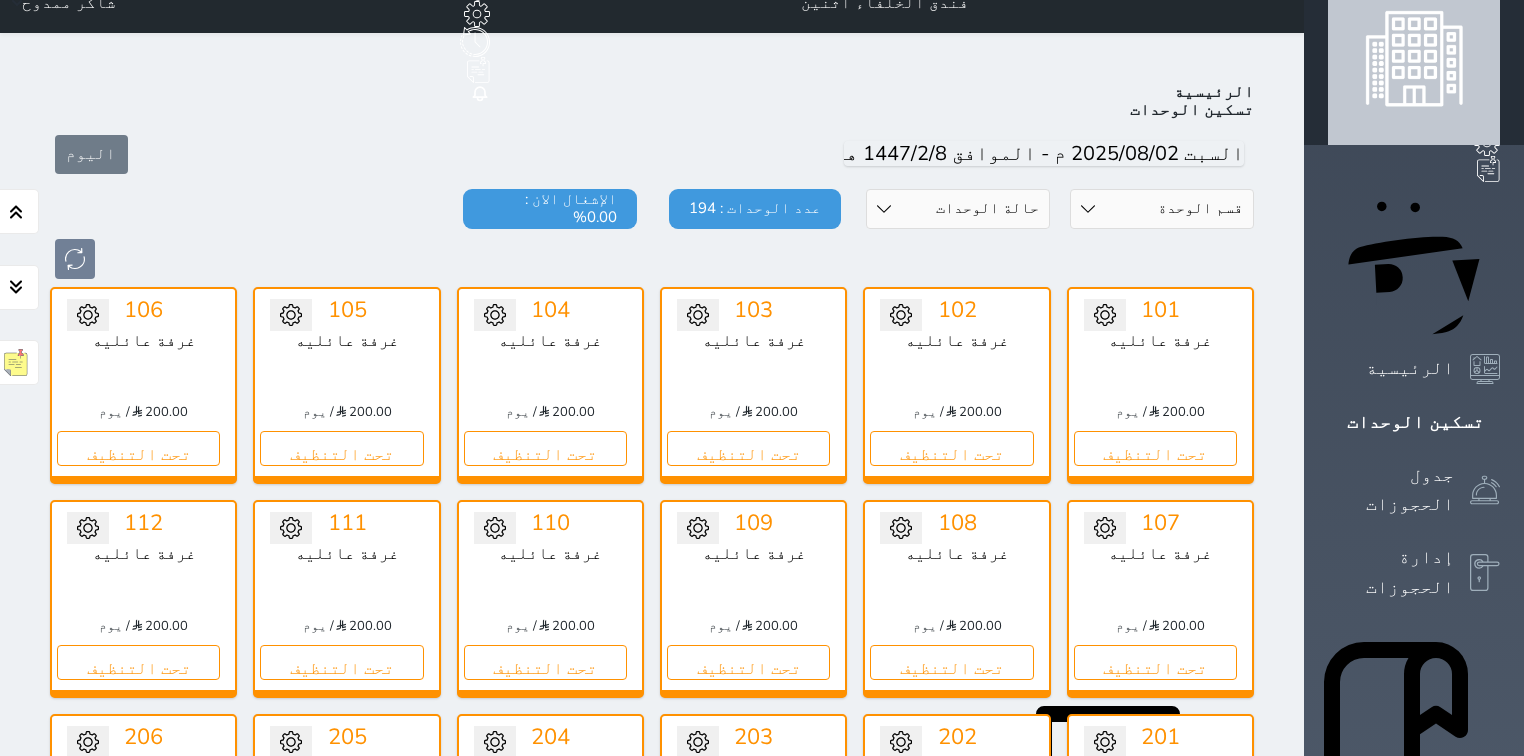 scroll, scrollTop: 0, scrollLeft: 0, axis: both 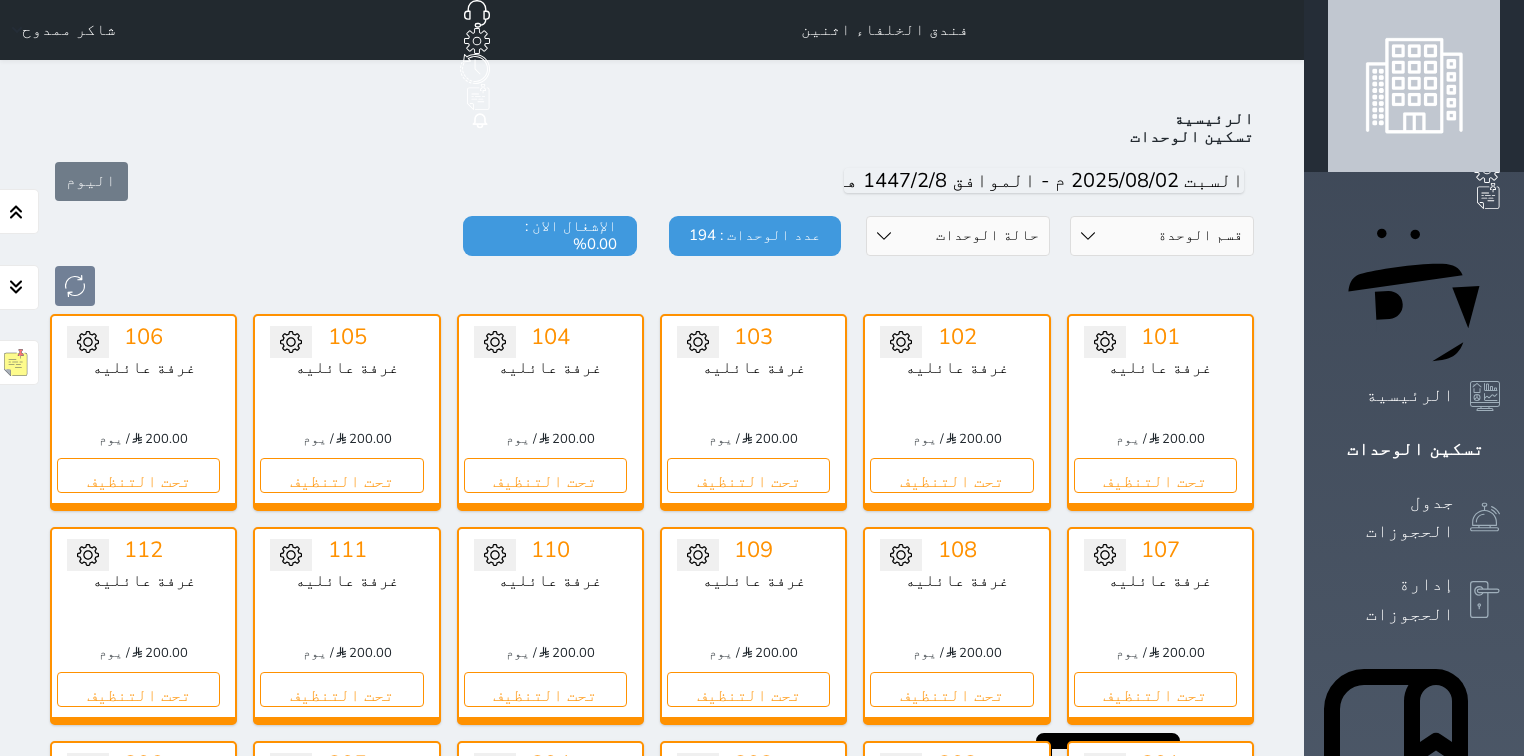 click on "شاكر ممدوح" at bounding box center [69, 30] 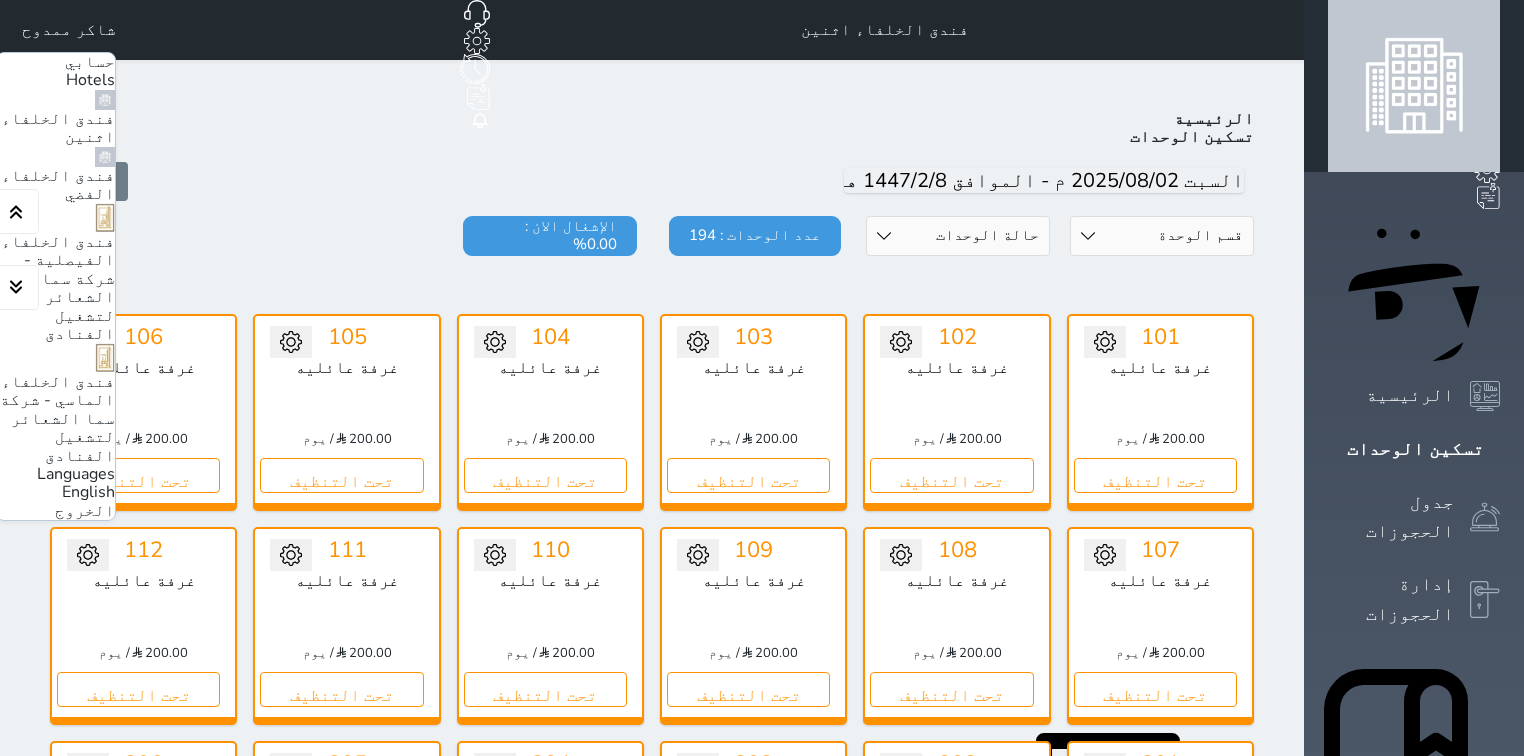 click on "فندق الخلفاء الفيصلية - شركة سما الشعائر لتشغيل الفنادق" at bounding box center (56, 274) 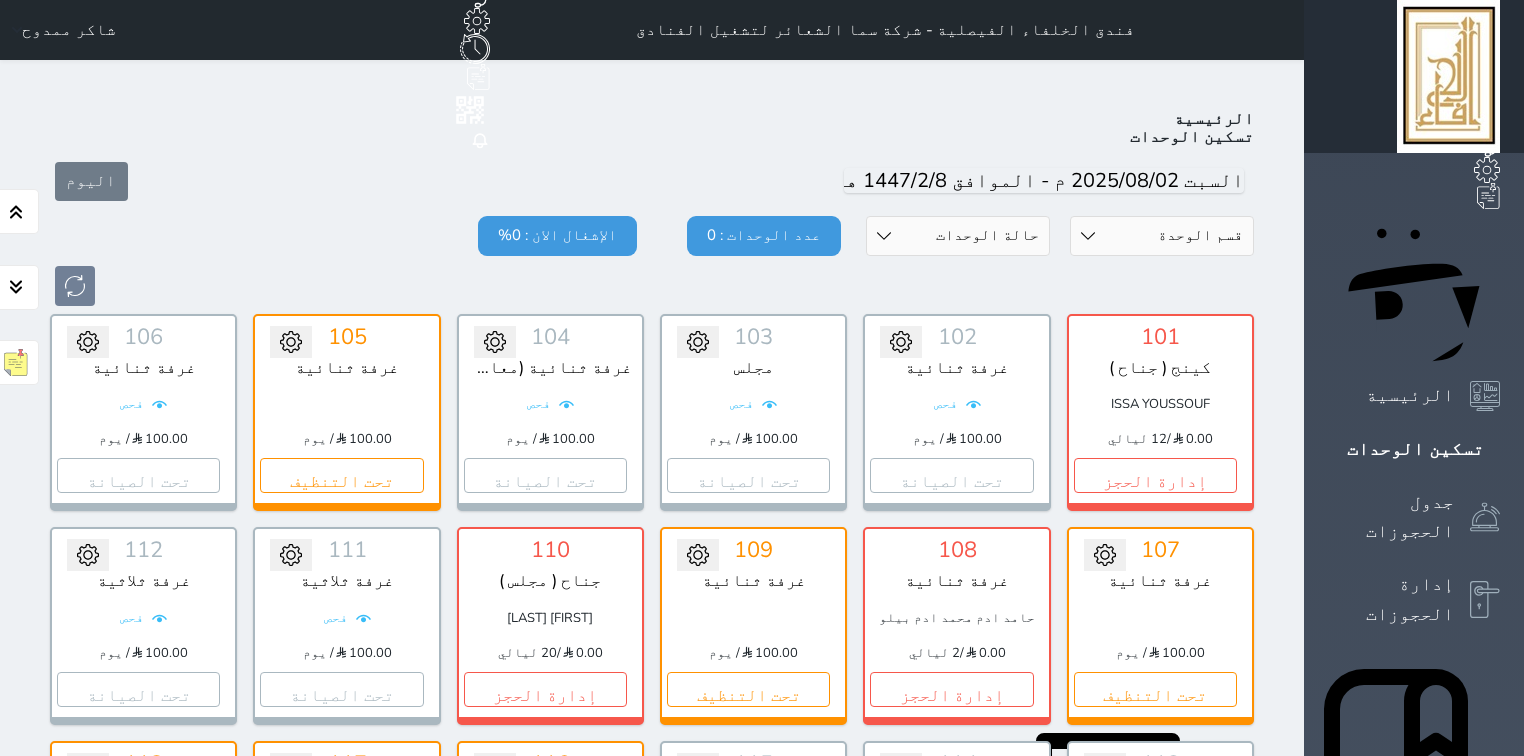 scroll, scrollTop: 78, scrollLeft: 0, axis: vertical 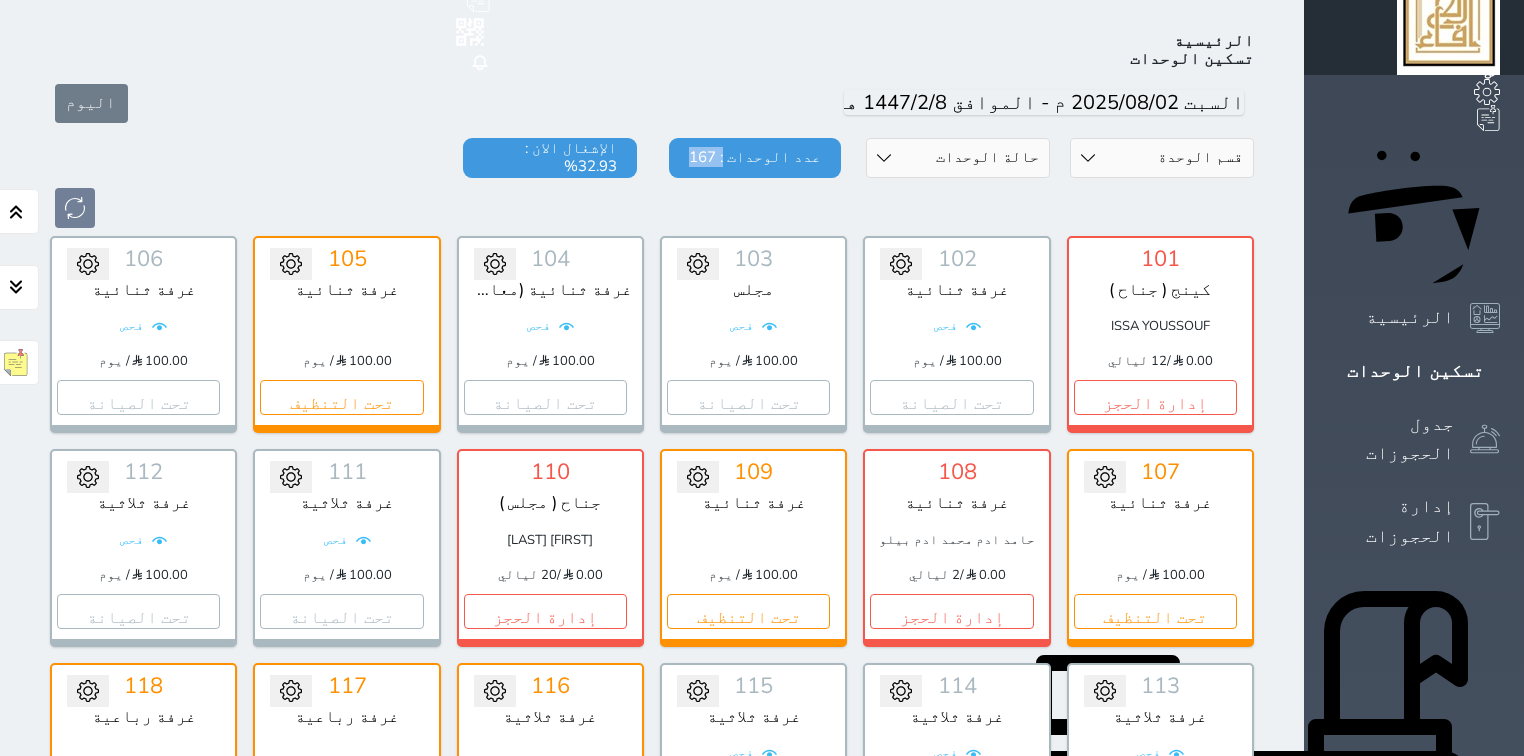 drag, startPoint x: 771, startPoint y: 99, endPoint x: 802, endPoint y: 99, distance: 31 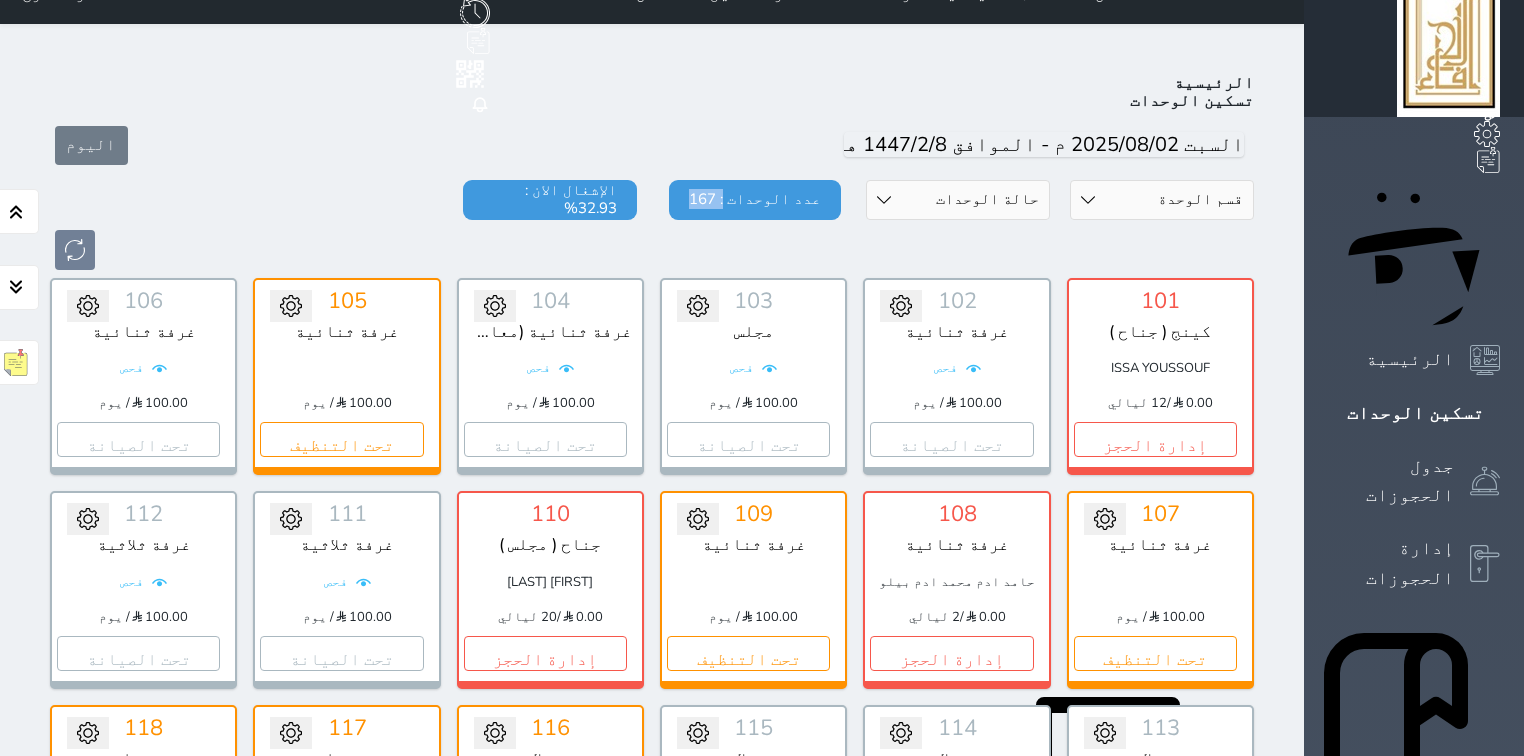 scroll, scrollTop: 0, scrollLeft: 0, axis: both 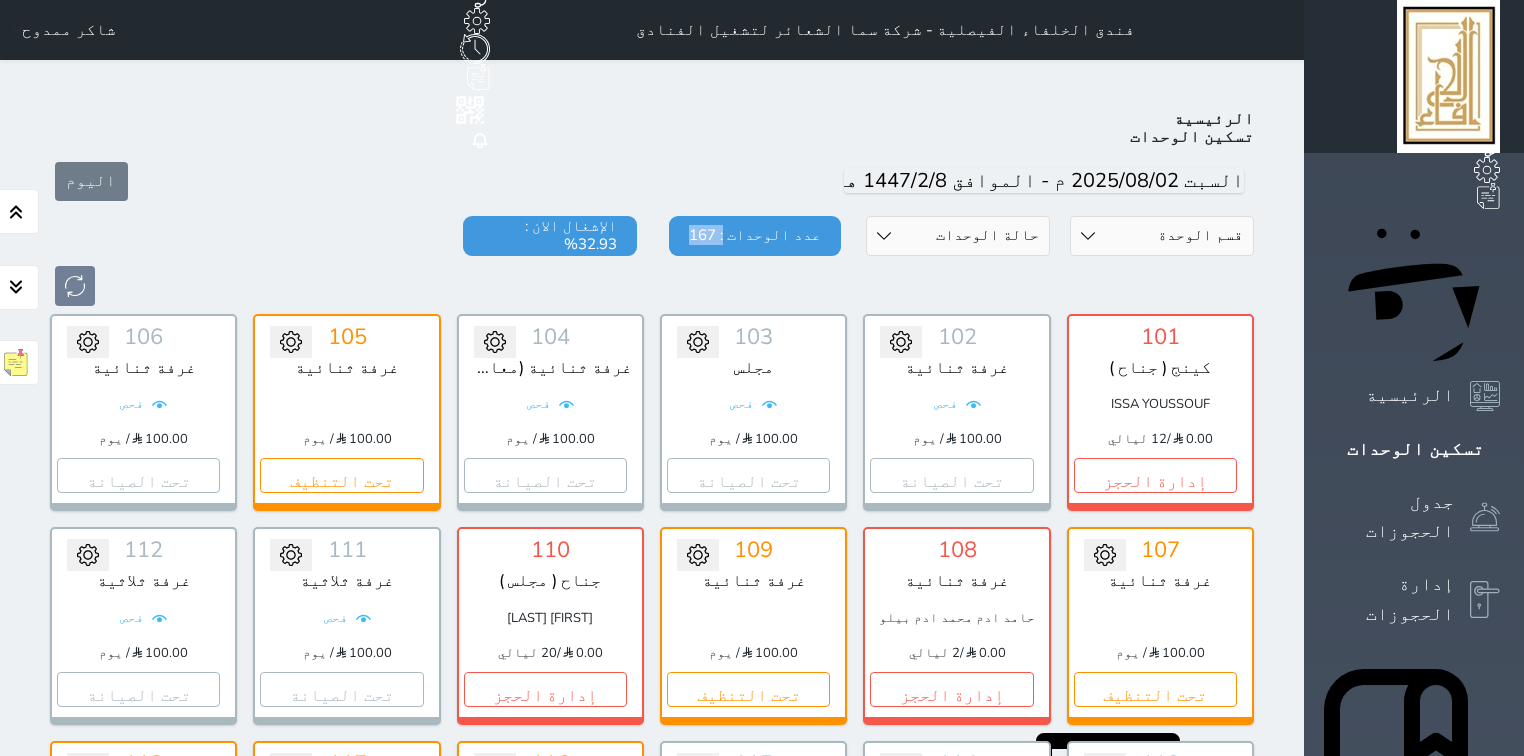 click on "شاكر ممدوح" at bounding box center (69, 30) 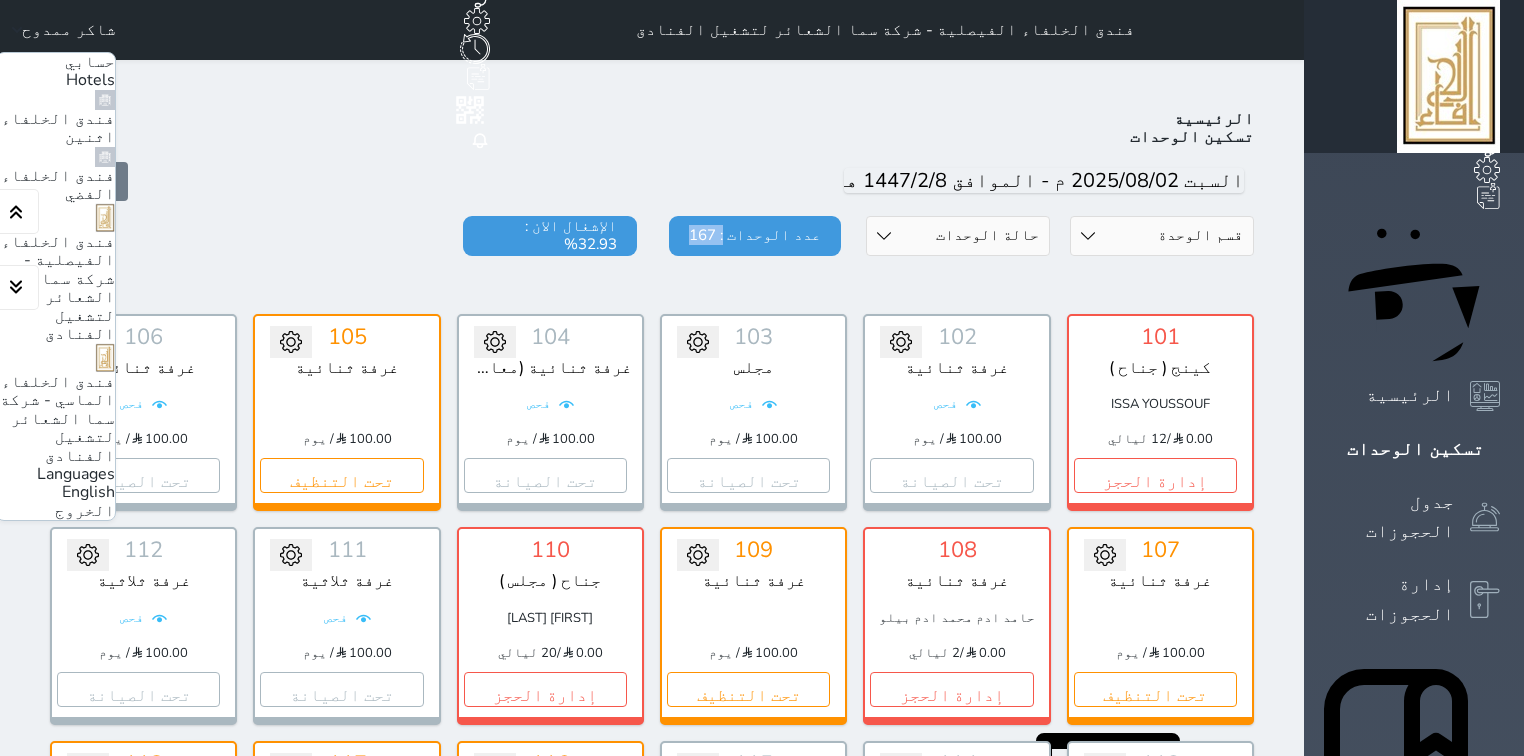 click on "فندق الخلفاء الماسي - شركة سما الشعائر لتشغيل الفنادق" at bounding box center (57, 419) 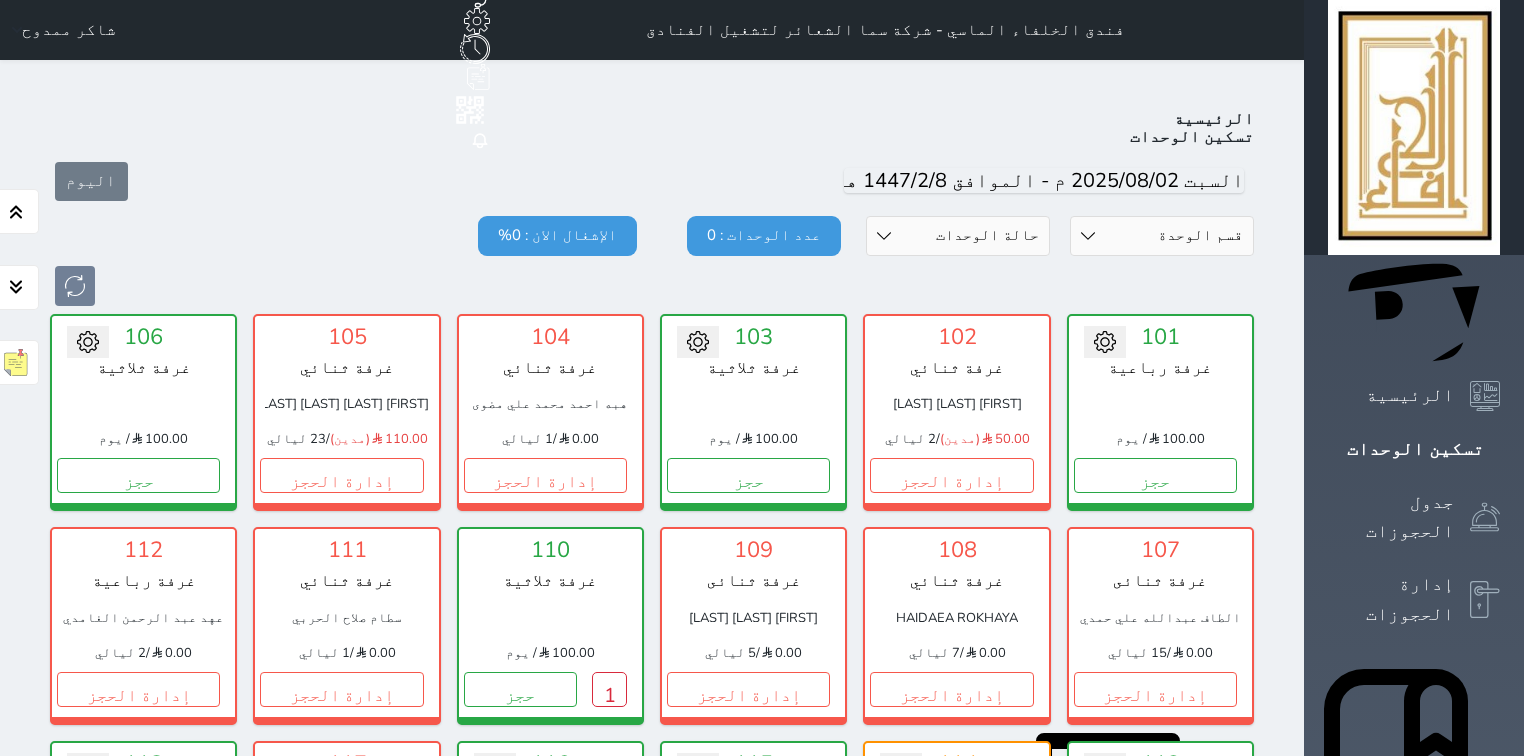 scroll, scrollTop: 78, scrollLeft: 0, axis: vertical 